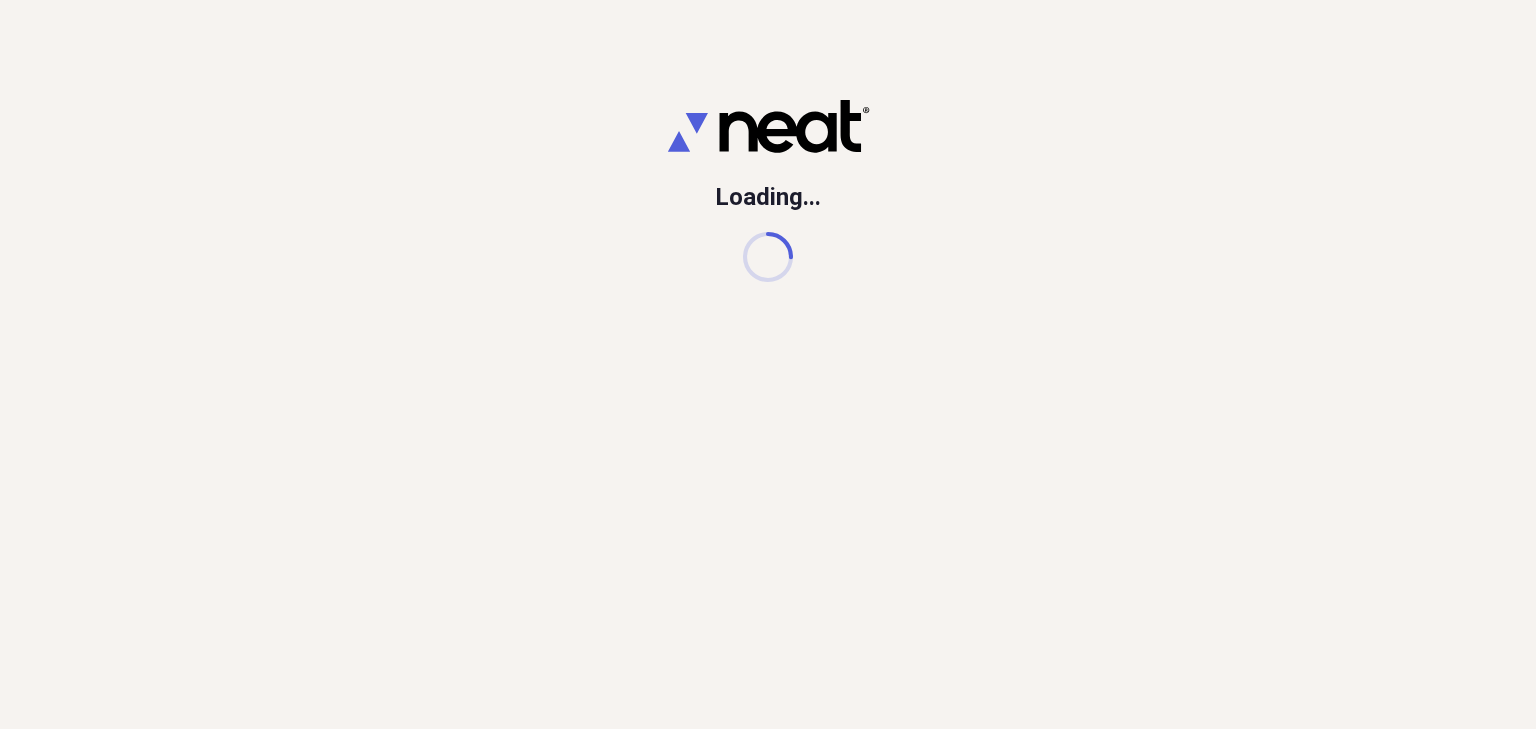 scroll, scrollTop: 0, scrollLeft: 0, axis: both 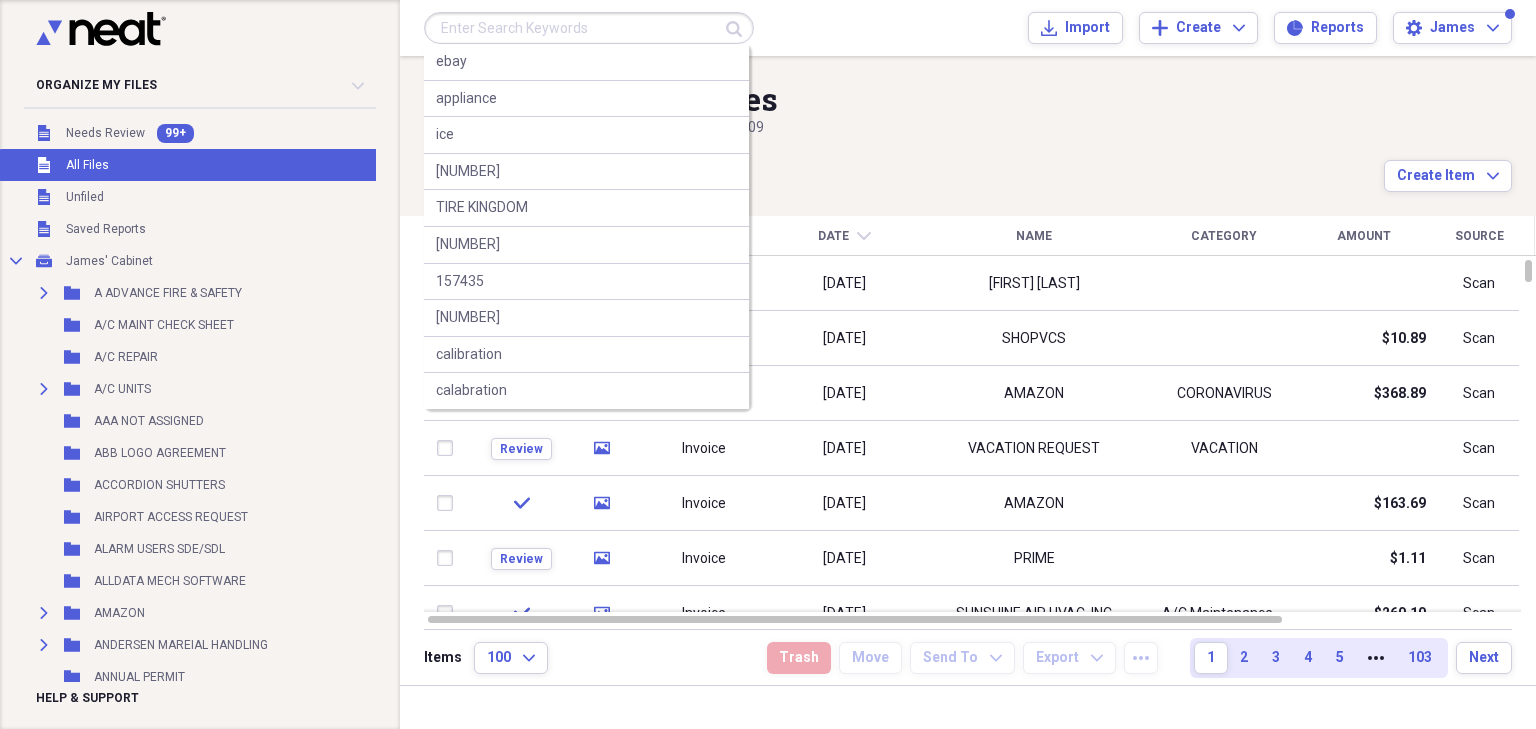 click at bounding box center [589, 28] 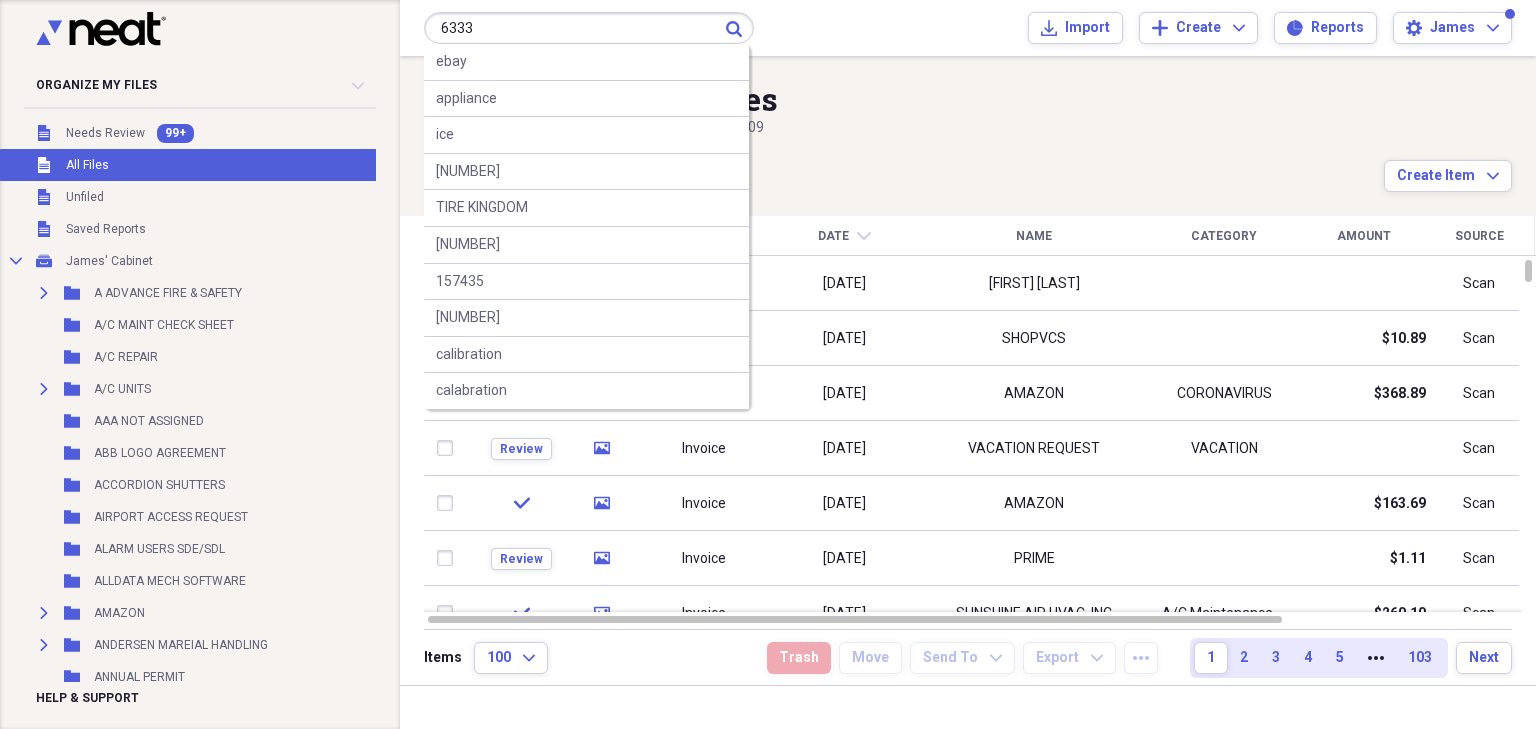 type on "6333" 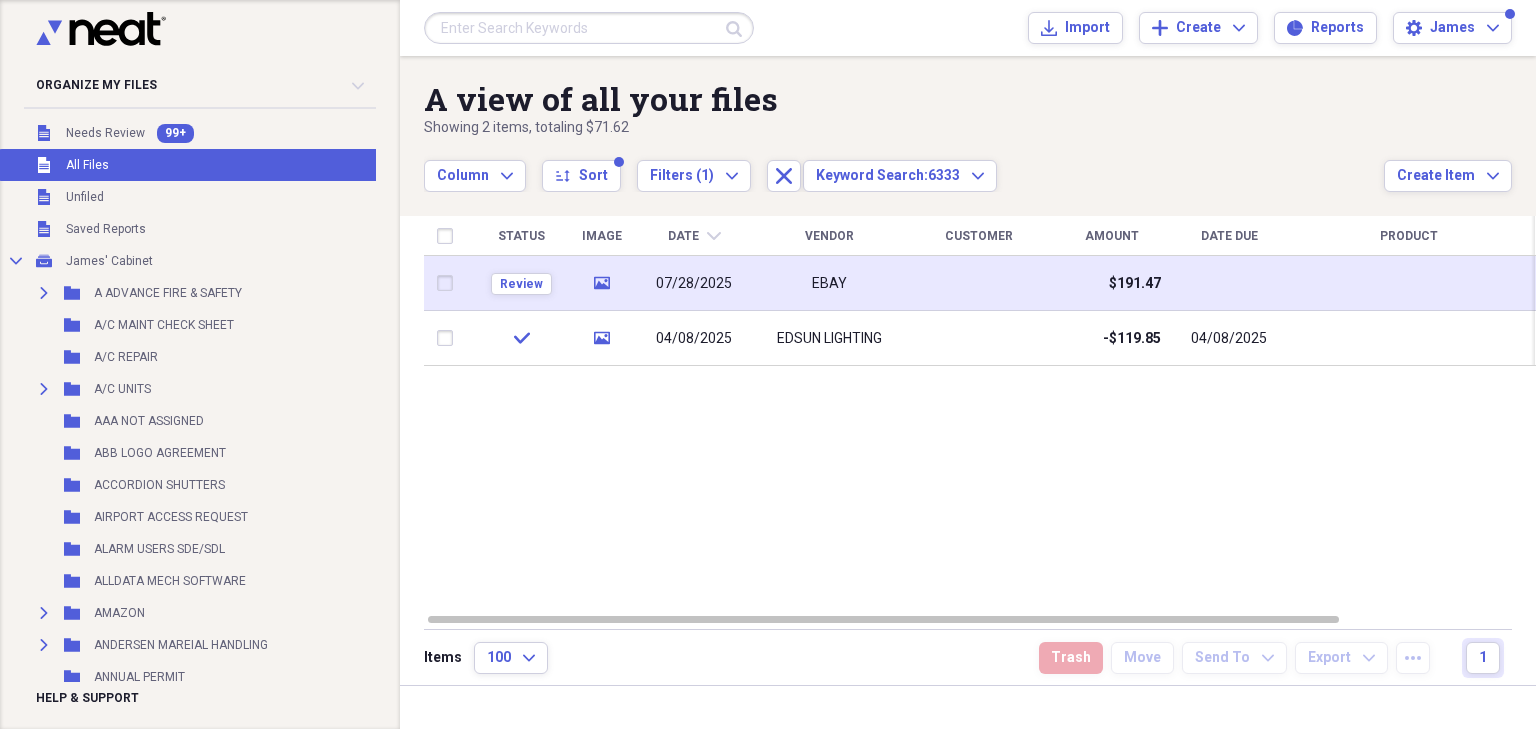 click on "07/28/2025" at bounding box center (694, 283) 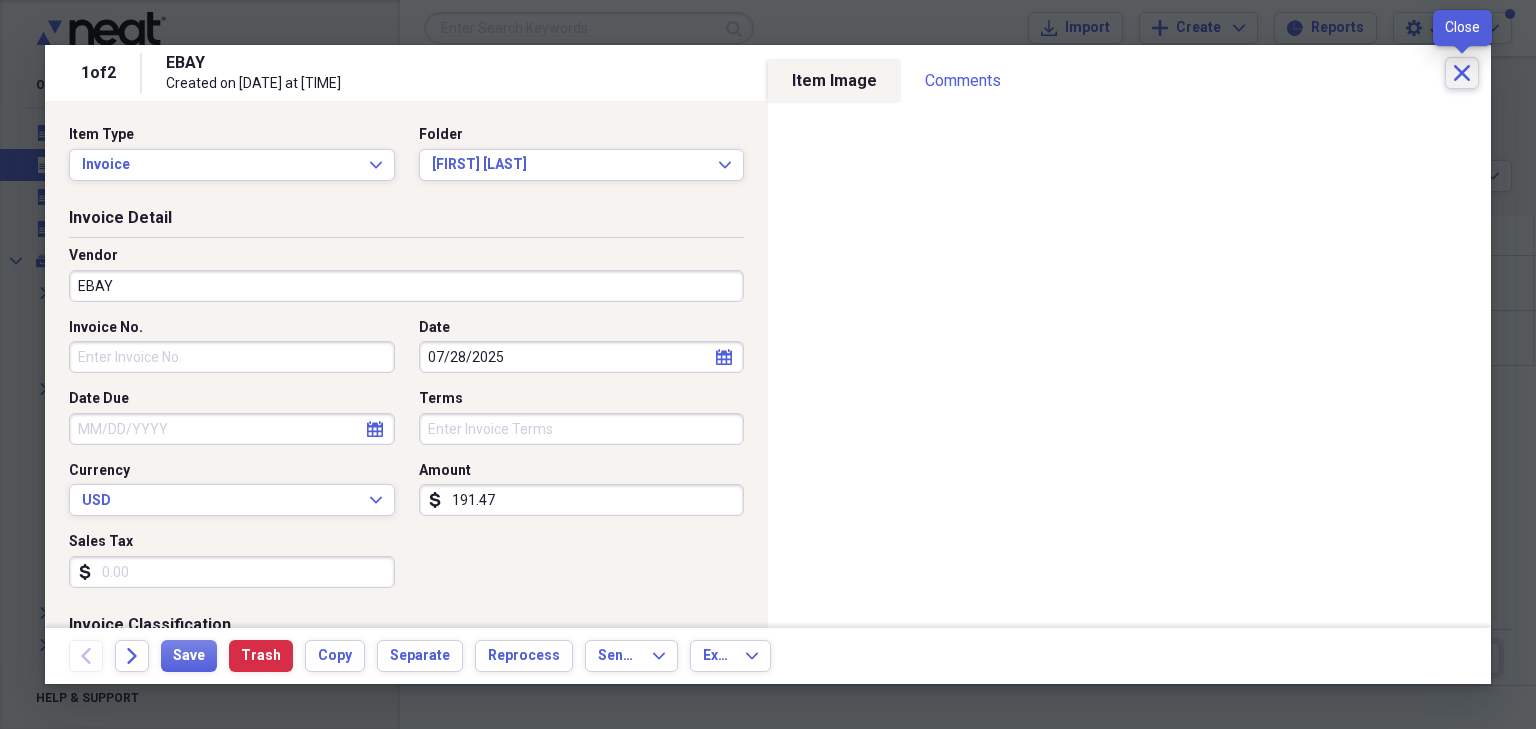 click on "Close" 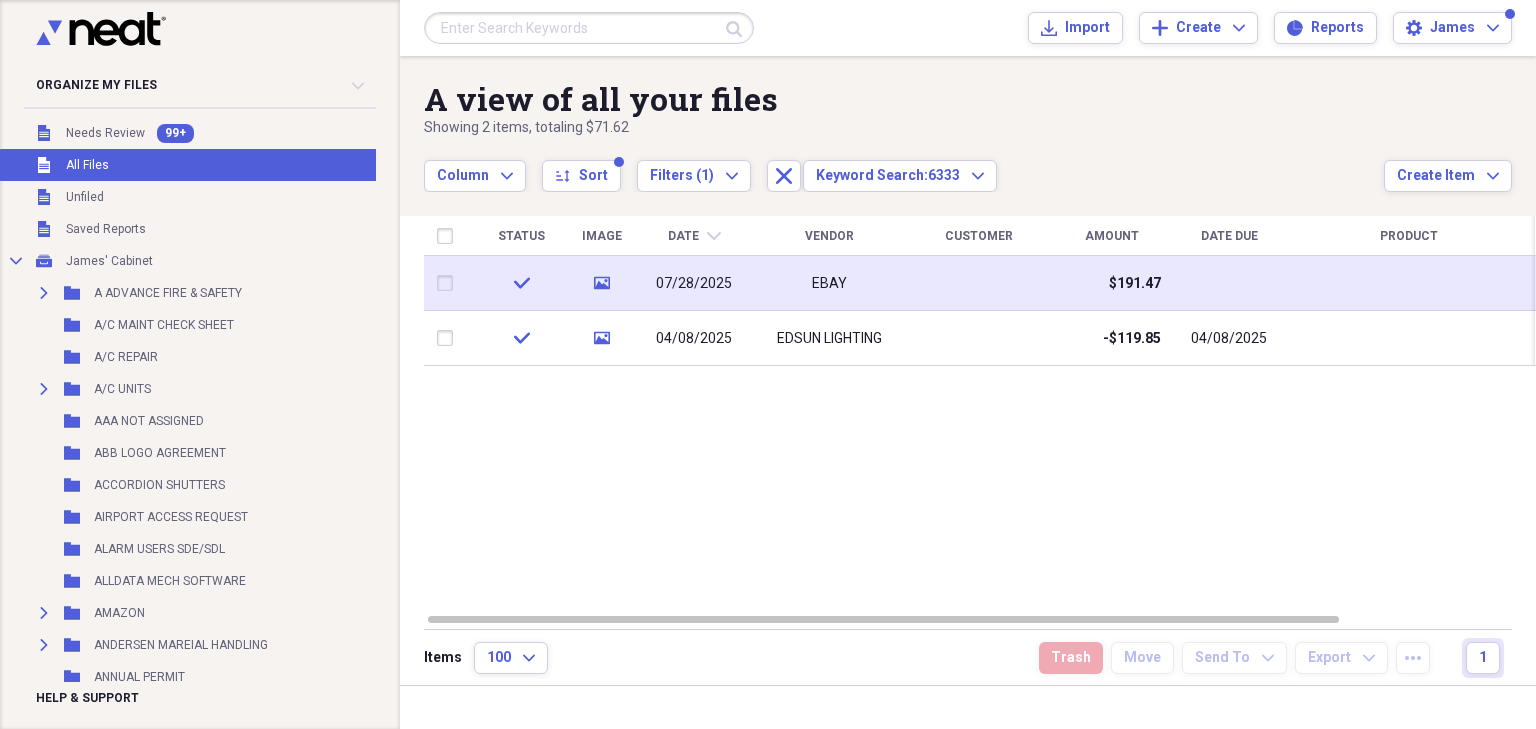 click at bounding box center (979, 283) 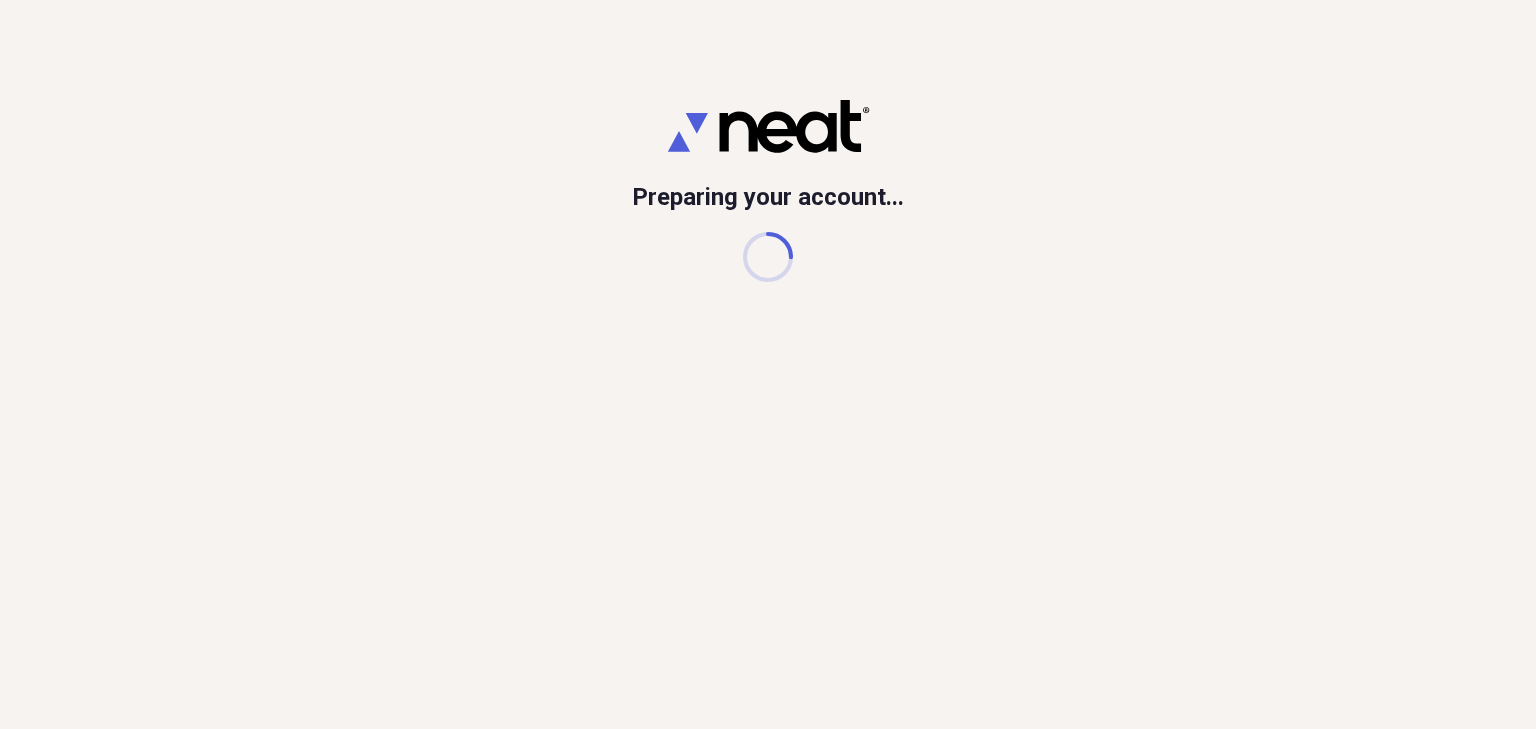 scroll, scrollTop: 0, scrollLeft: 0, axis: both 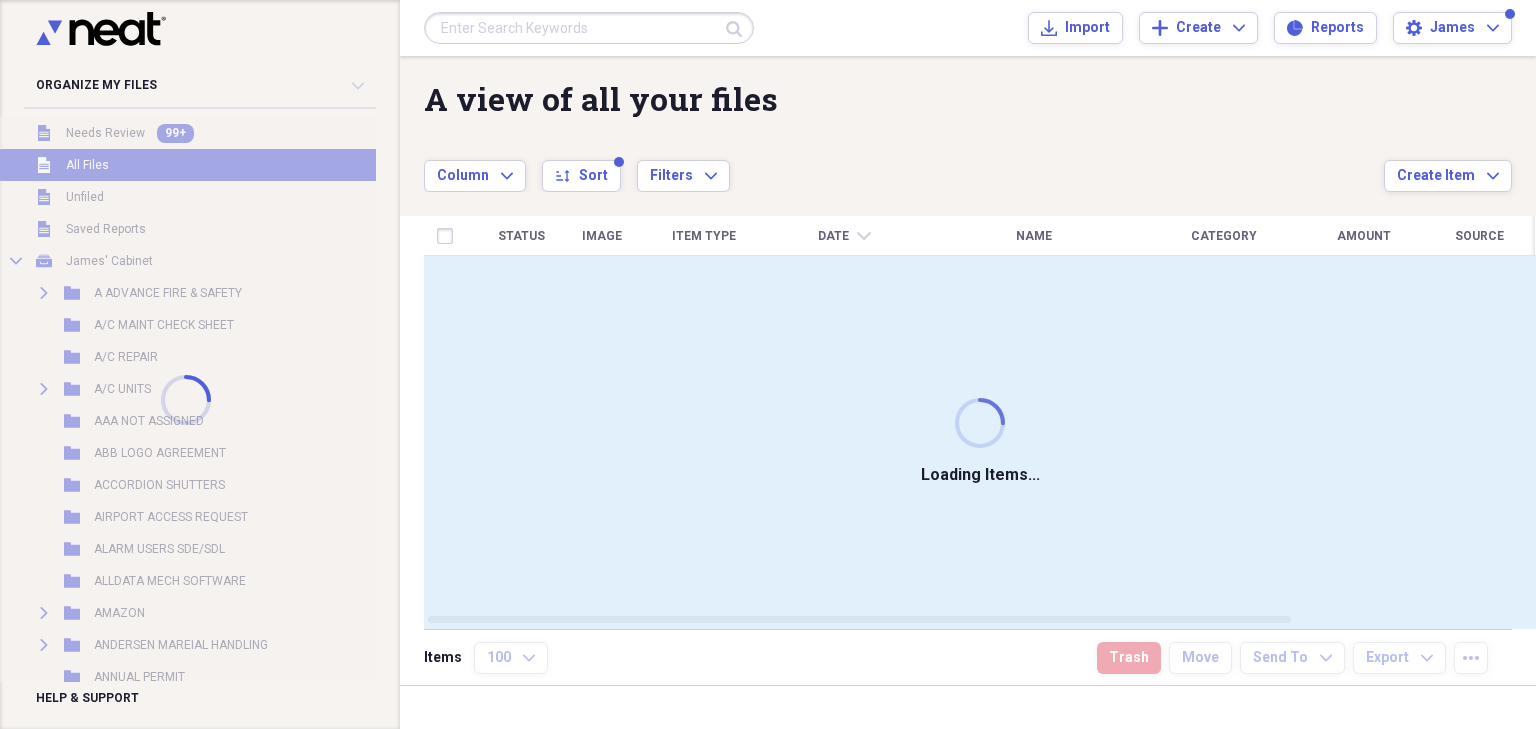 click at bounding box center [589, 28] 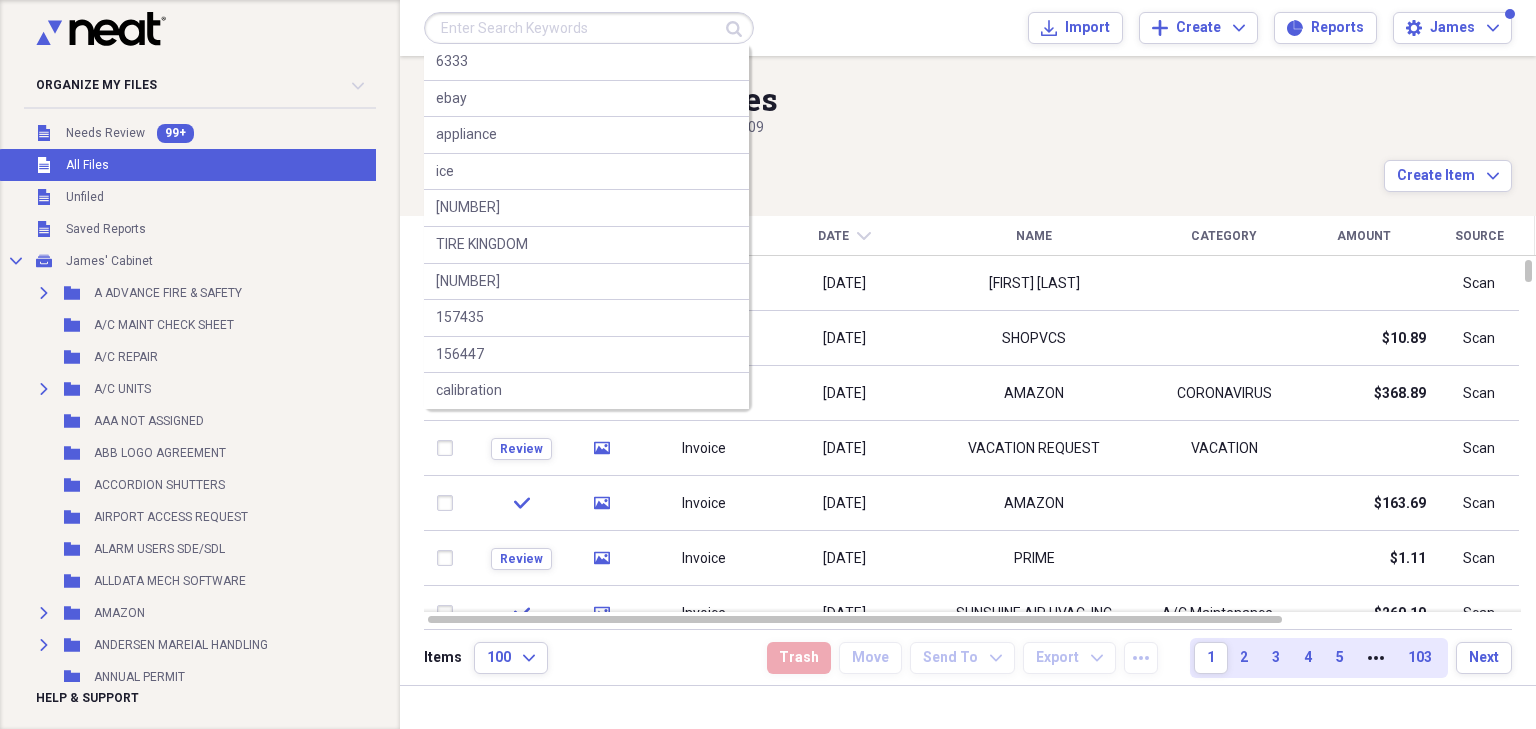 paste on "[NUMBER]" 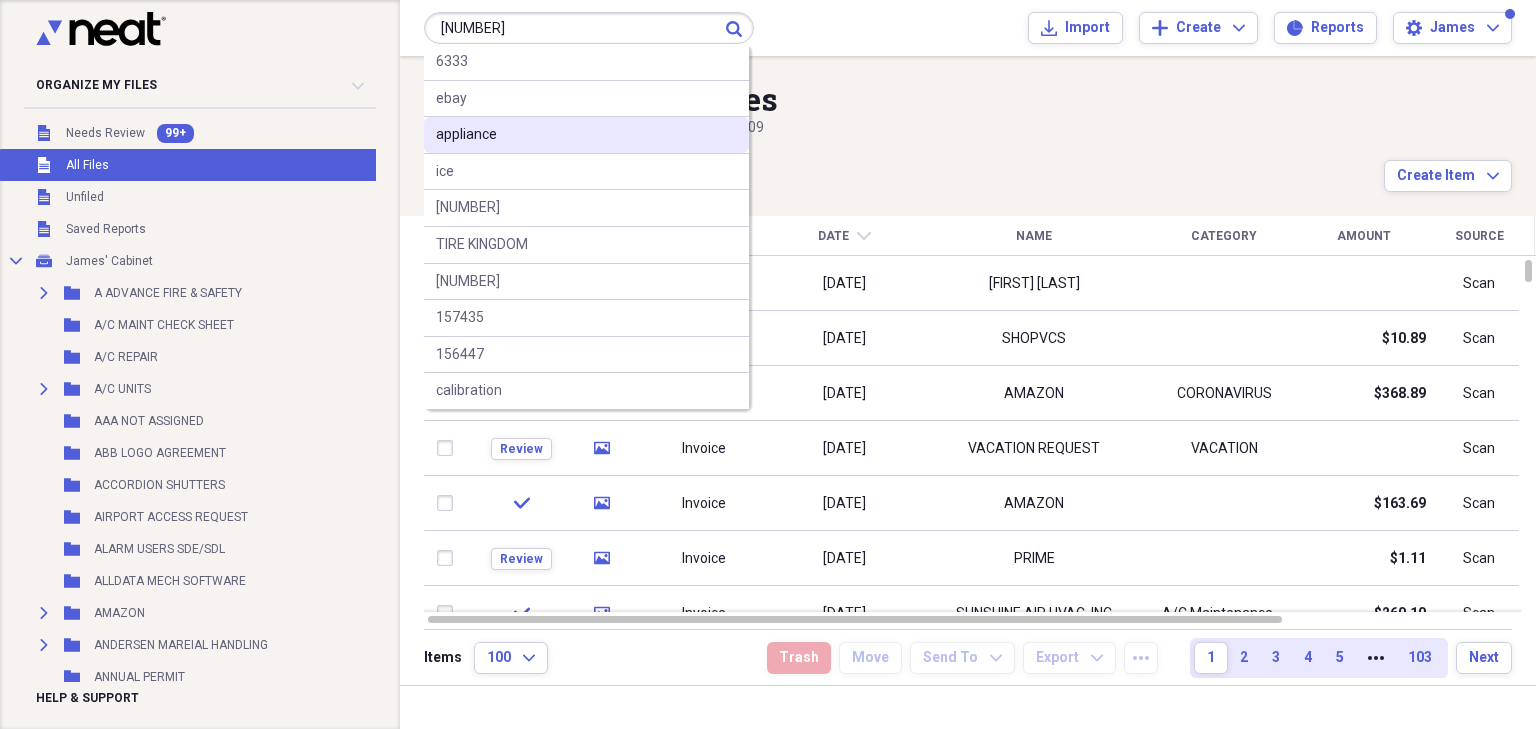 type on "[NUMBER]" 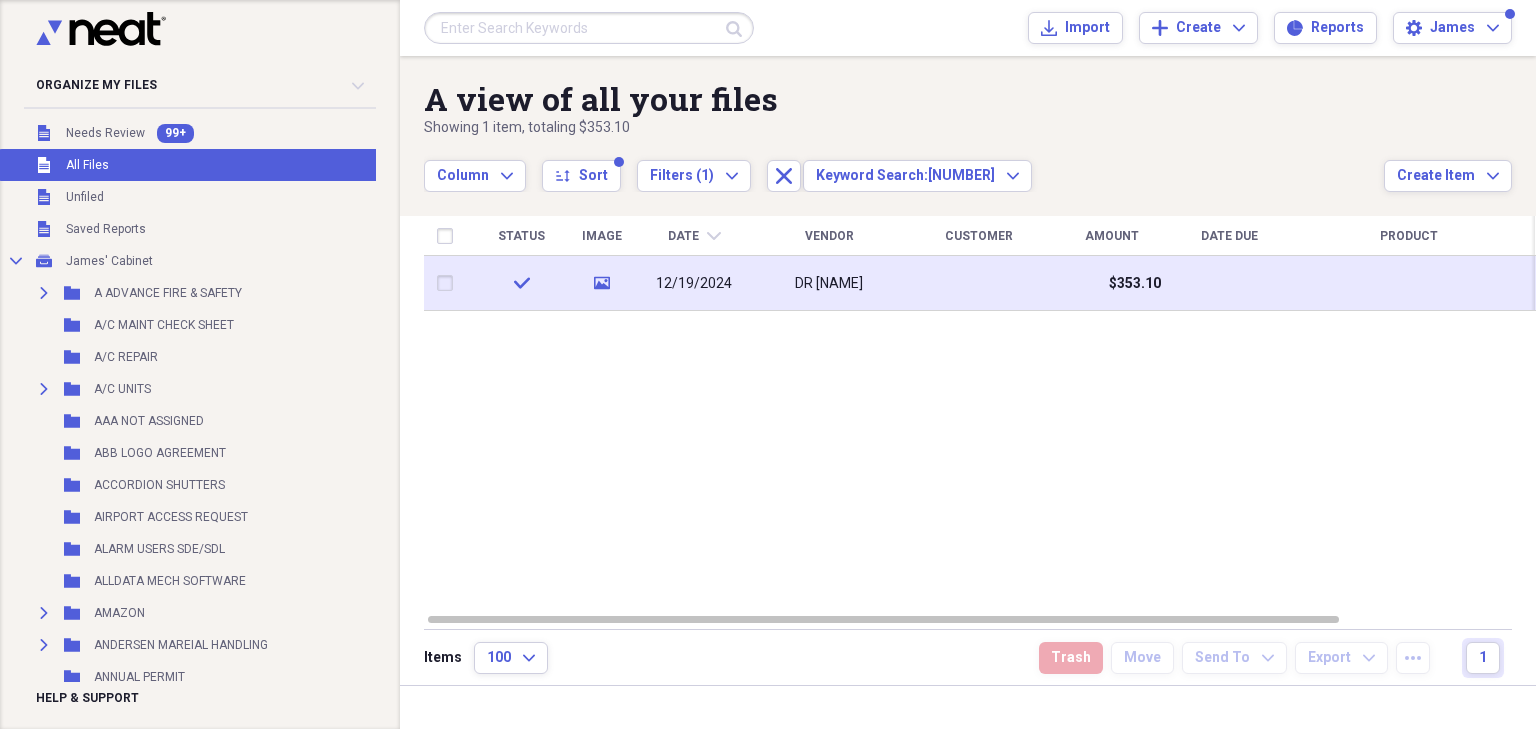 click on "DR [NAME]" at bounding box center (829, 284) 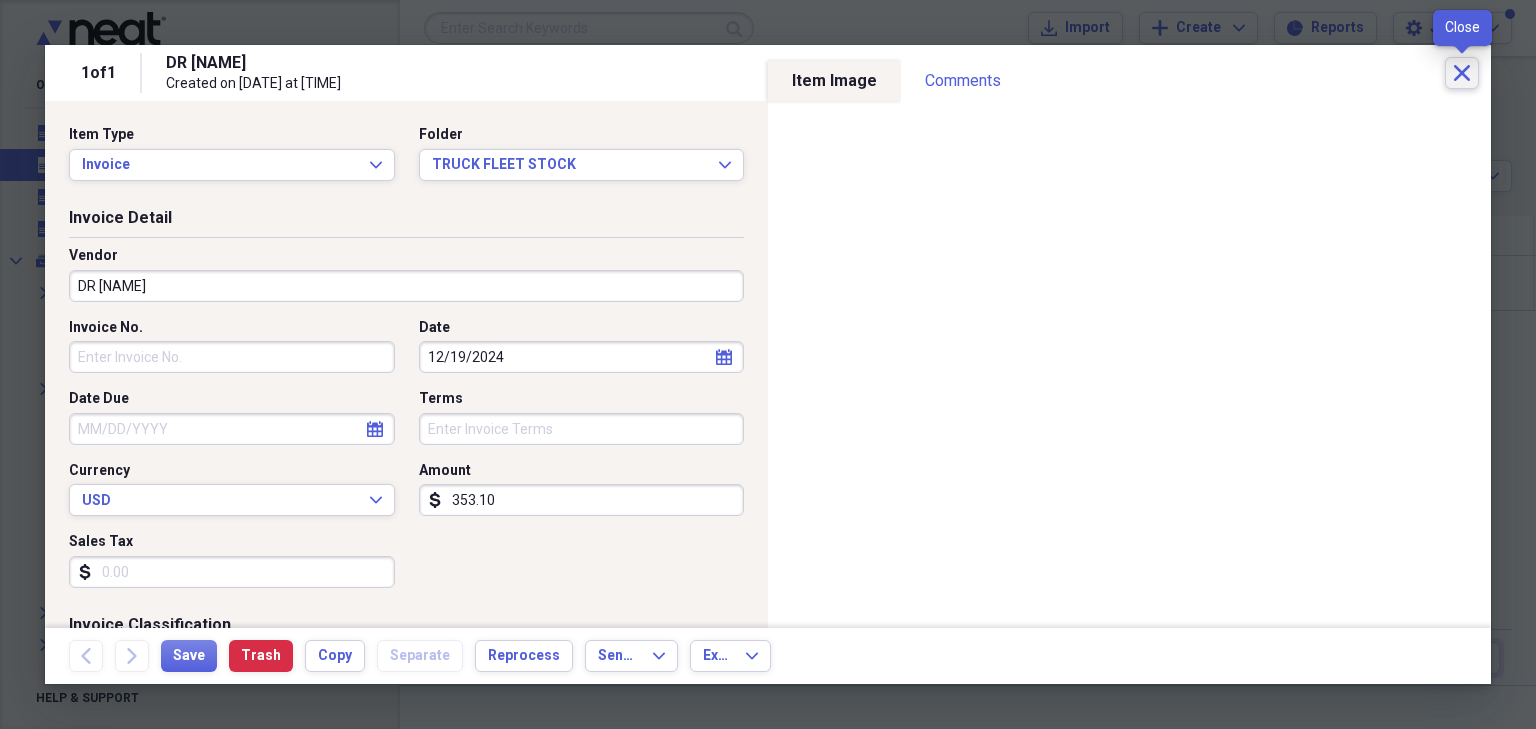 click on "Close" 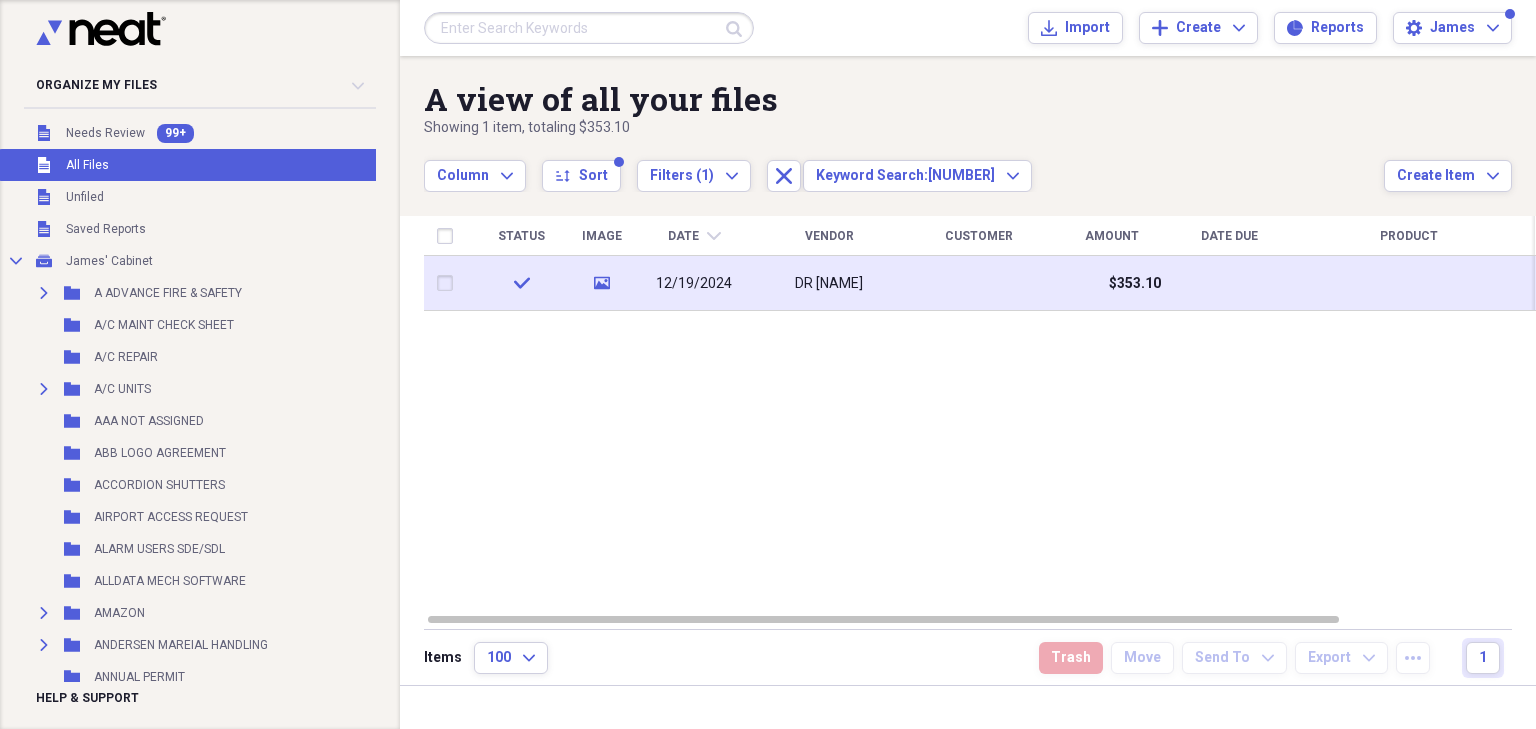 click on "DR [NAME]" at bounding box center (829, 283) 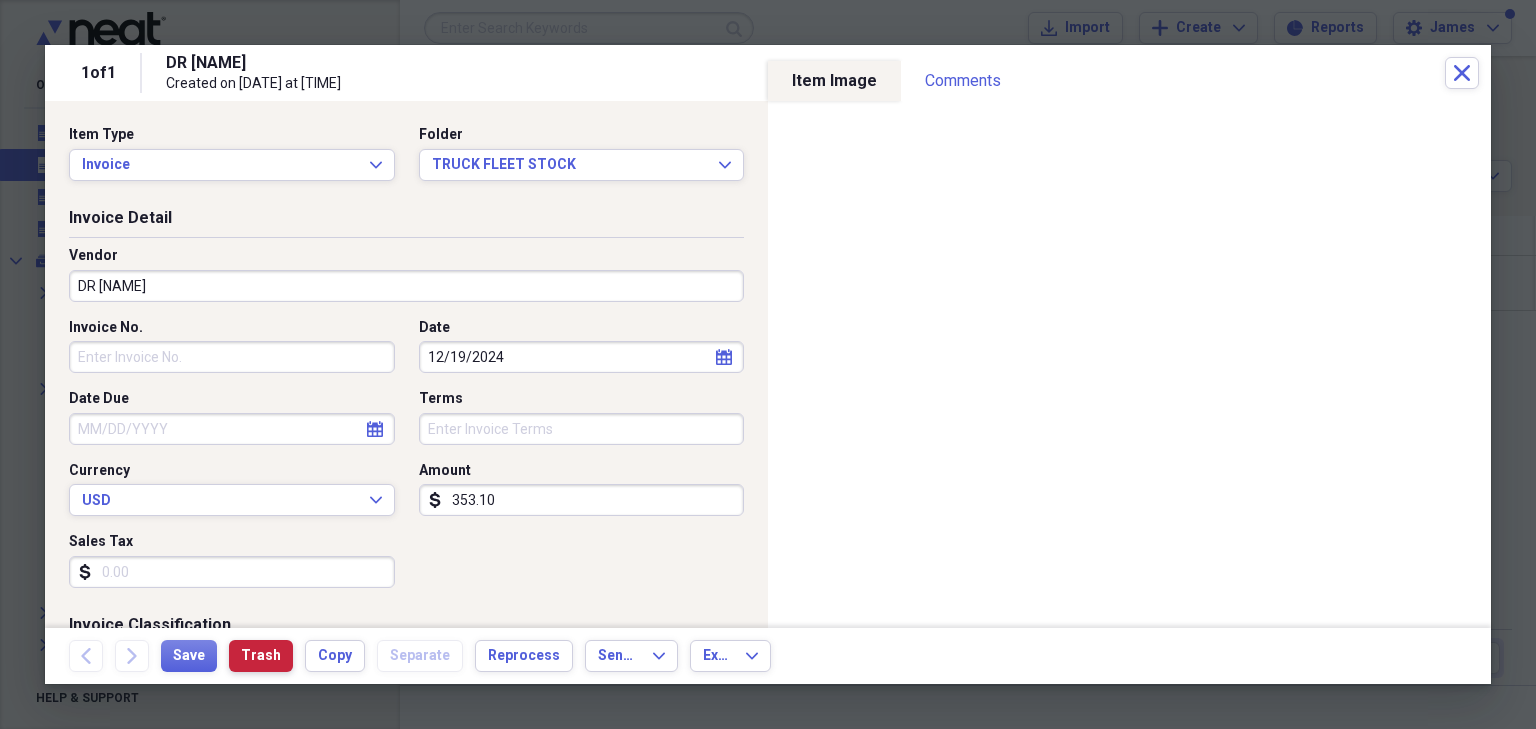 click on "Trash" at bounding box center (261, 656) 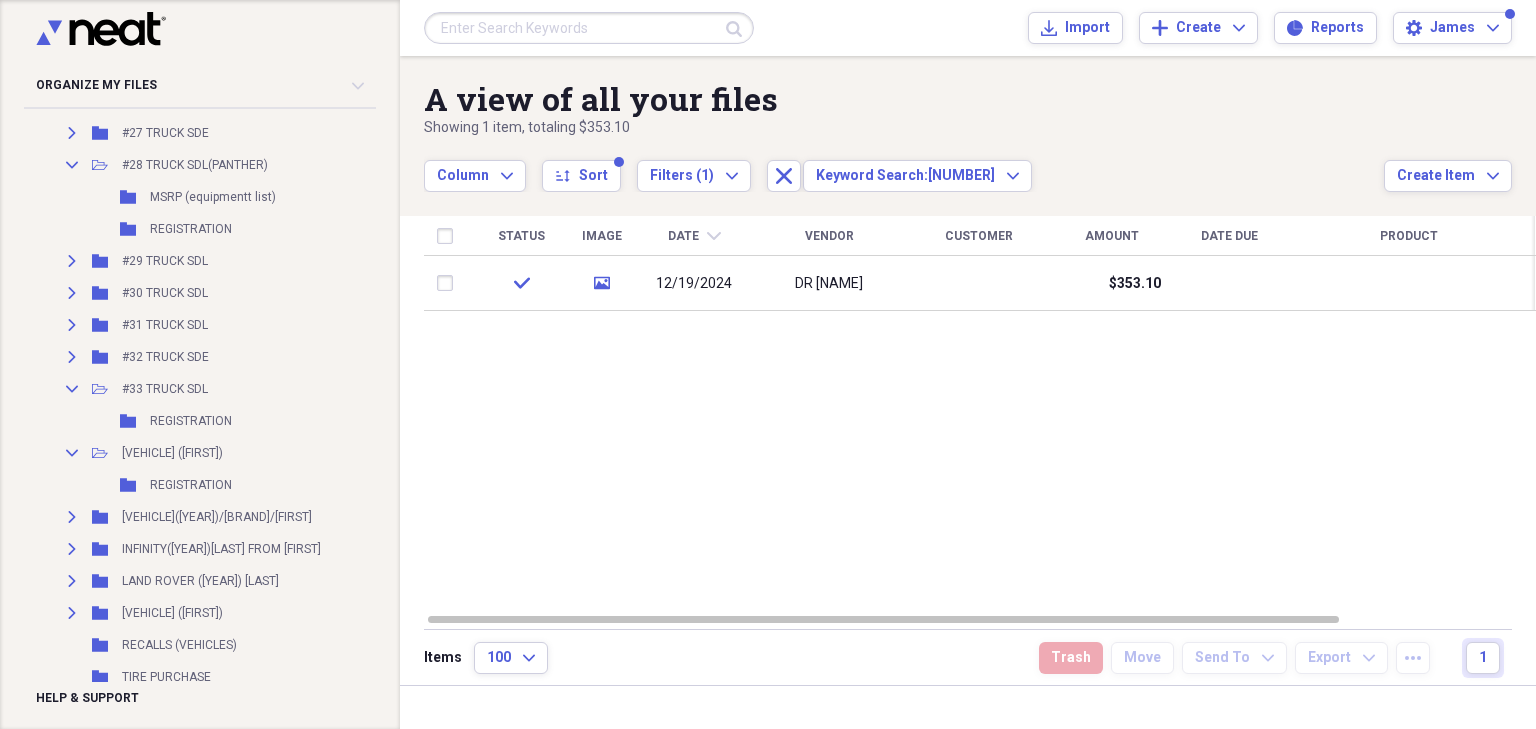 scroll, scrollTop: 2000, scrollLeft: 0, axis: vertical 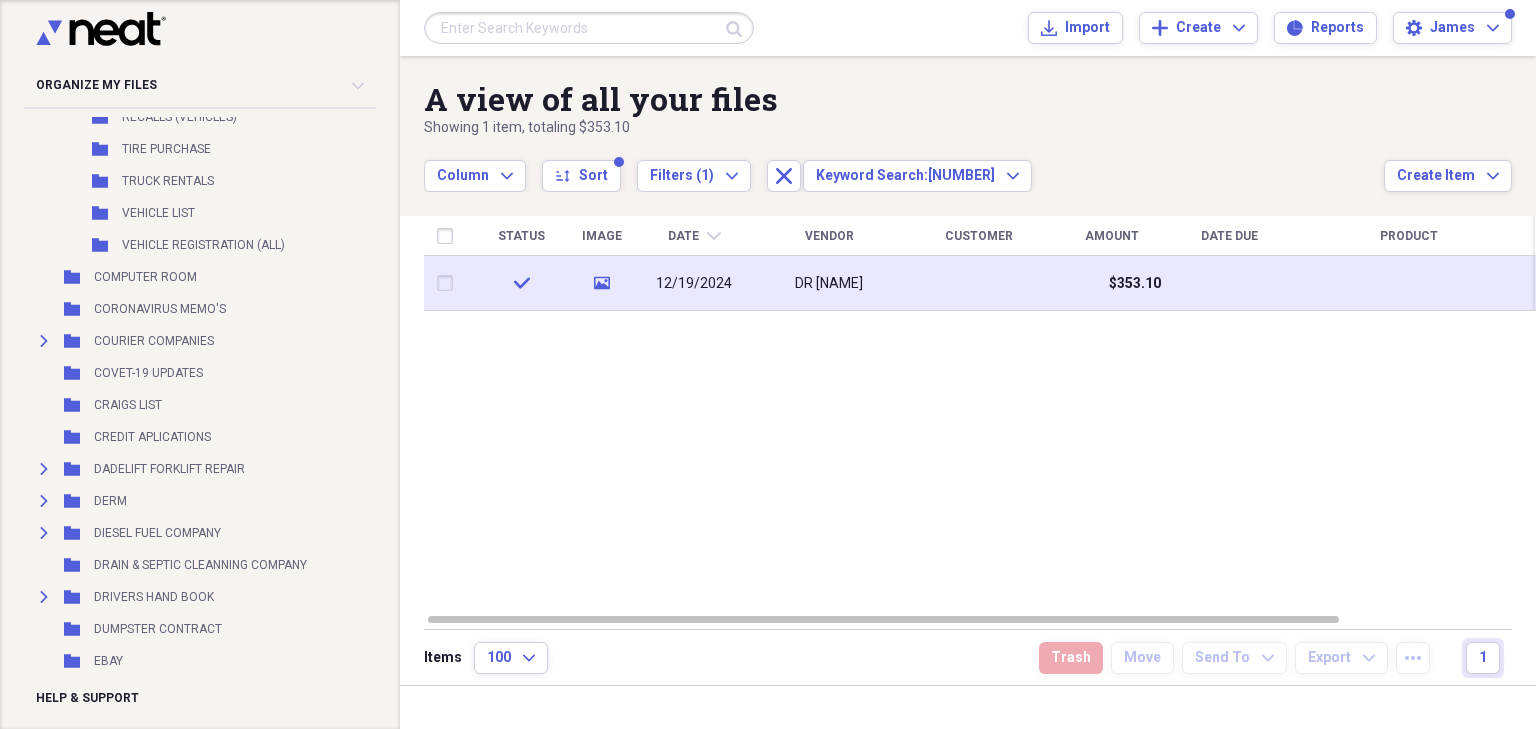 click at bounding box center (979, 283) 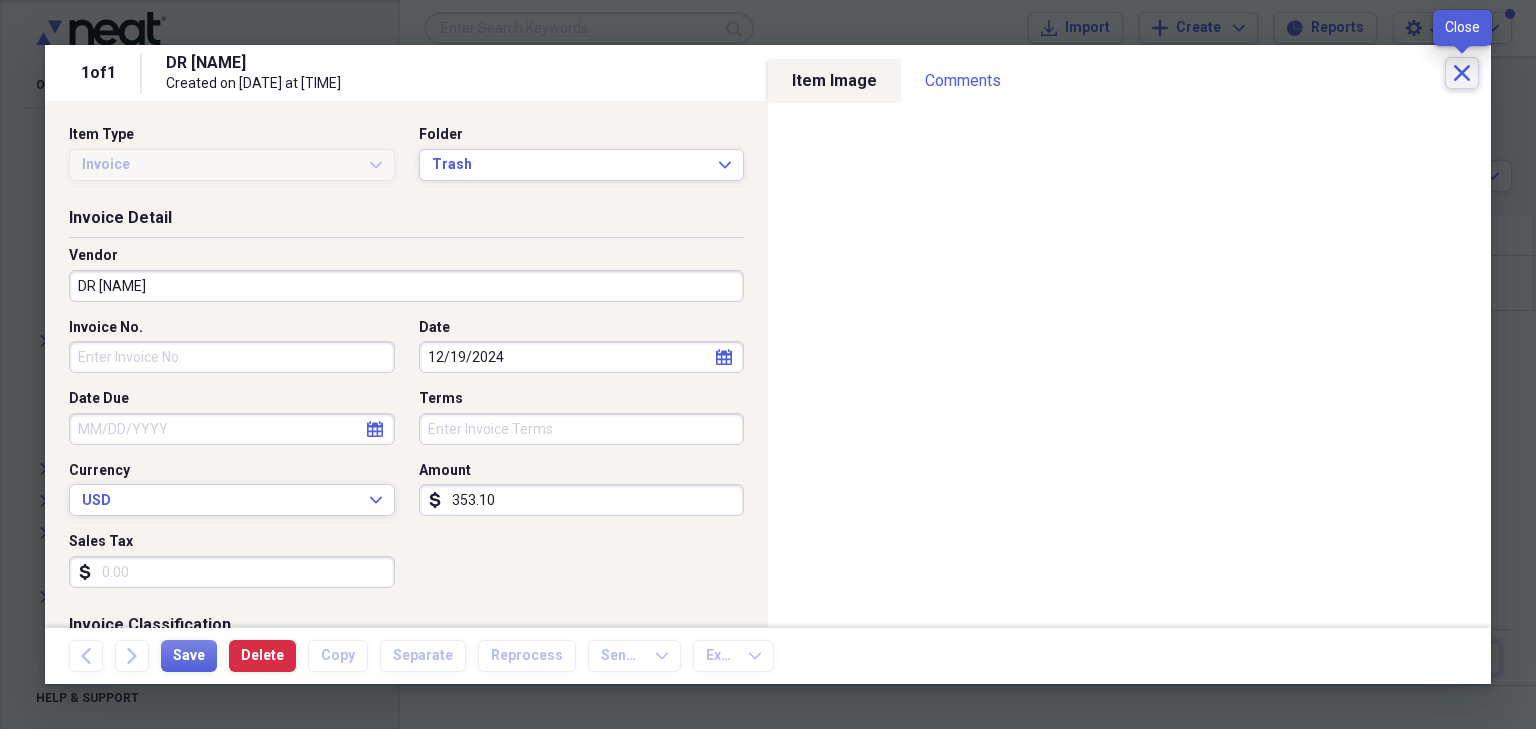 click on "Close" 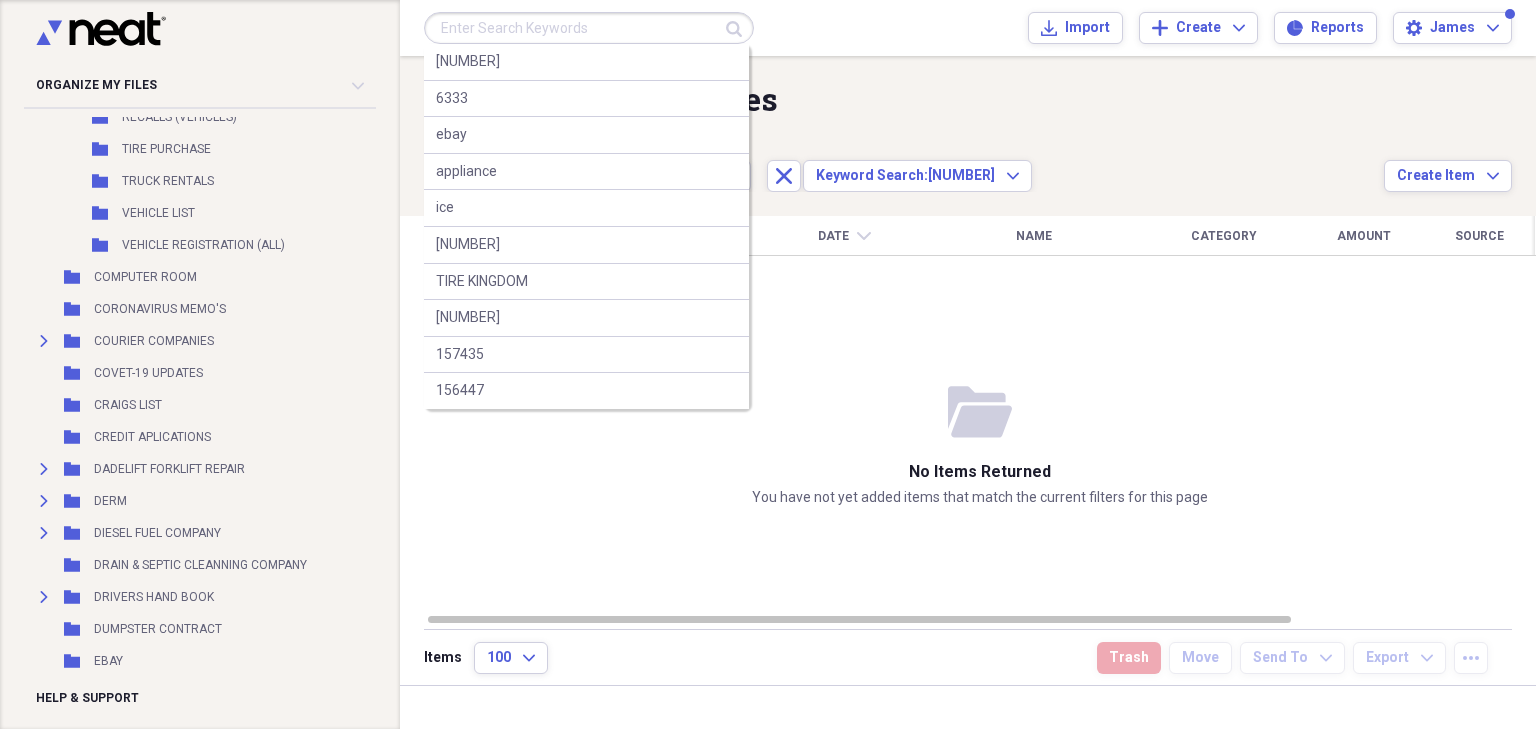 click at bounding box center (589, 28) 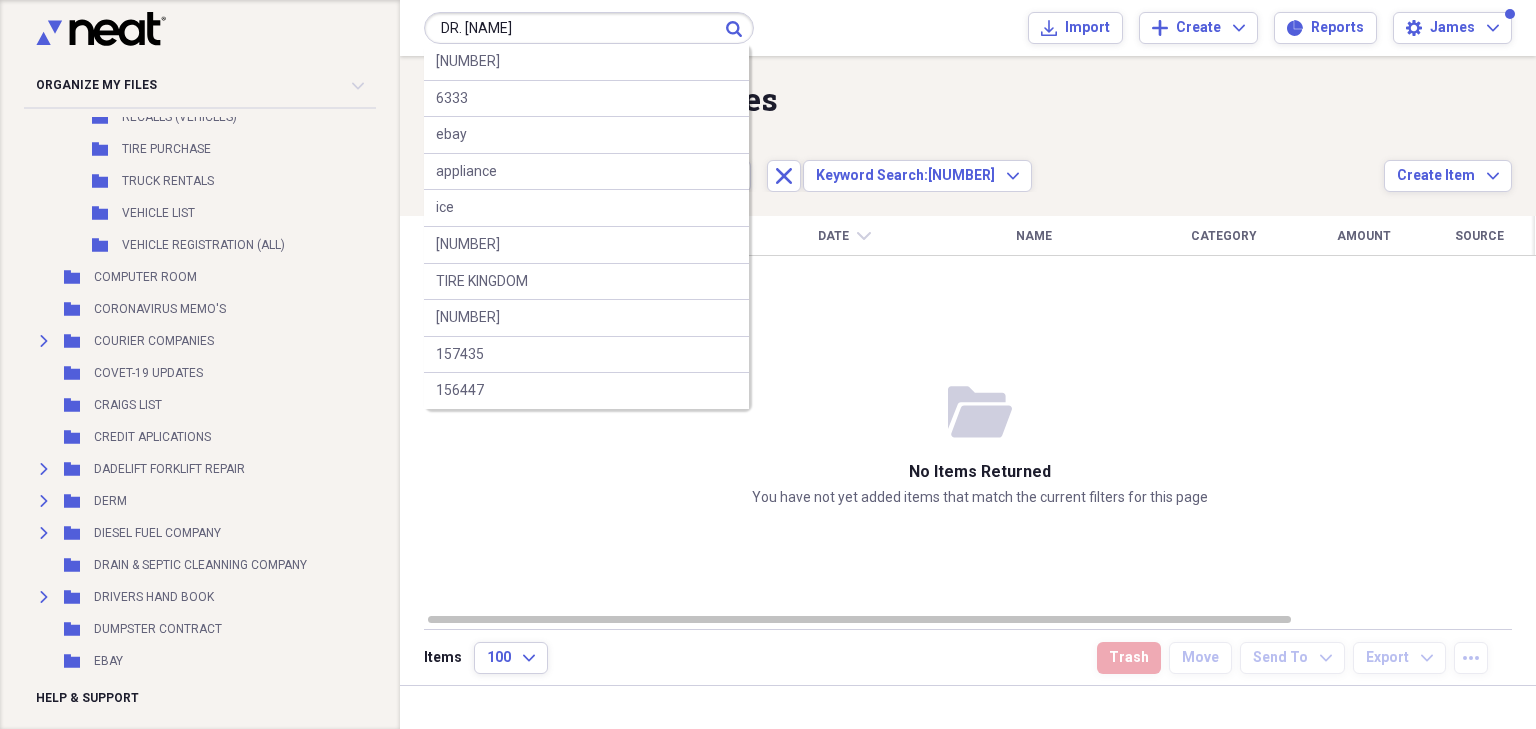 type on "DR. [NAME]" 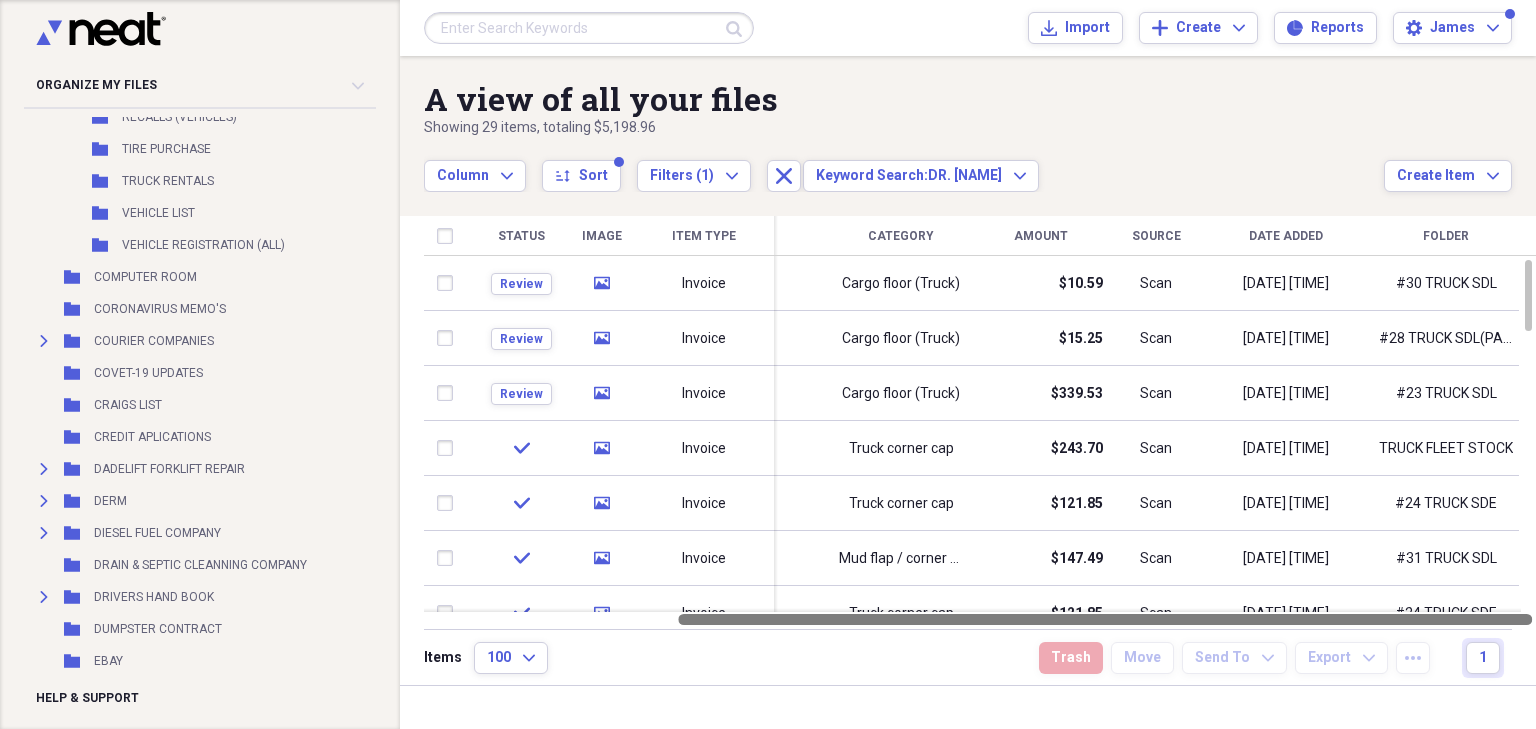 drag, startPoint x: 1009, startPoint y: 619, endPoint x: 1387, endPoint y: 612, distance: 378.06482 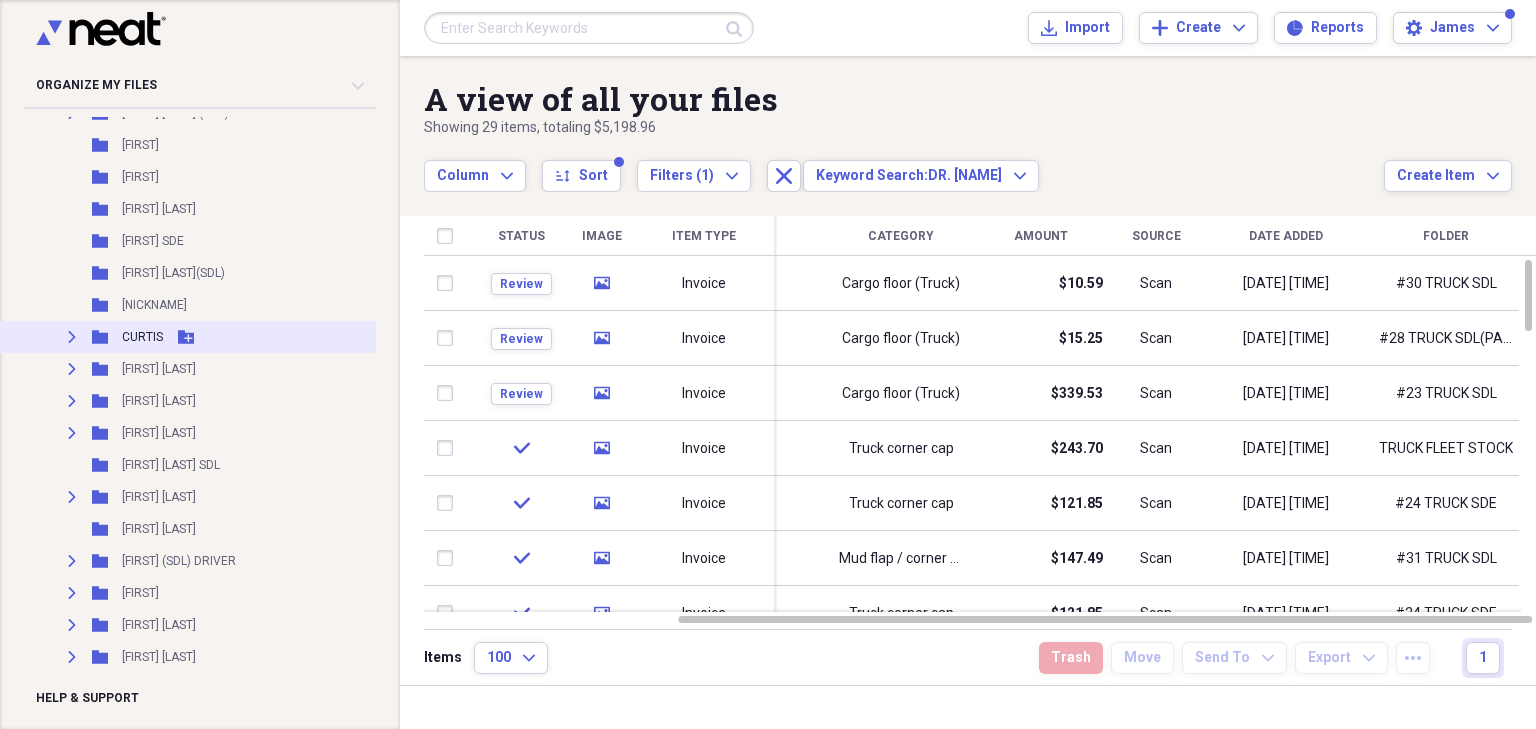 scroll, scrollTop: 3360, scrollLeft: 0, axis: vertical 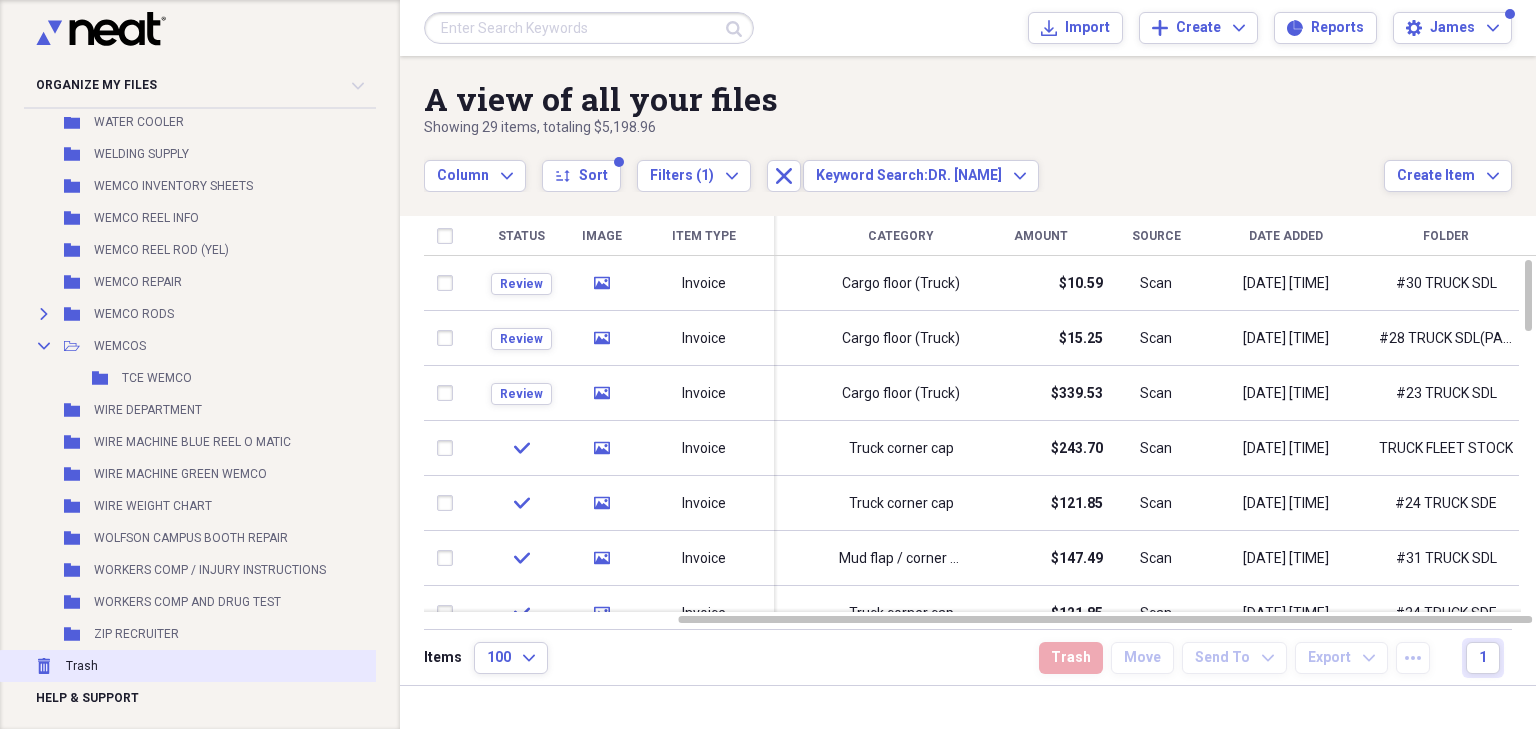 click on "Trash Trash" at bounding box center [248, 666] 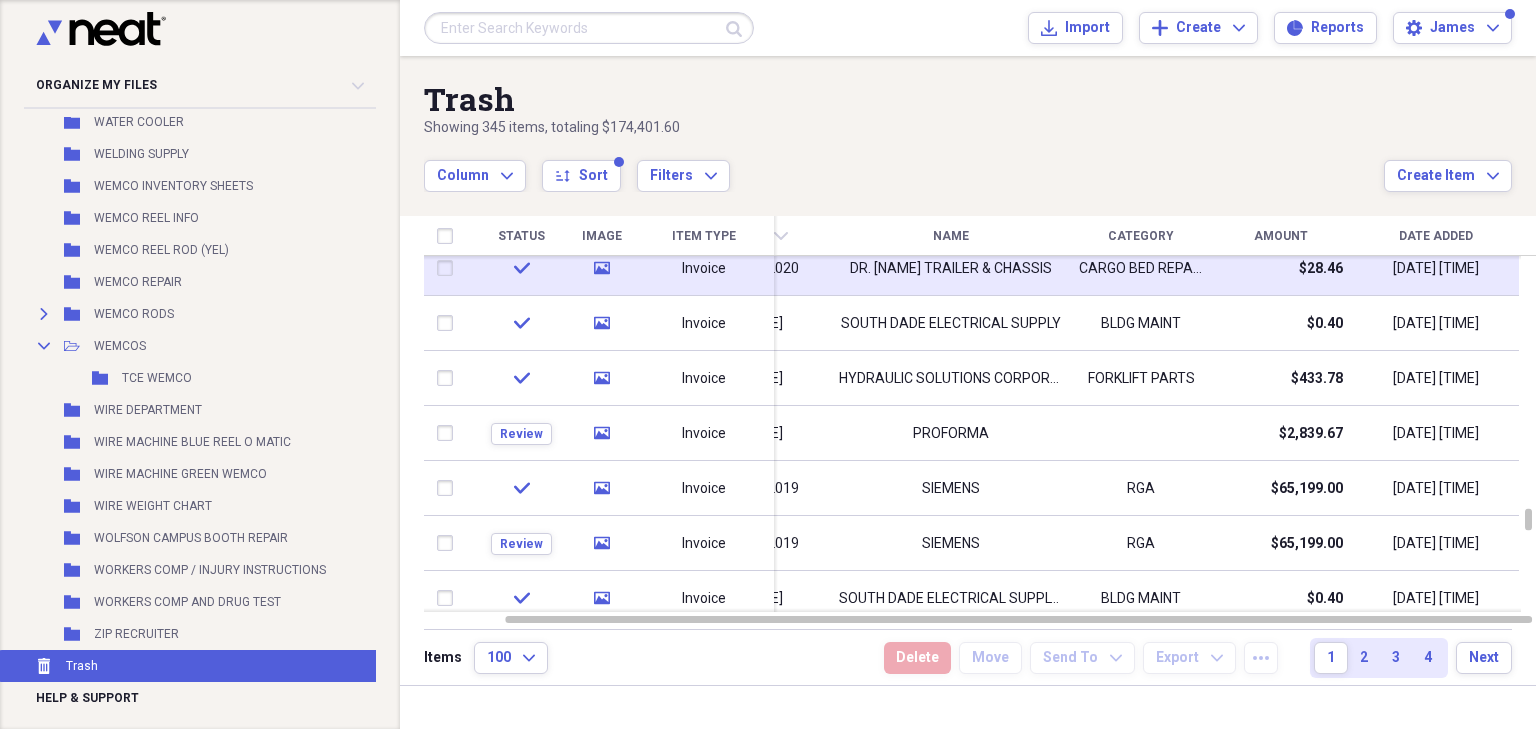 click on "DR. [NAME] TRAILER & CHASSIS" at bounding box center [951, 269] 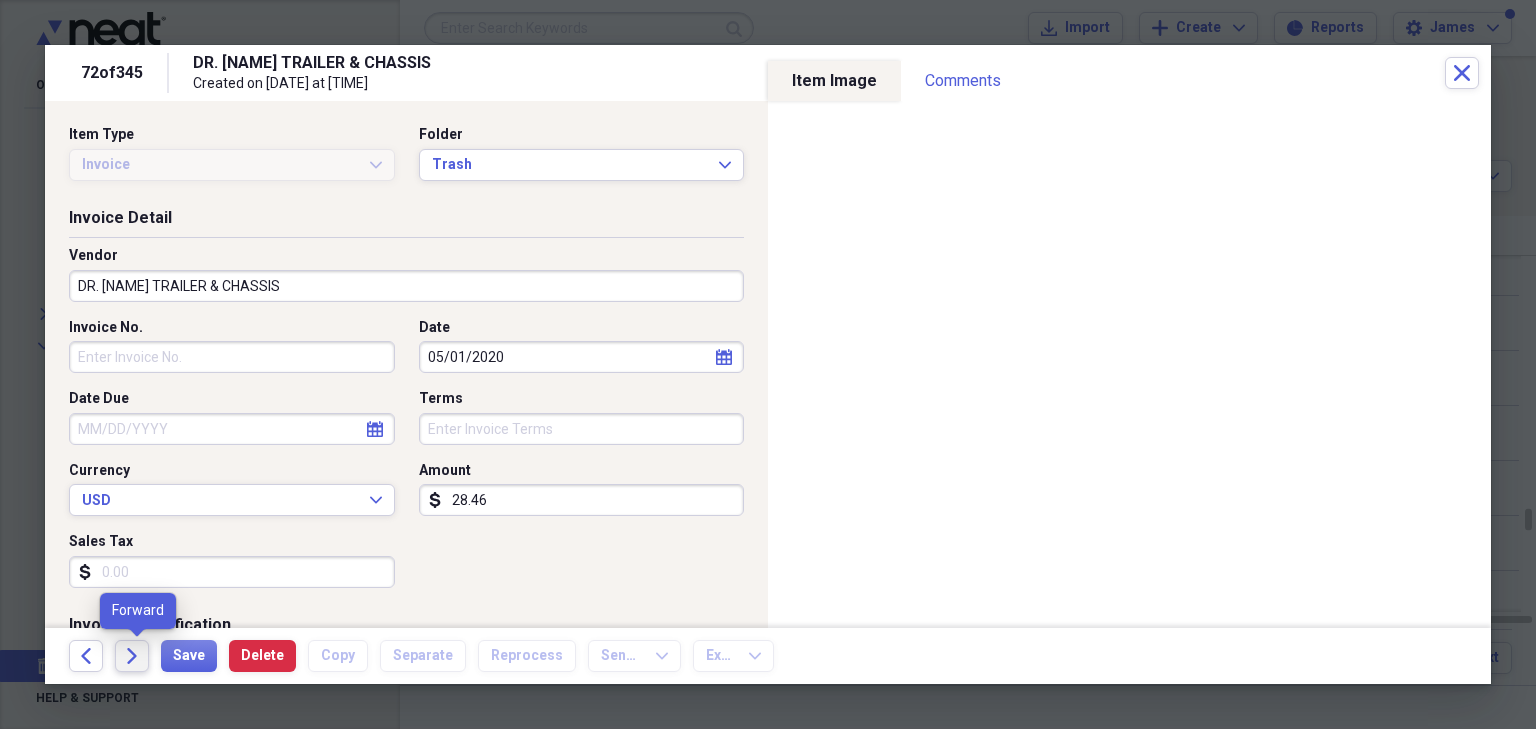 click on "Forward" 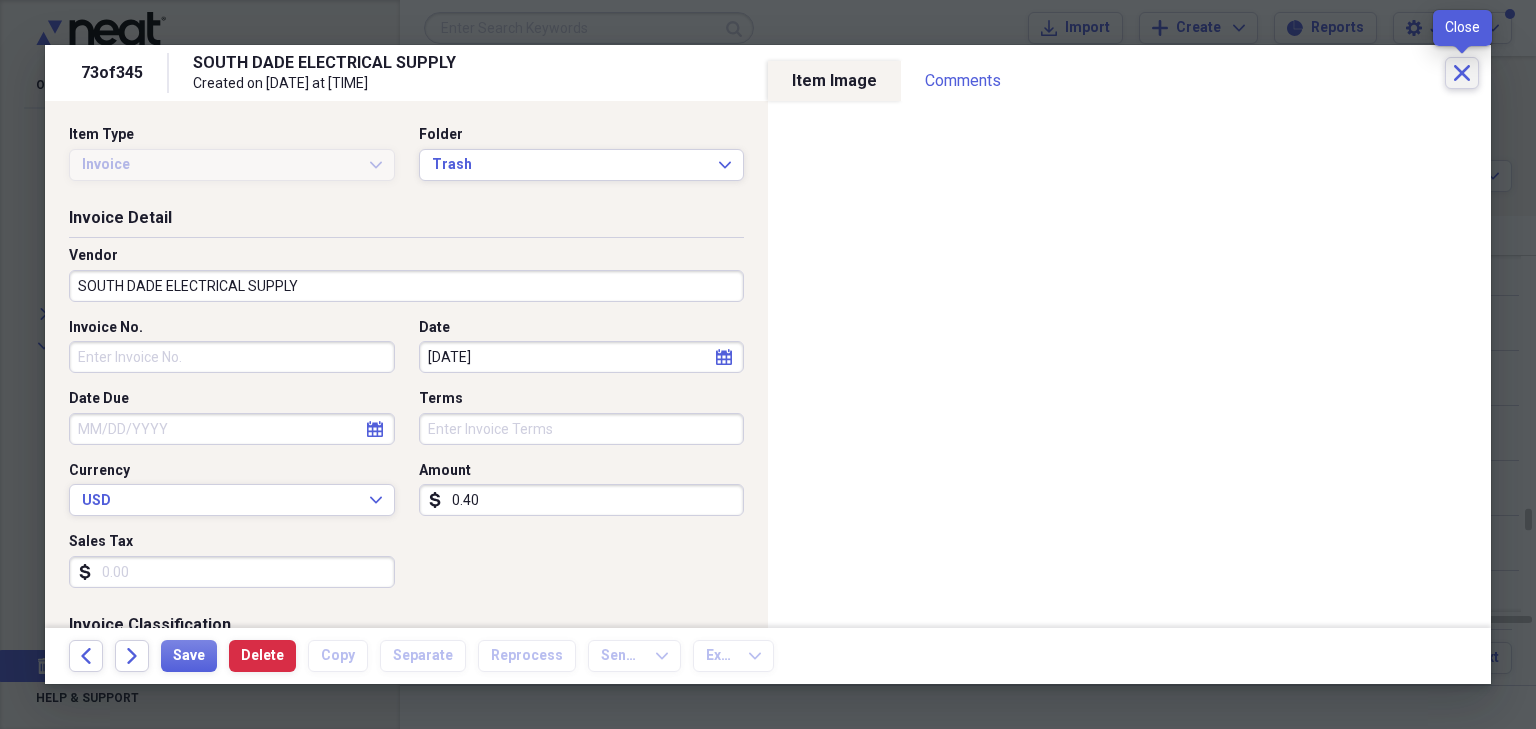 click 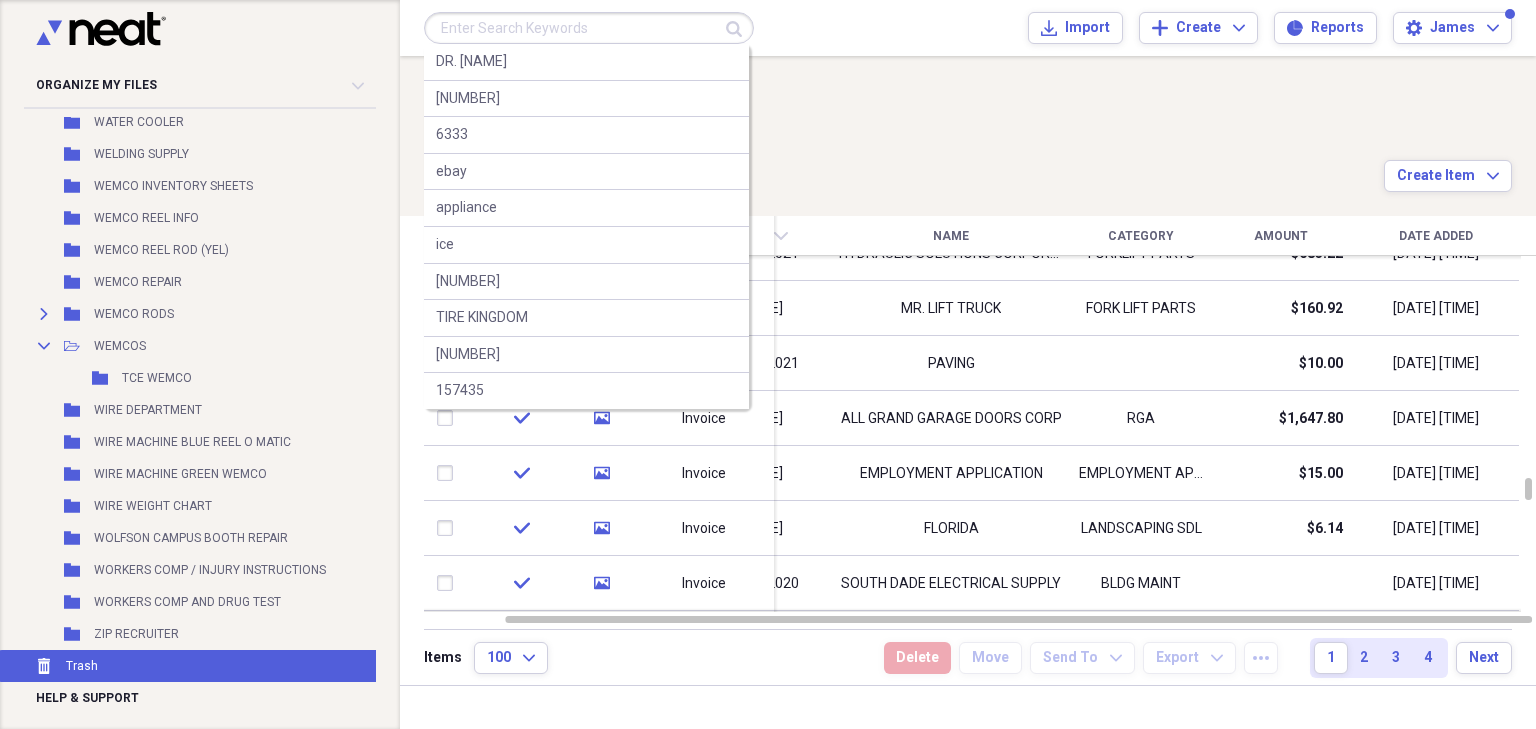 click at bounding box center [589, 28] 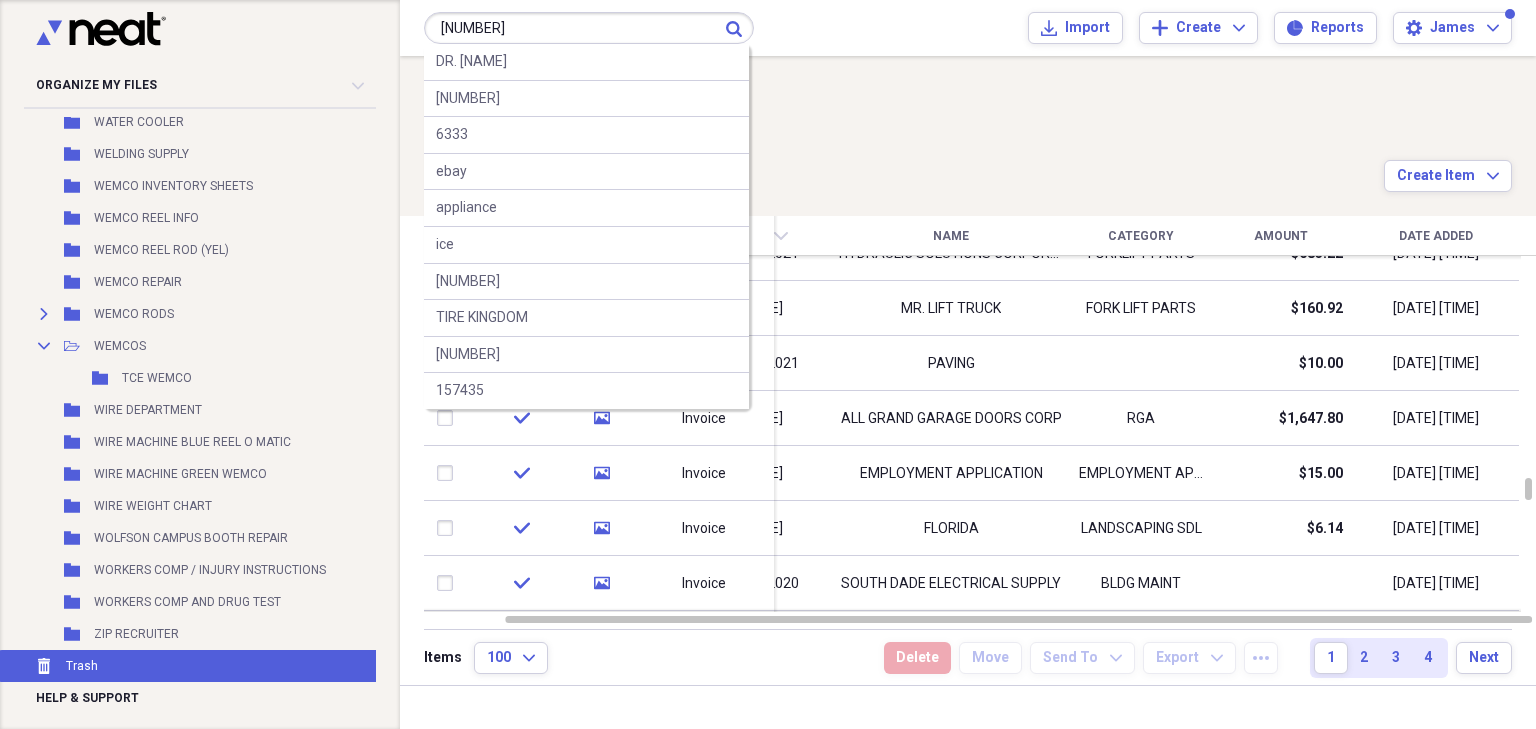 type on "[NUMBER]" 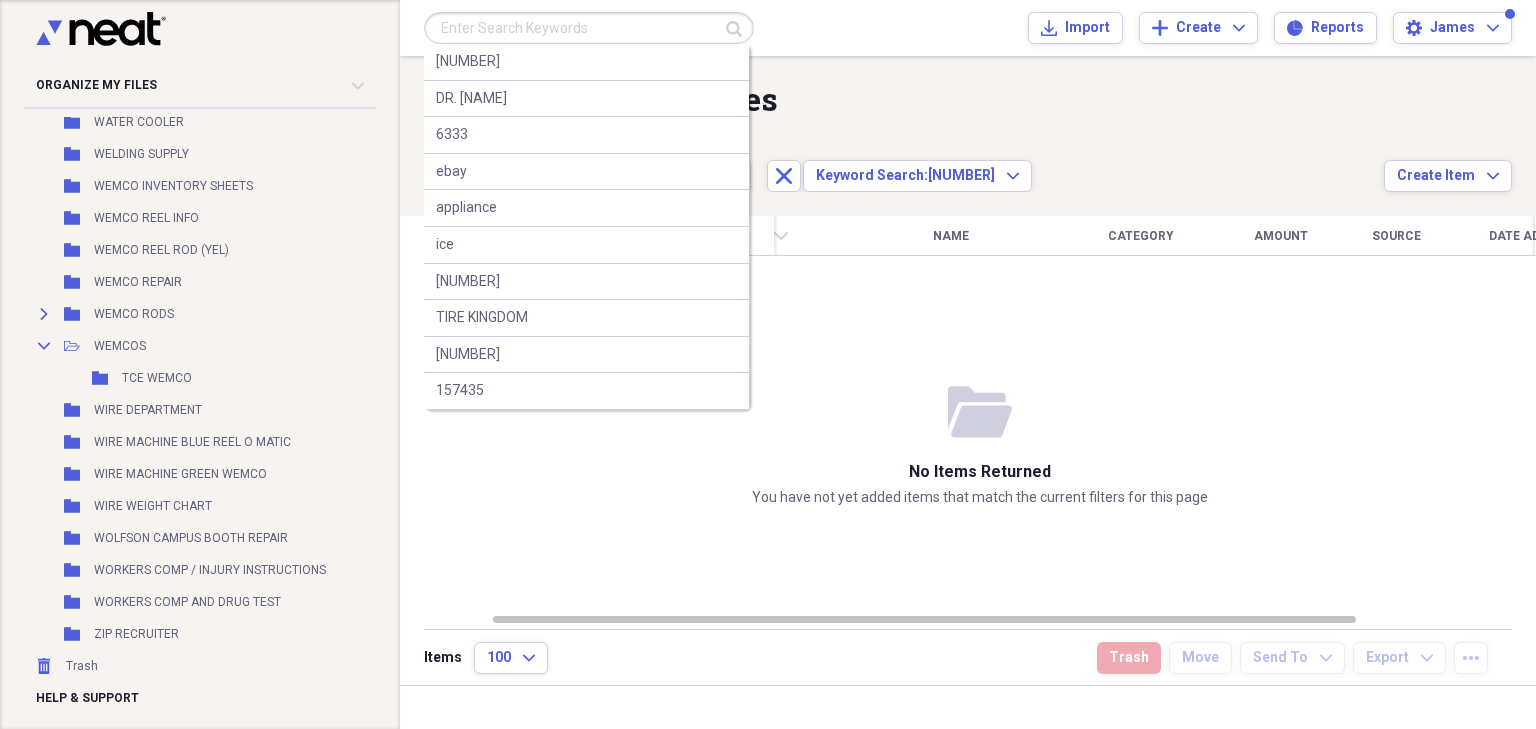 click at bounding box center (589, 28) 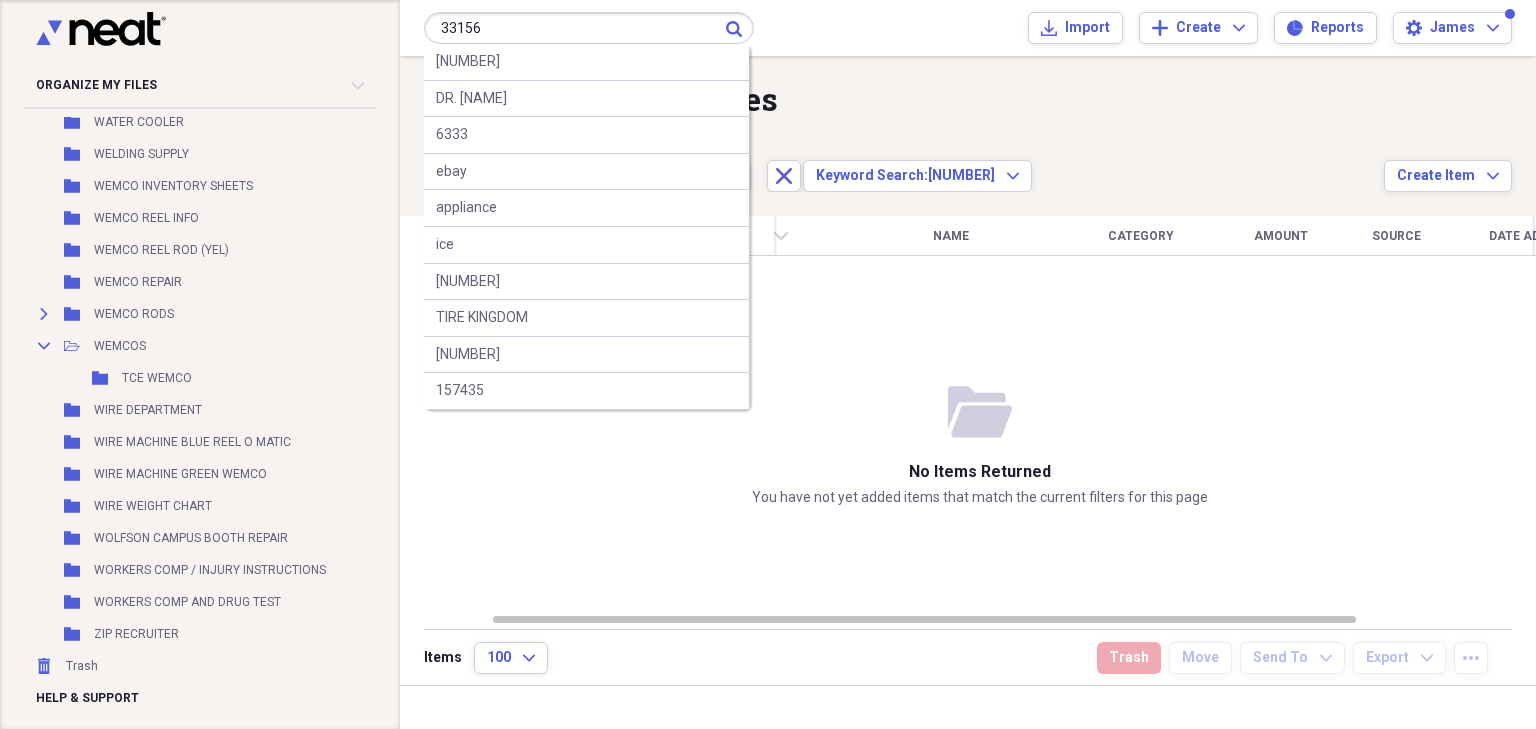 type on "33156" 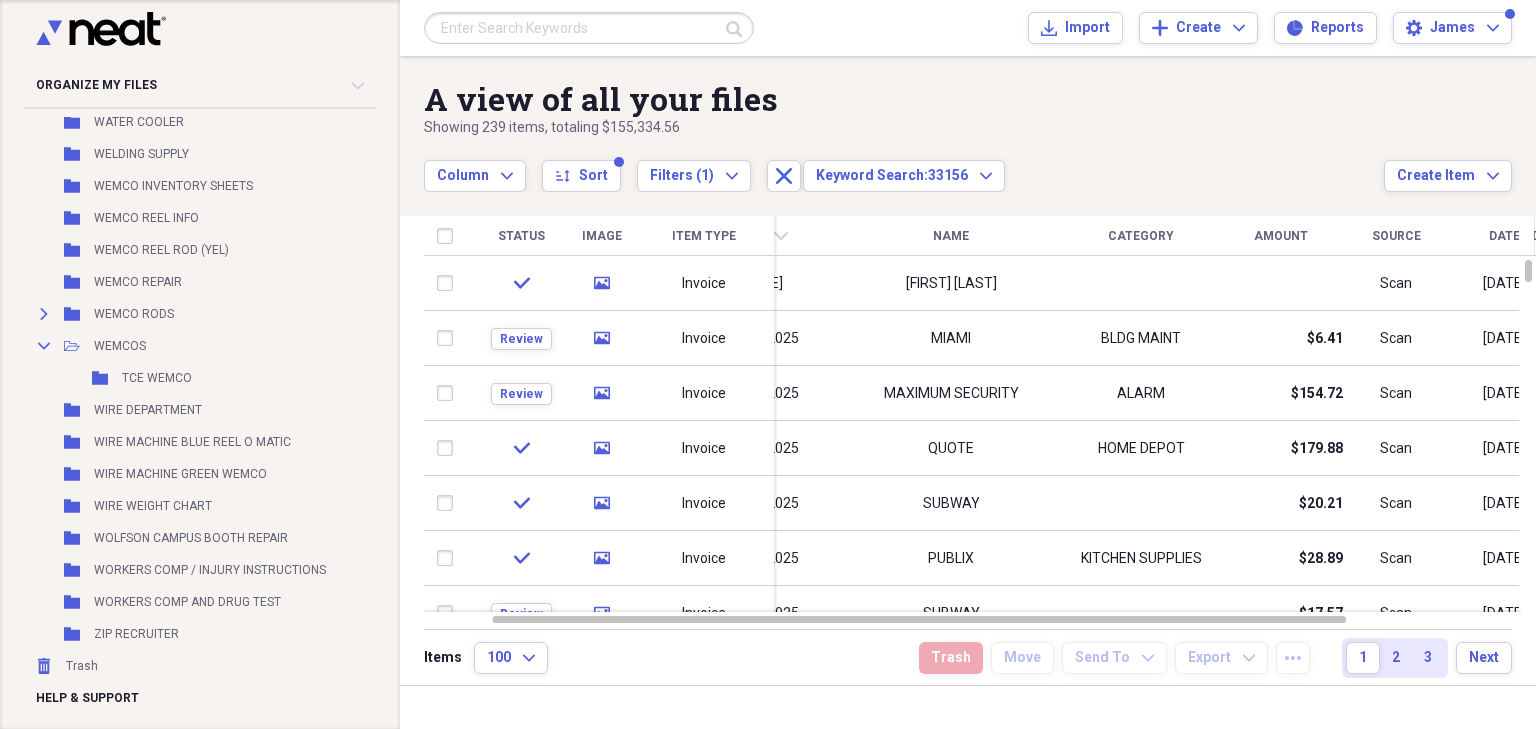click at bounding box center [589, 28] 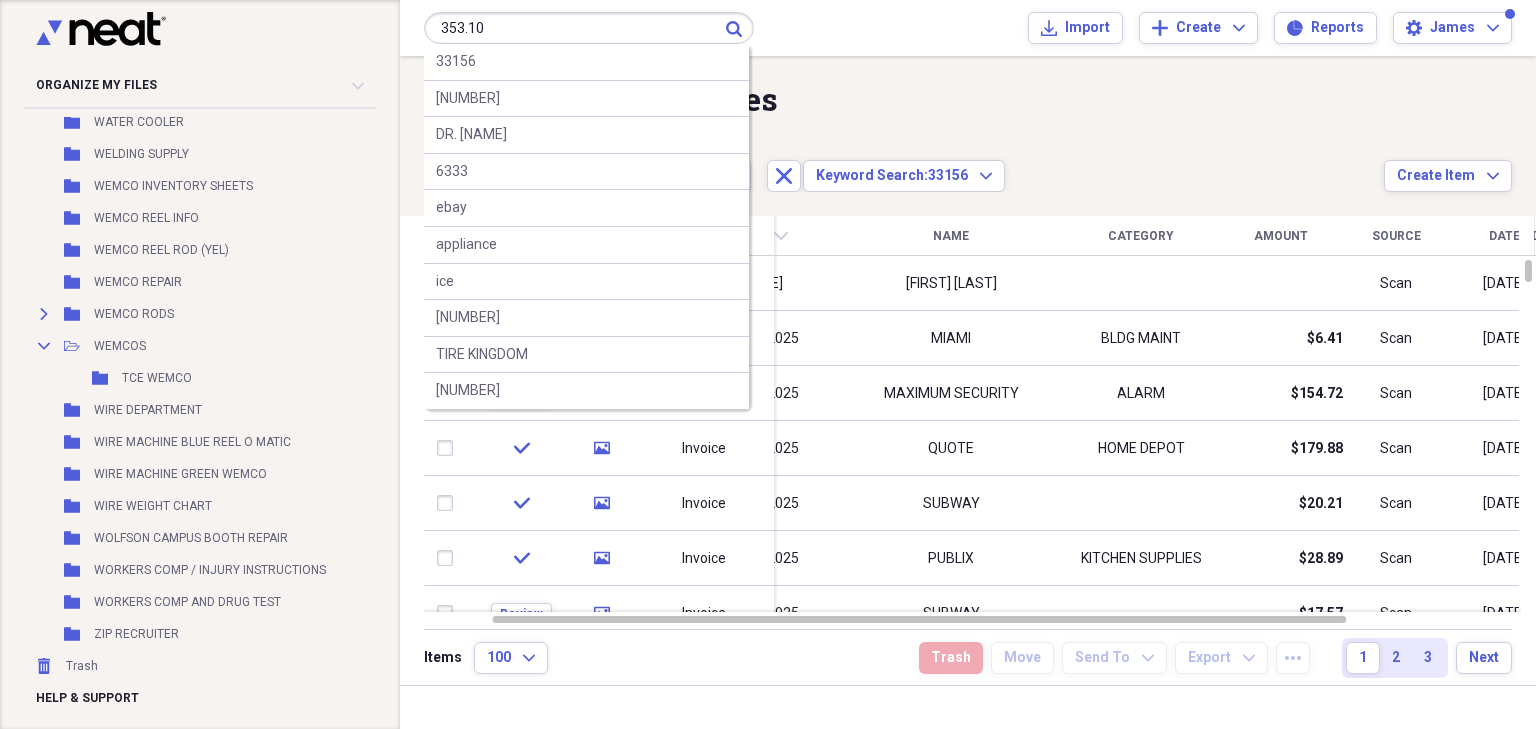 type on "353.10" 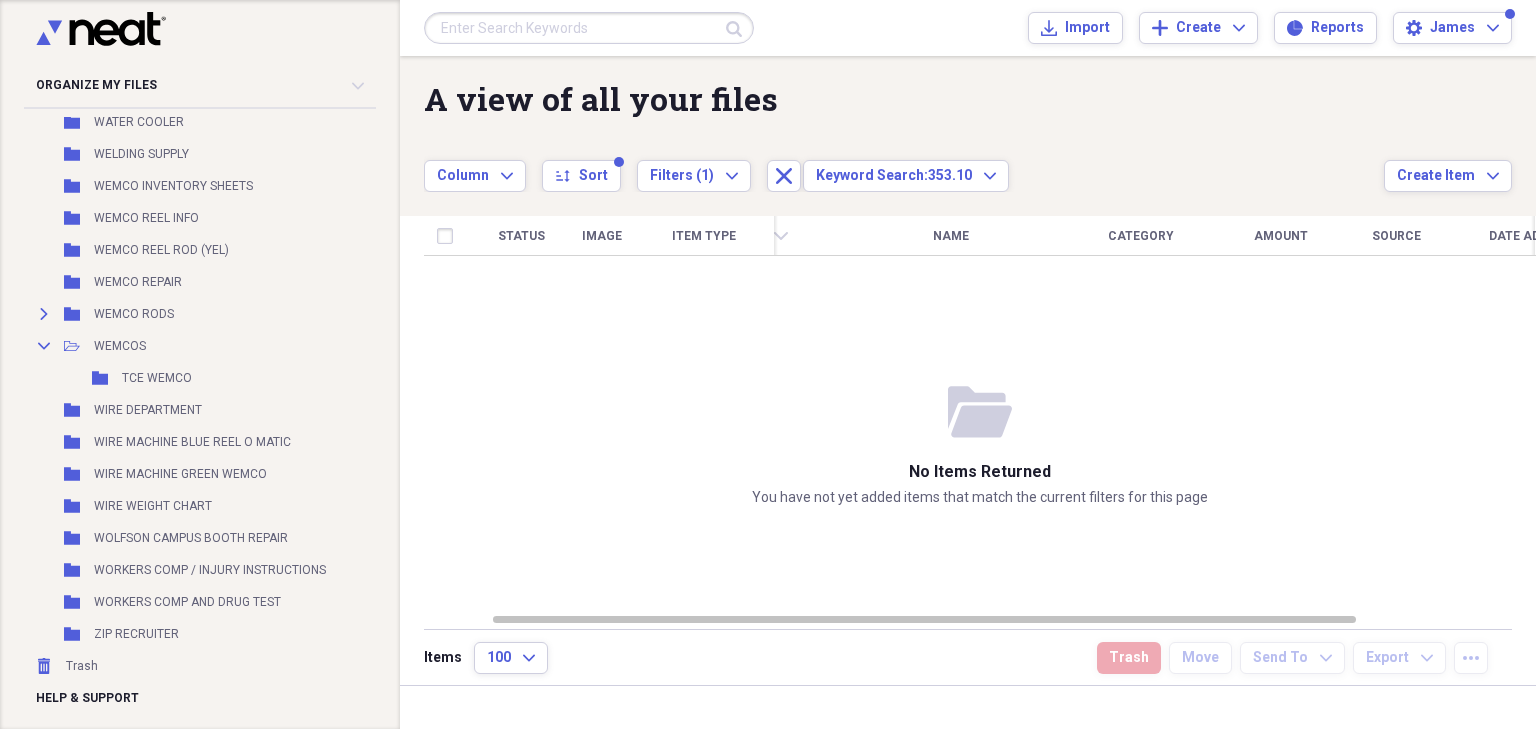 click at bounding box center (589, 28) 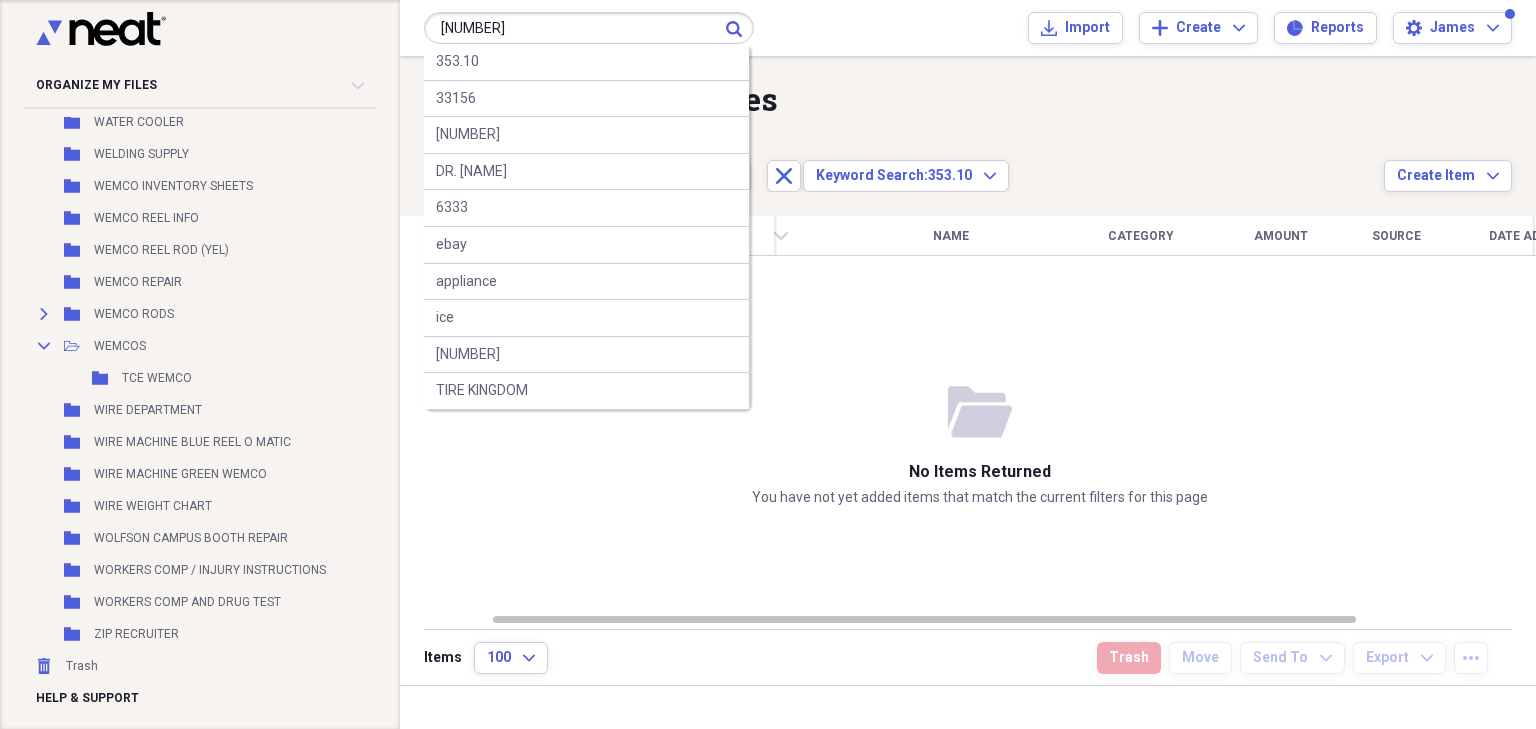 type on "[NUMBER]" 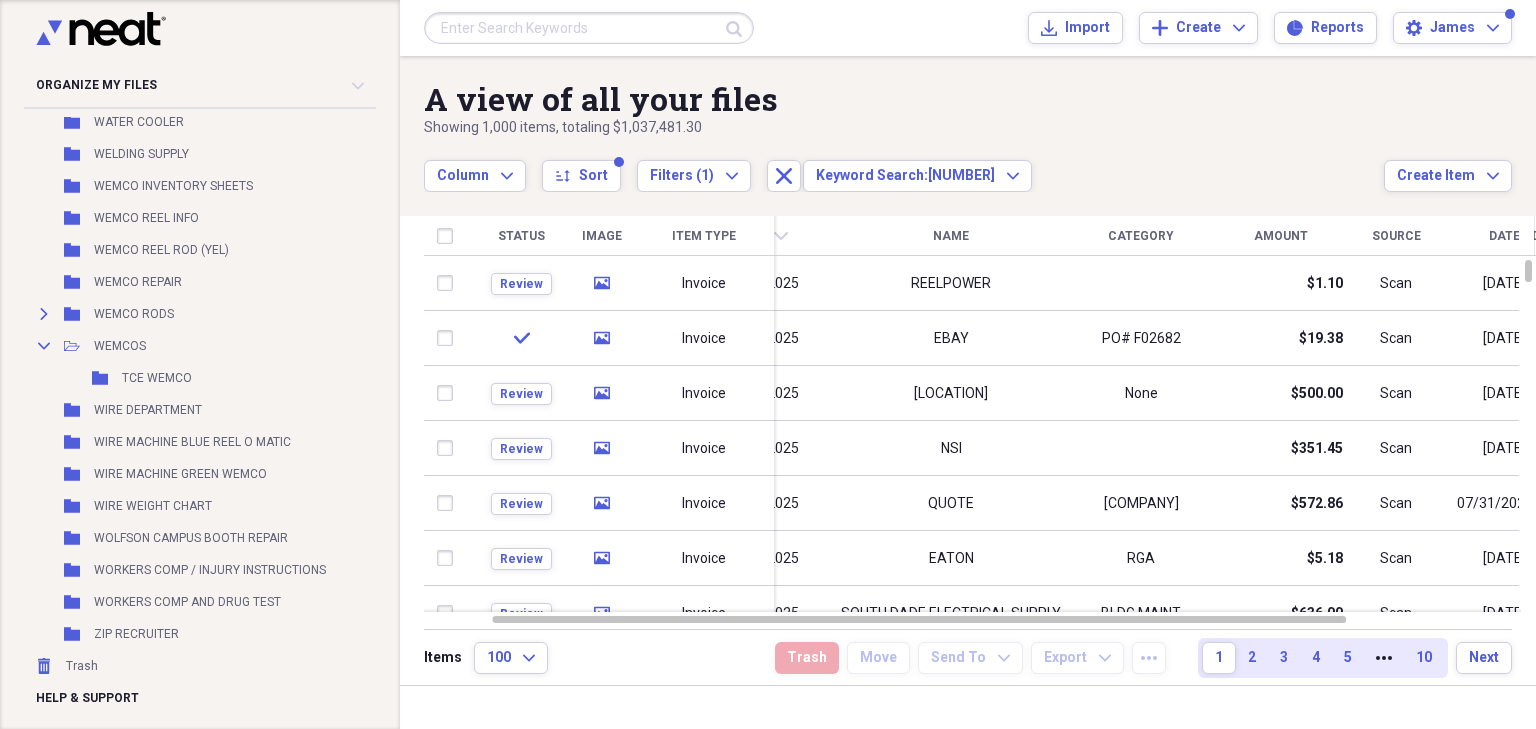 click at bounding box center [589, 28] 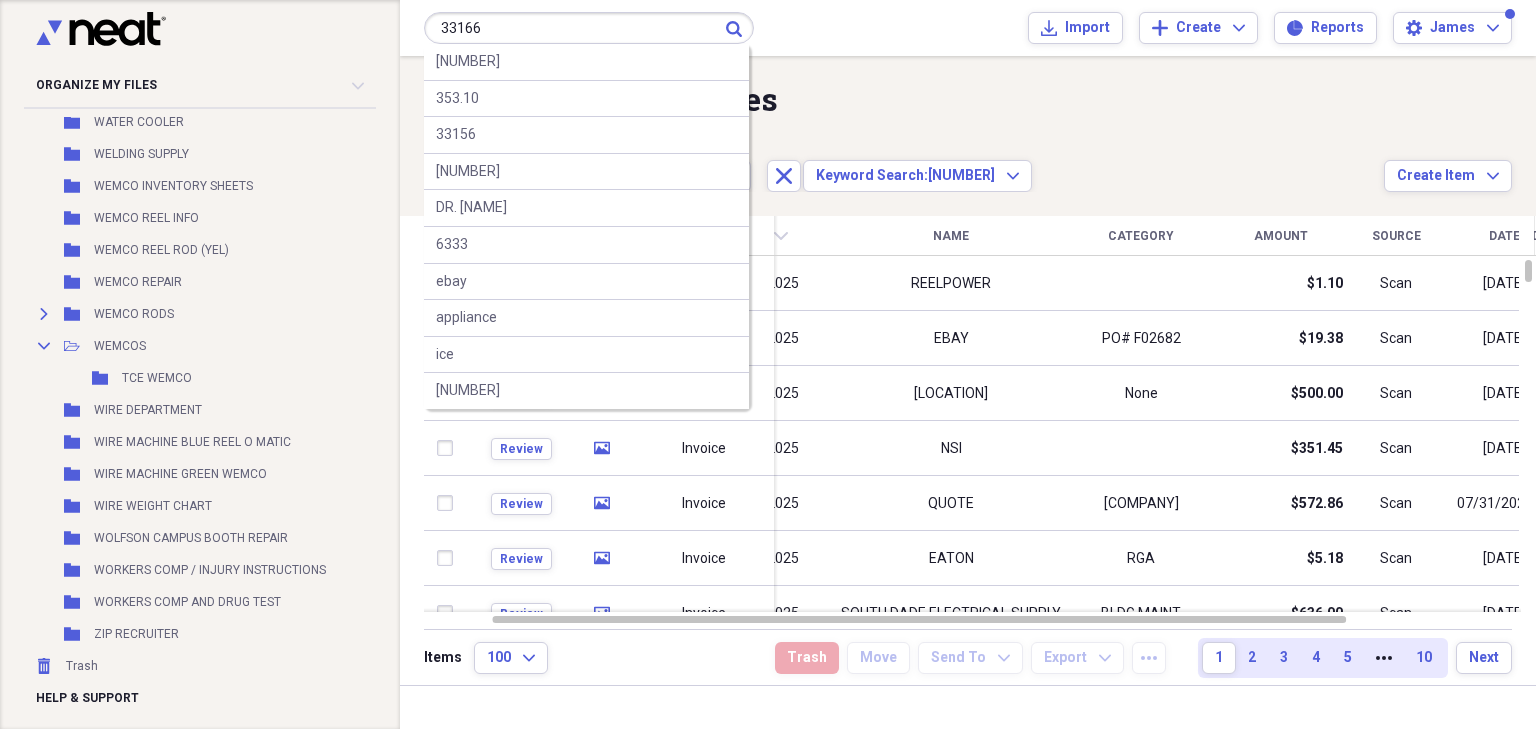 type on "33166" 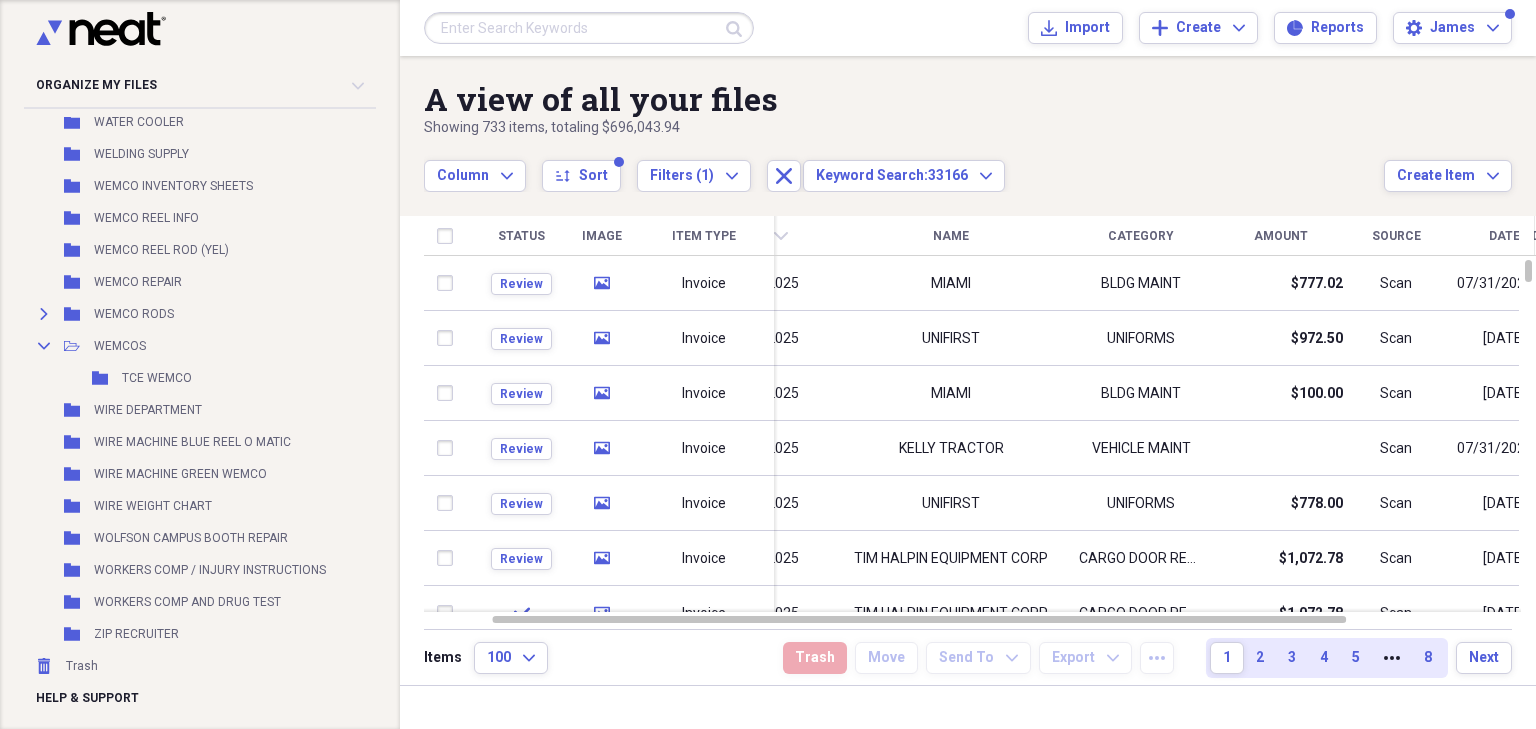 click at bounding box center [589, 28] 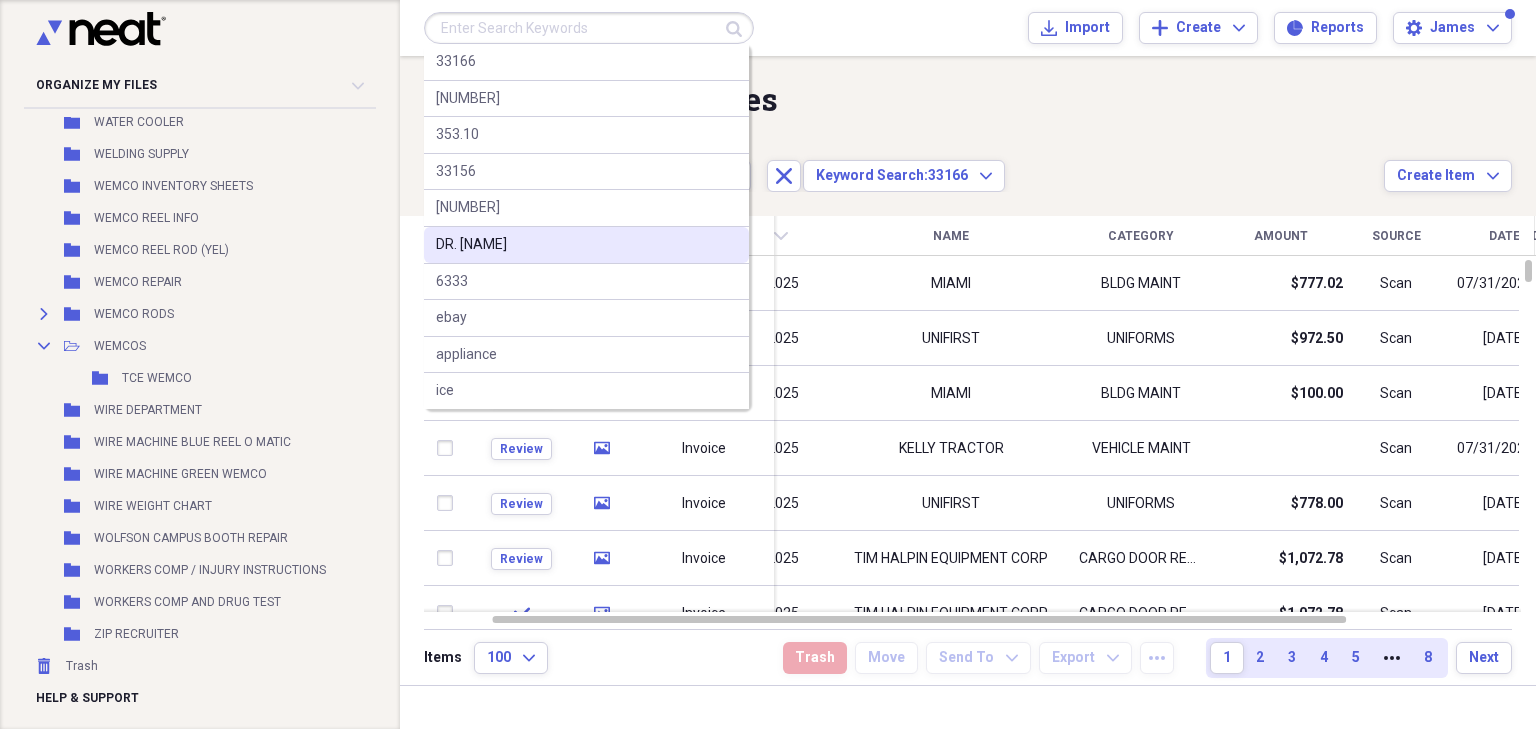 click on "DR. [NAME]" at bounding box center (586, 245) 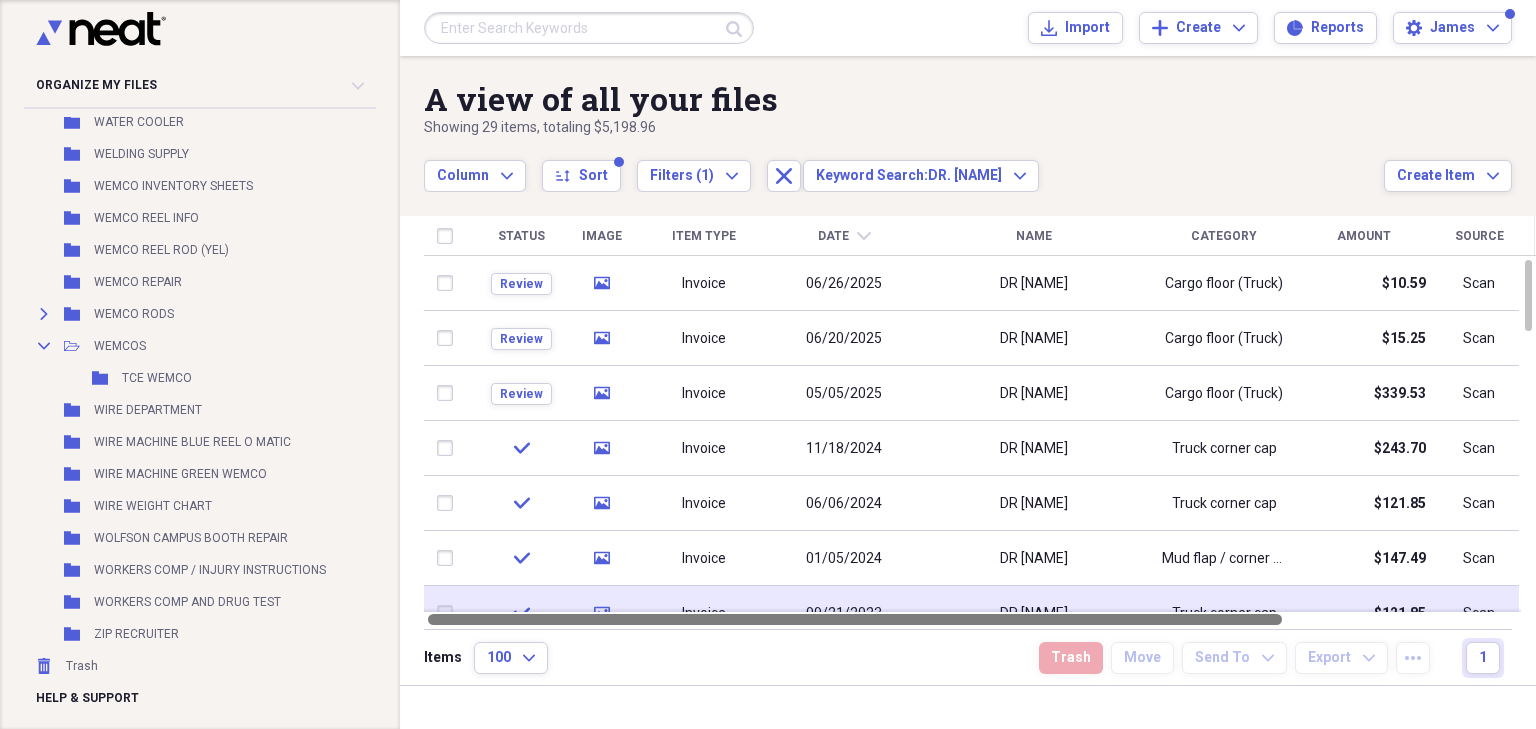 drag, startPoint x: 1064, startPoint y: 617, endPoint x: 803, endPoint y: 598, distance: 261.69064 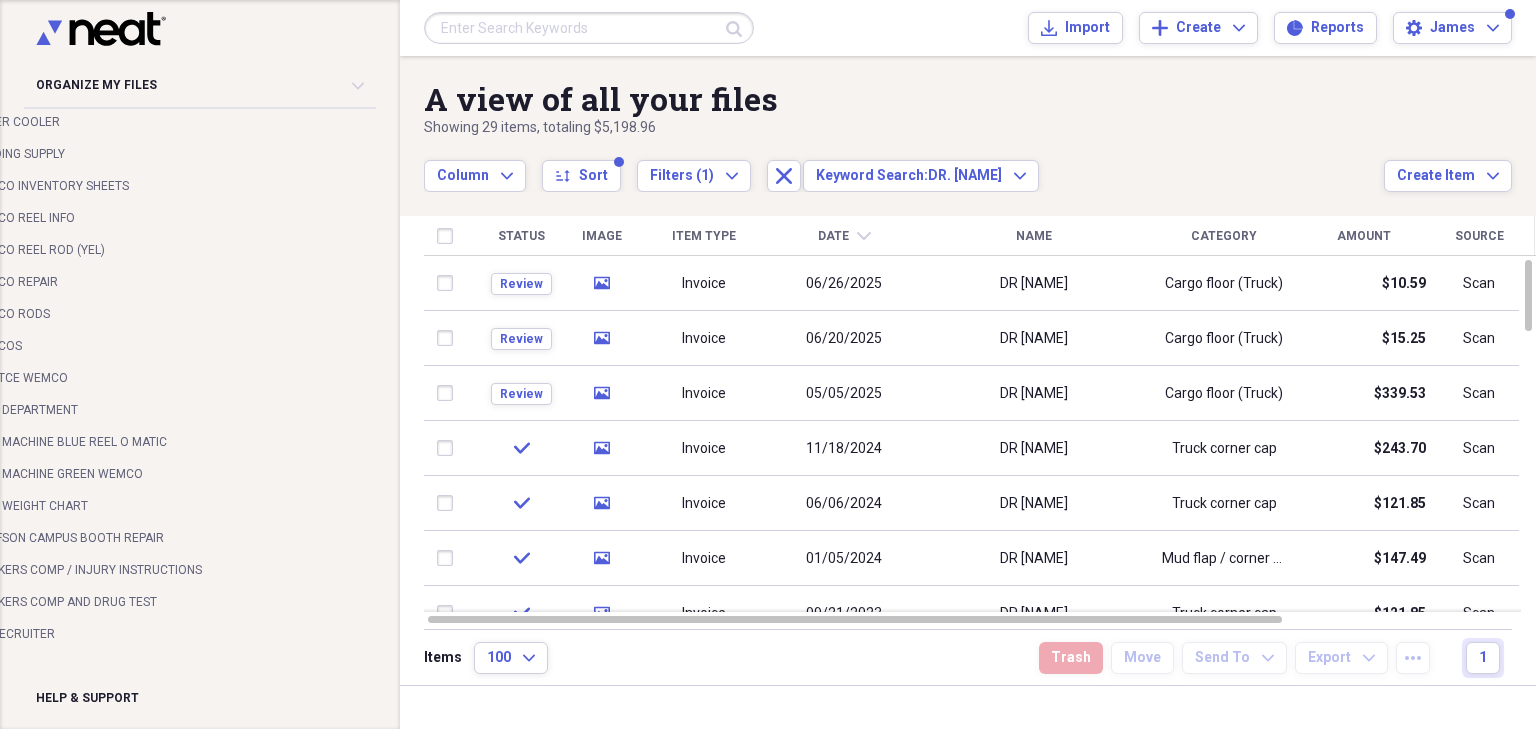 scroll, scrollTop: 10805, scrollLeft: 0, axis: vertical 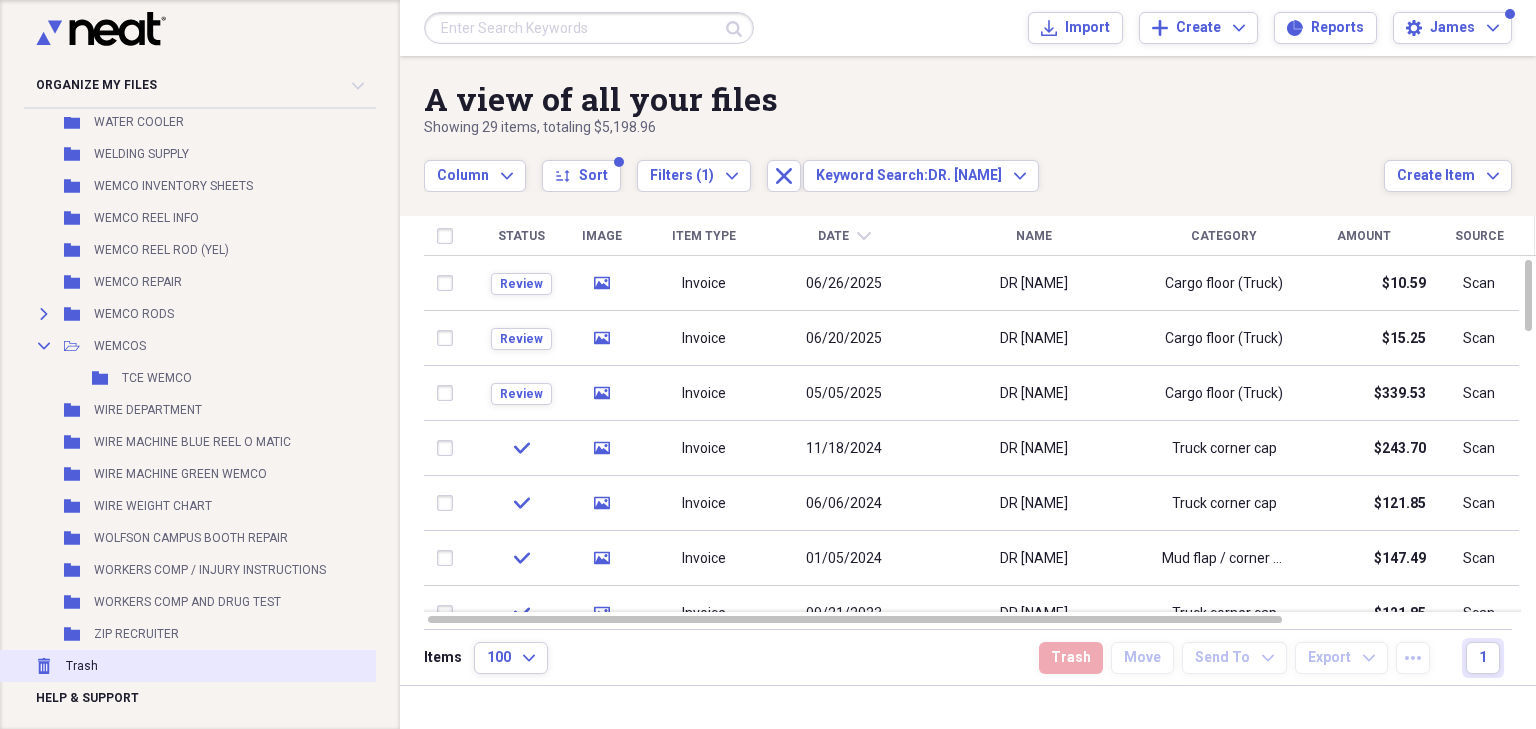 click on "Trash" at bounding box center [82, 666] 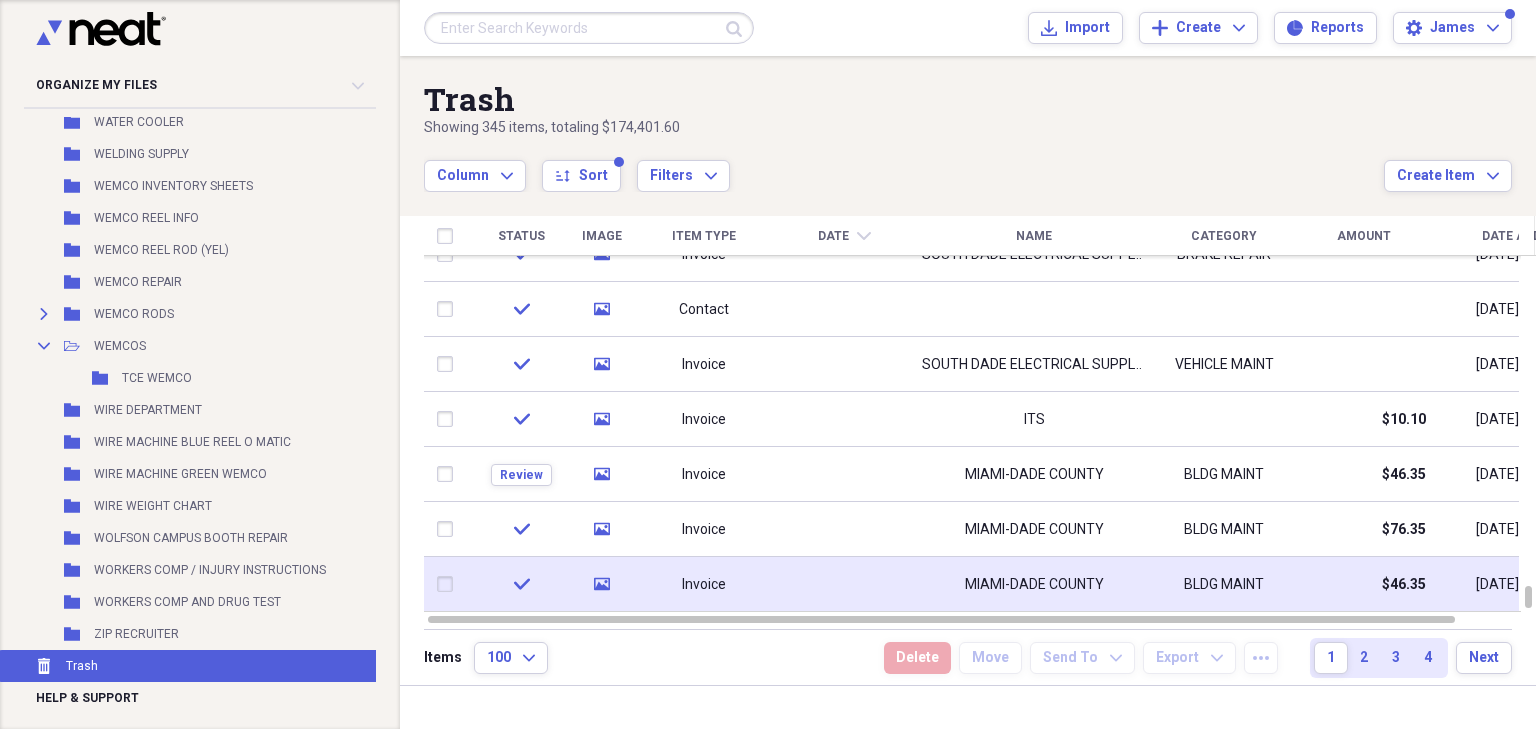 click at bounding box center (844, 584) 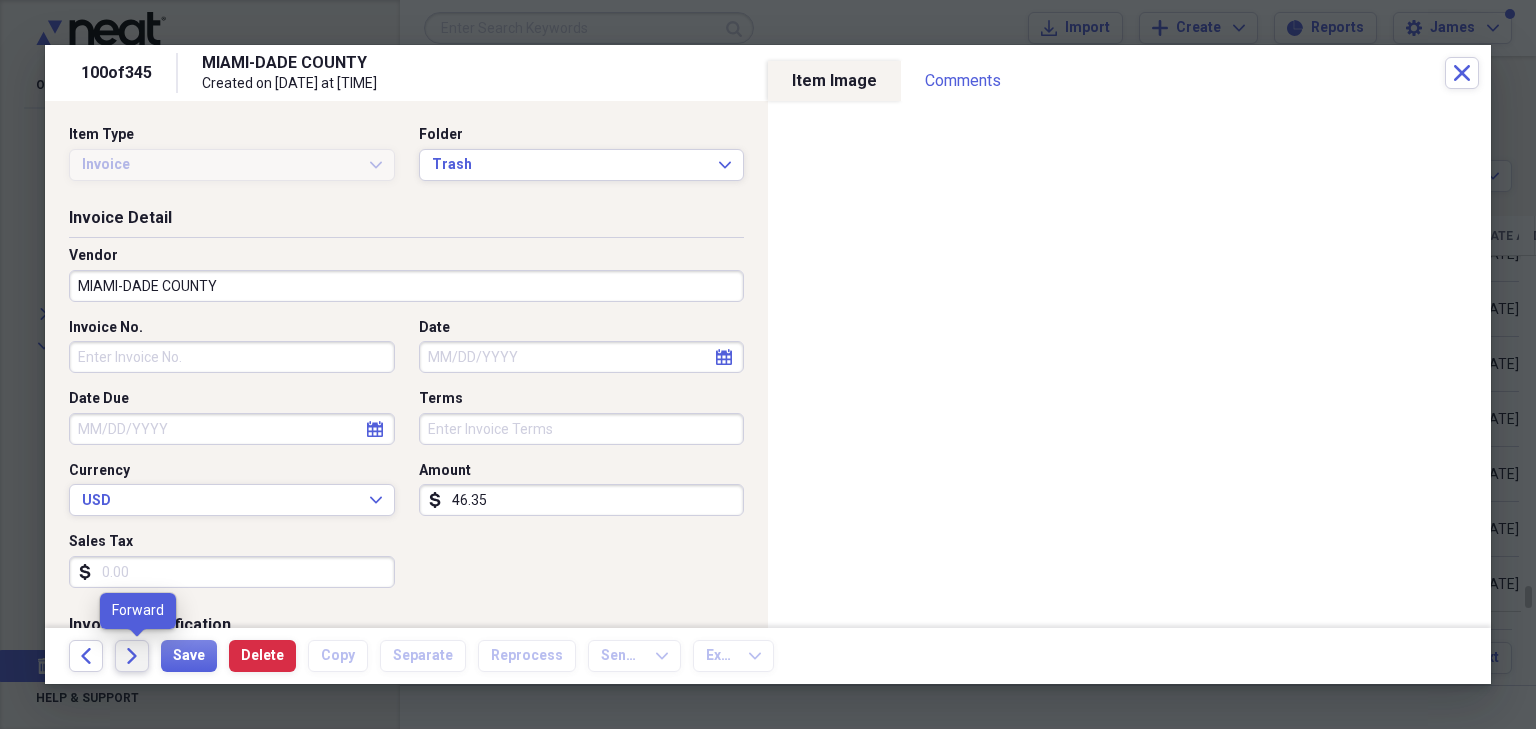 click on "Forward" 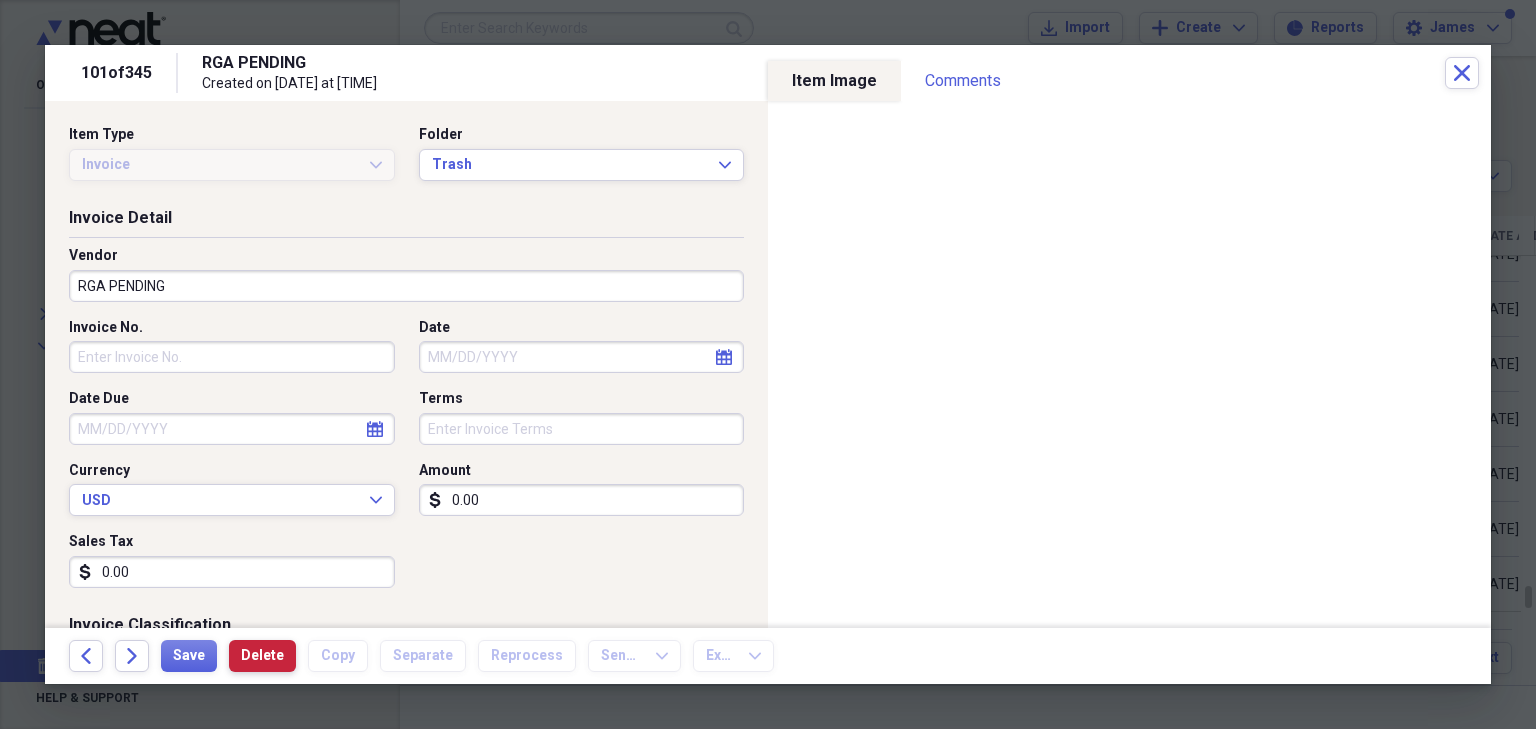 click on "Delete" at bounding box center [262, 656] 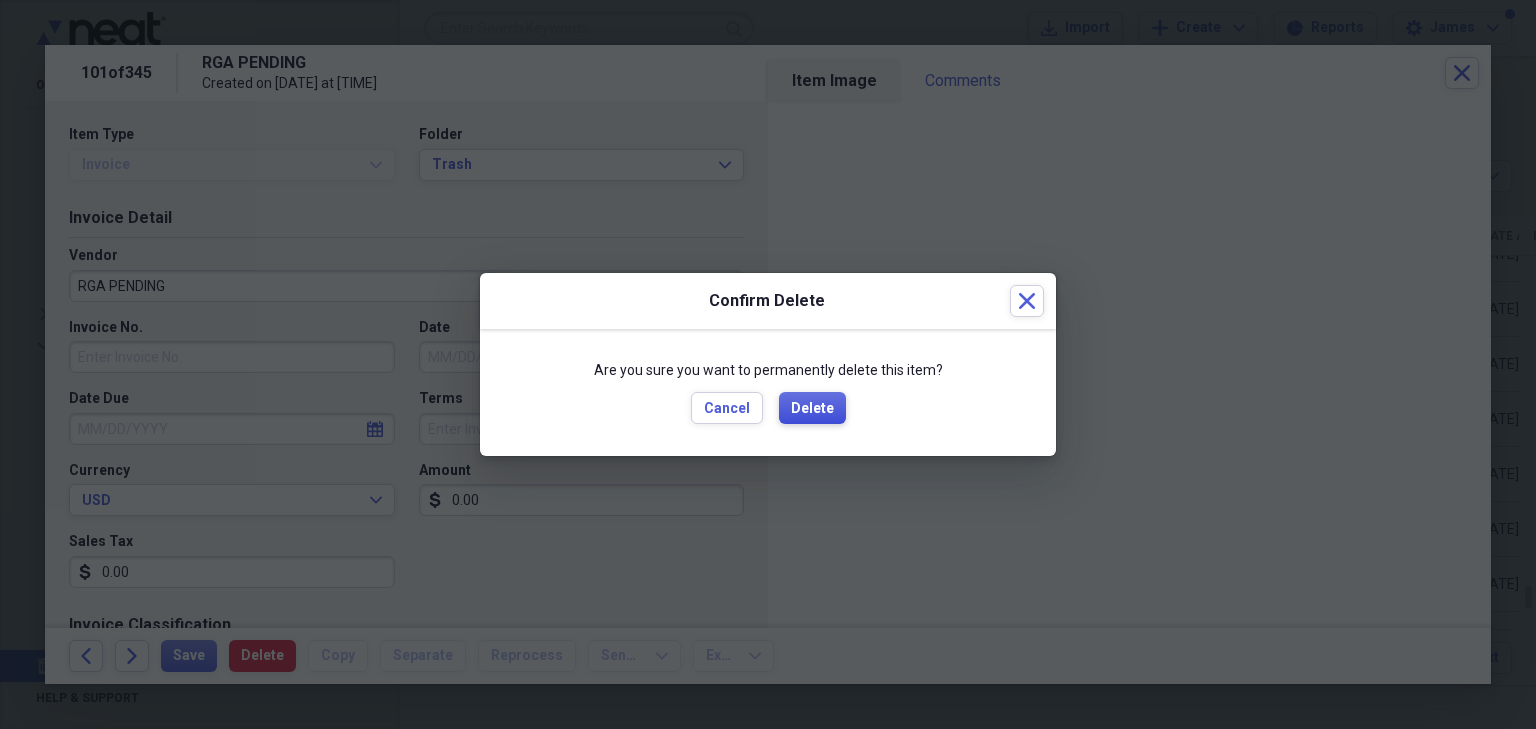 click on "Delete" at bounding box center (812, 409) 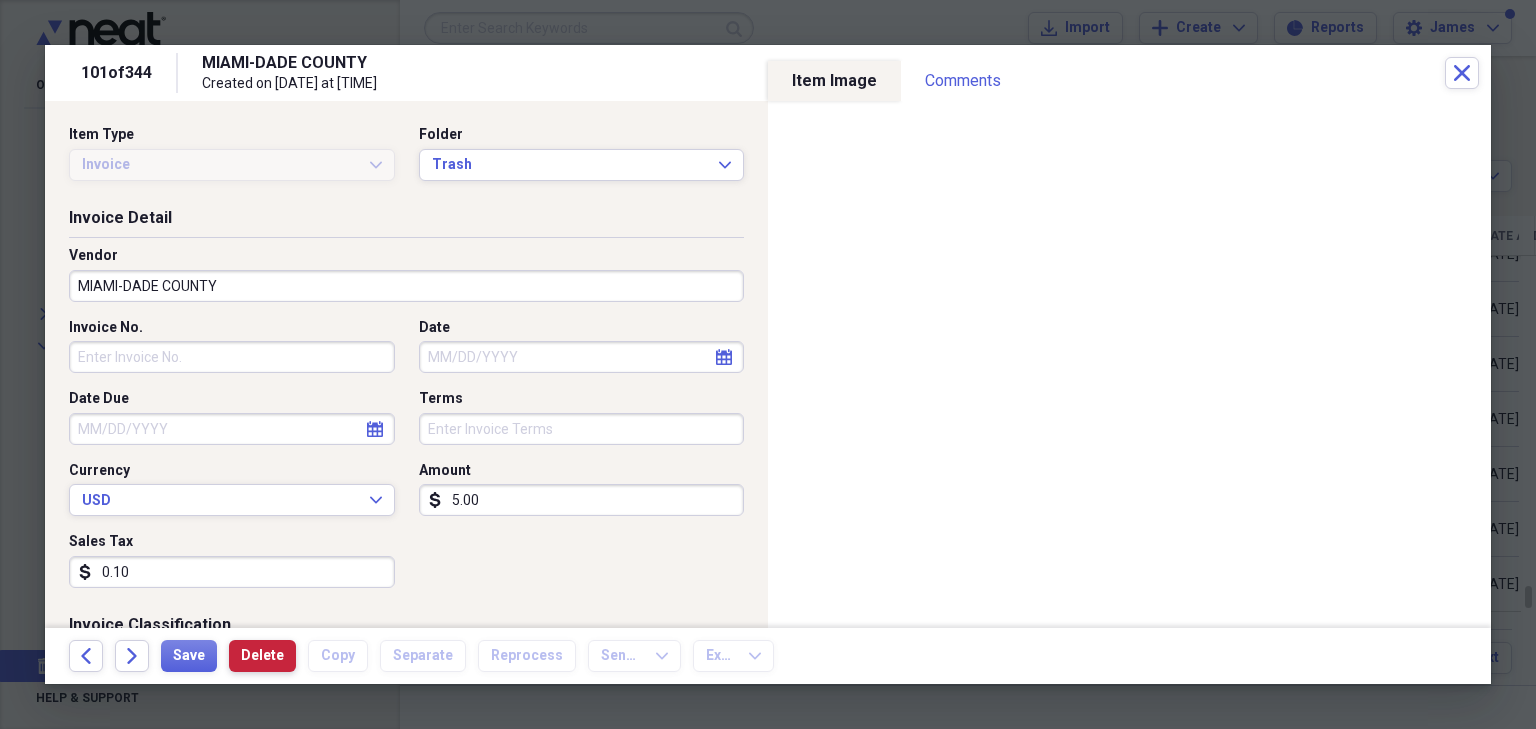 click on "Delete" at bounding box center [262, 656] 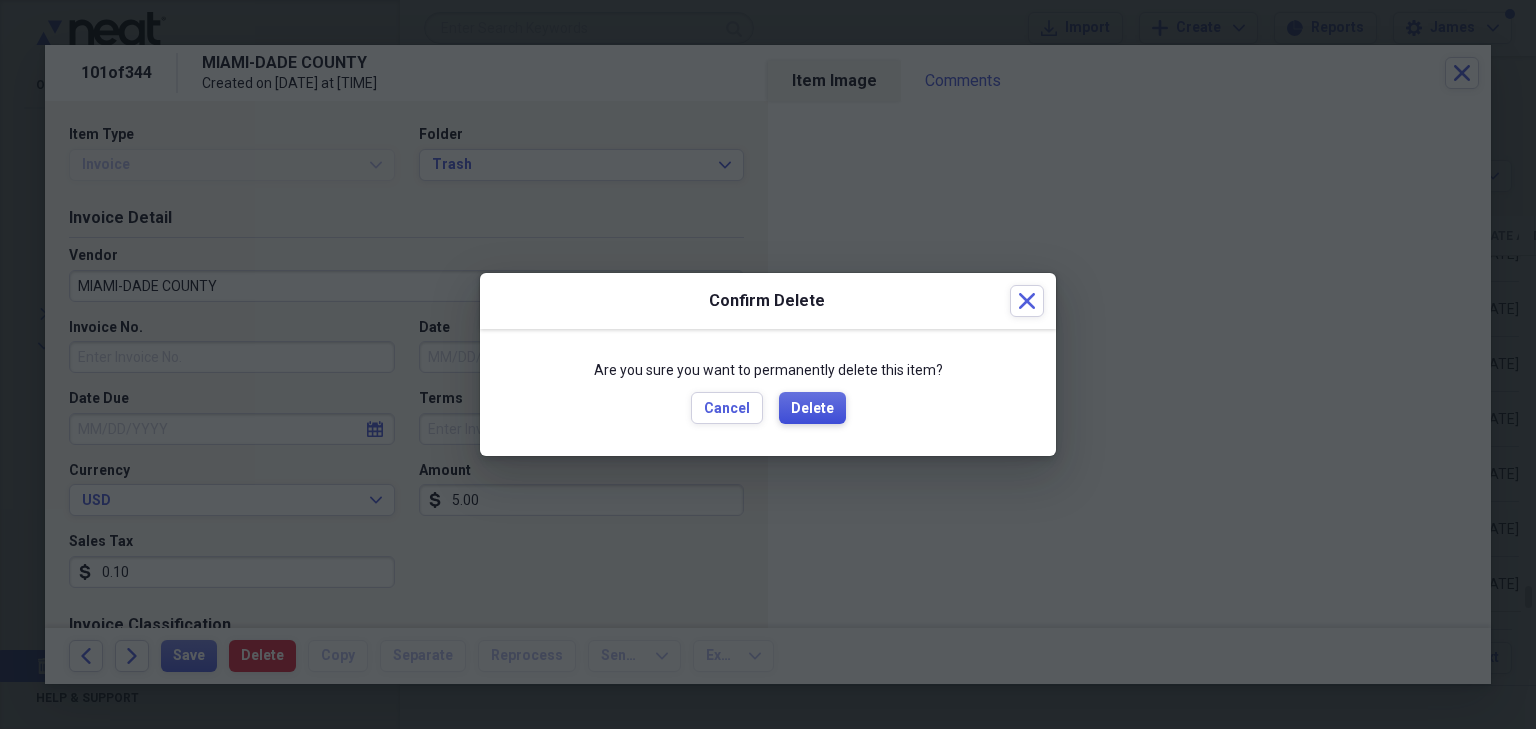 click on "Delete" at bounding box center [812, 409] 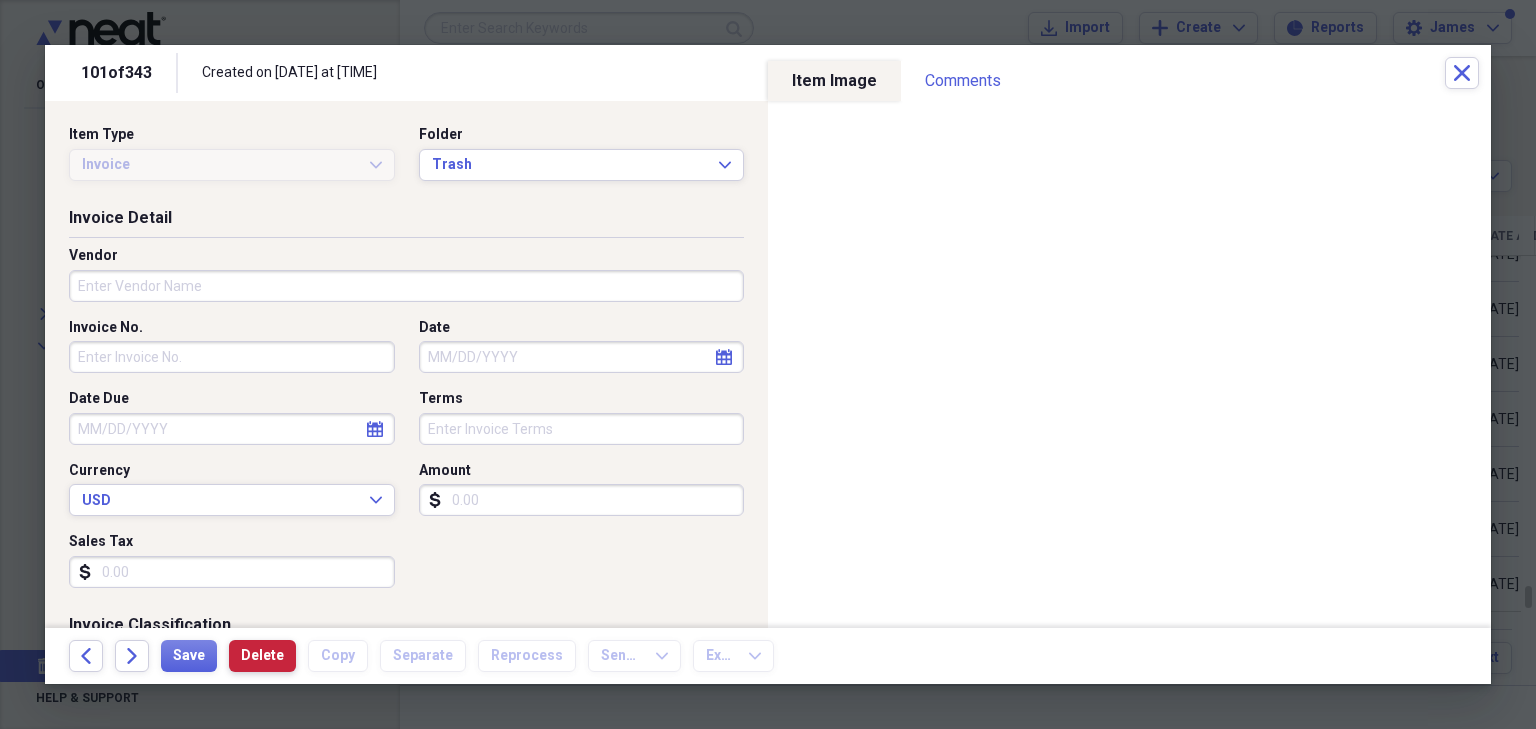 click on "Delete" at bounding box center (262, 656) 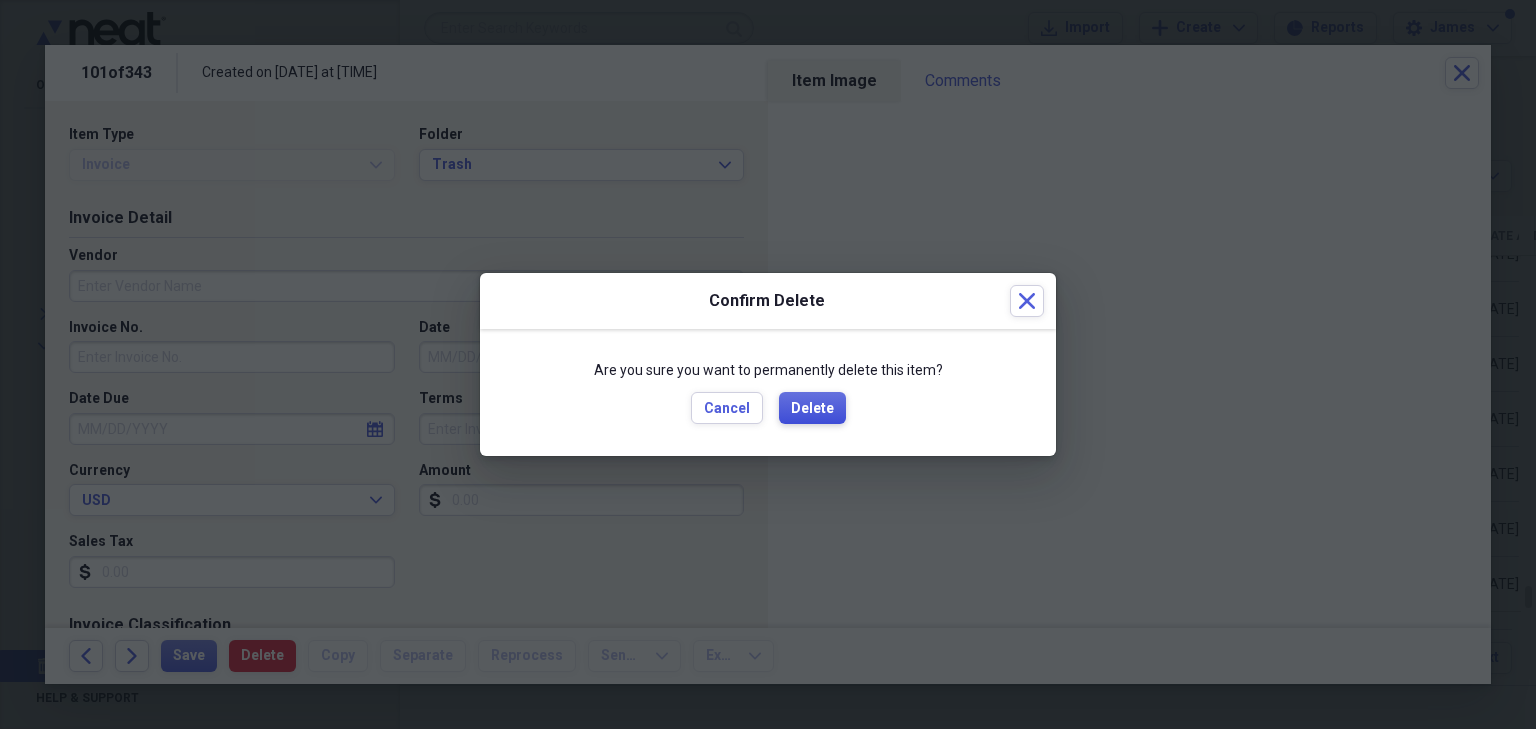 click on "Delete" at bounding box center [812, 409] 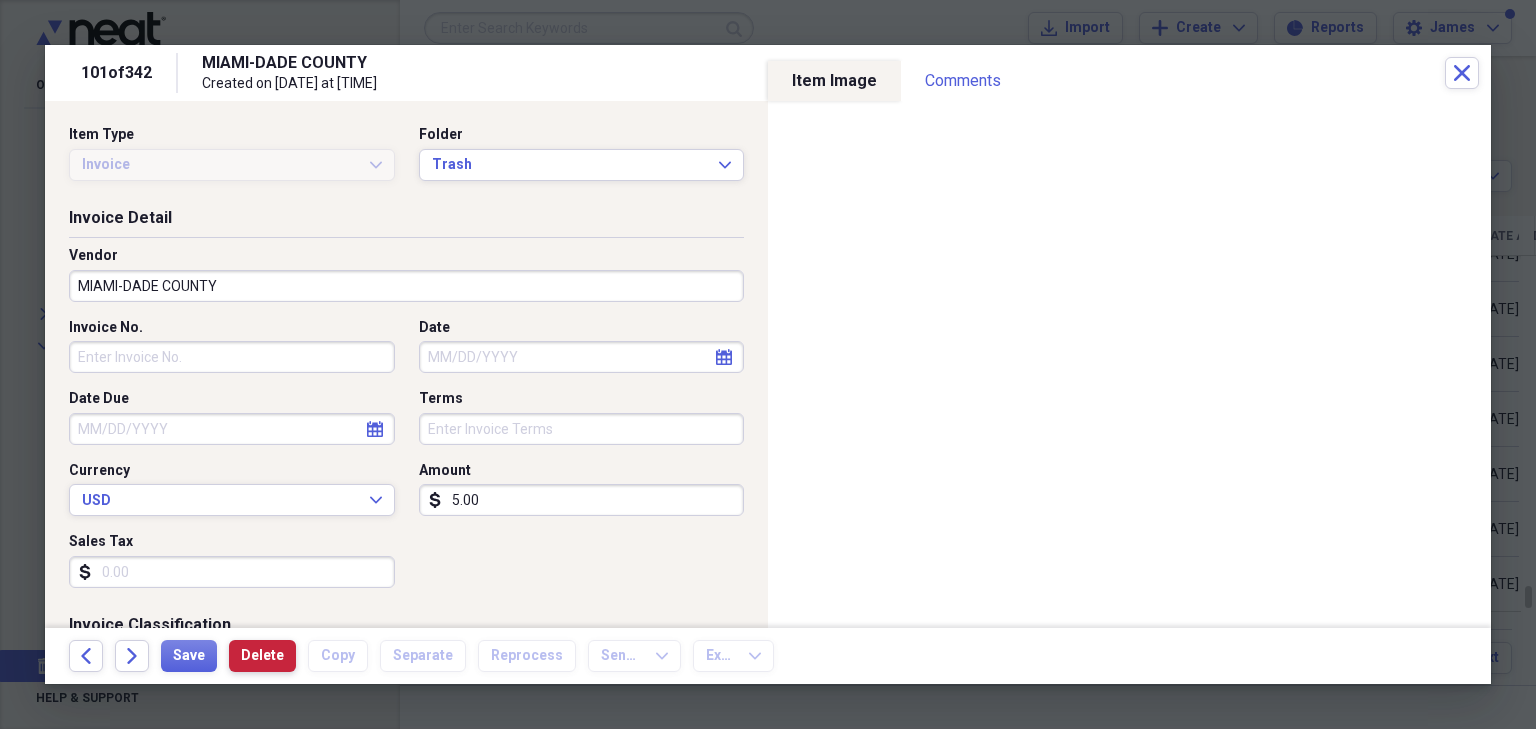 click on "Delete" at bounding box center (262, 656) 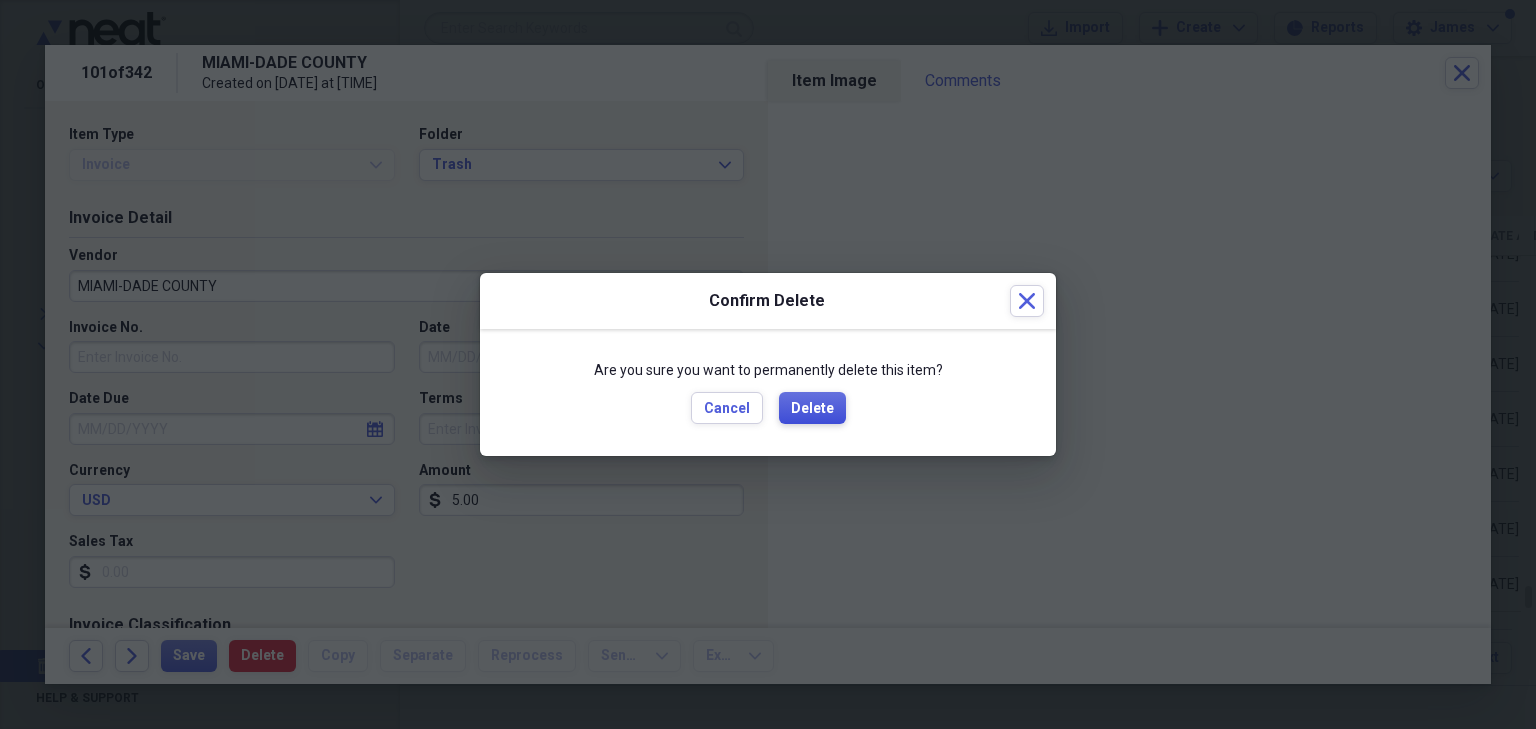 click on "Delete" at bounding box center (812, 409) 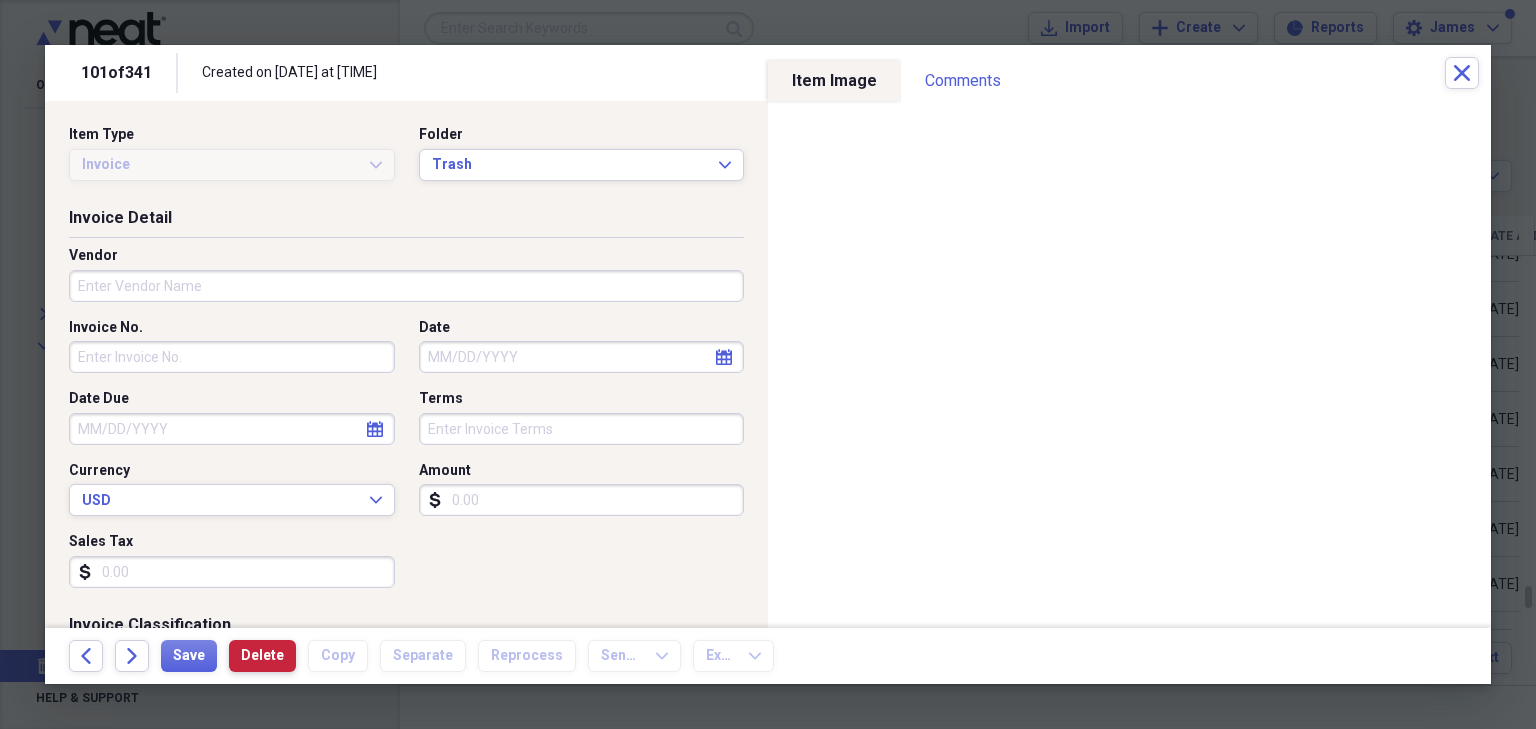 click on "Delete" at bounding box center [262, 656] 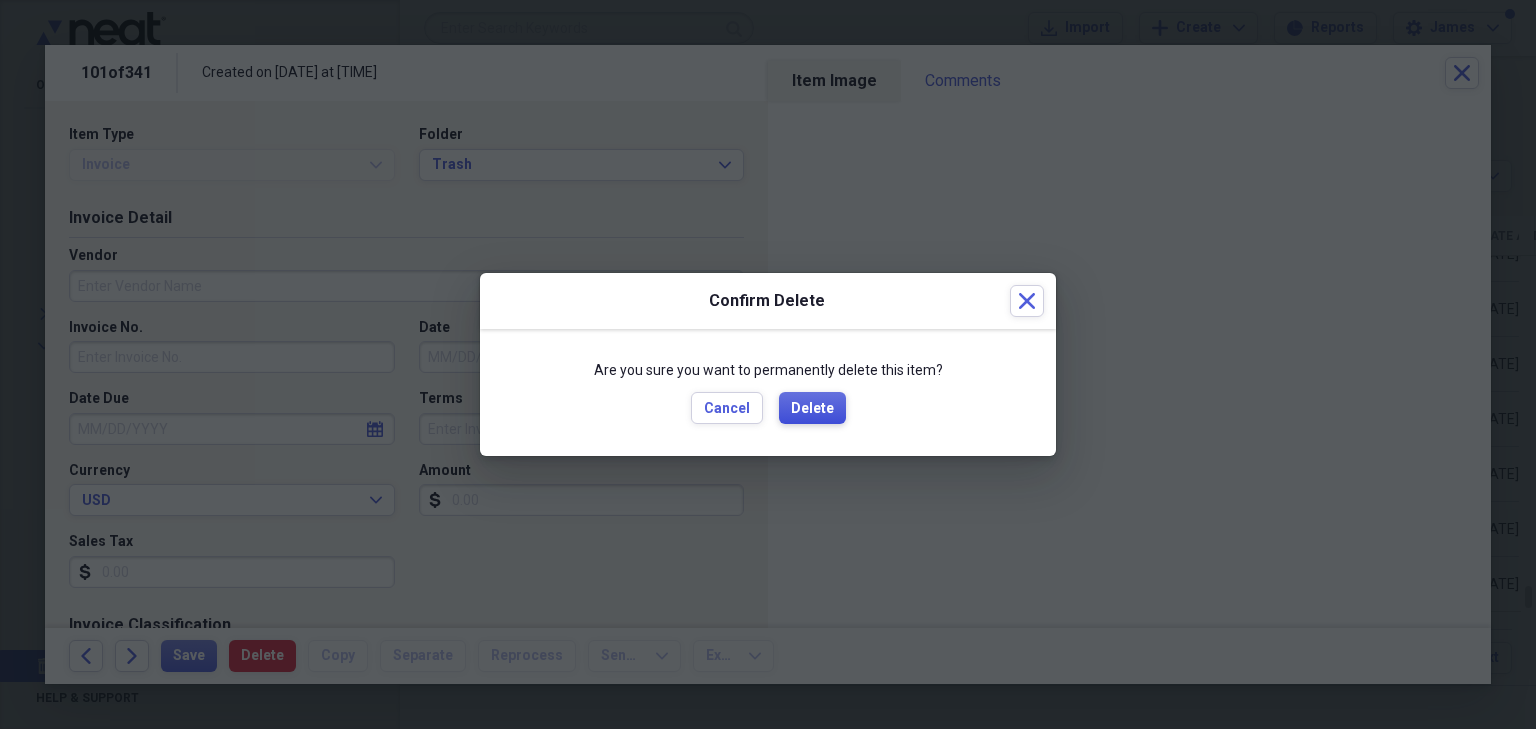 click on "Delete" at bounding box center [812, 409] 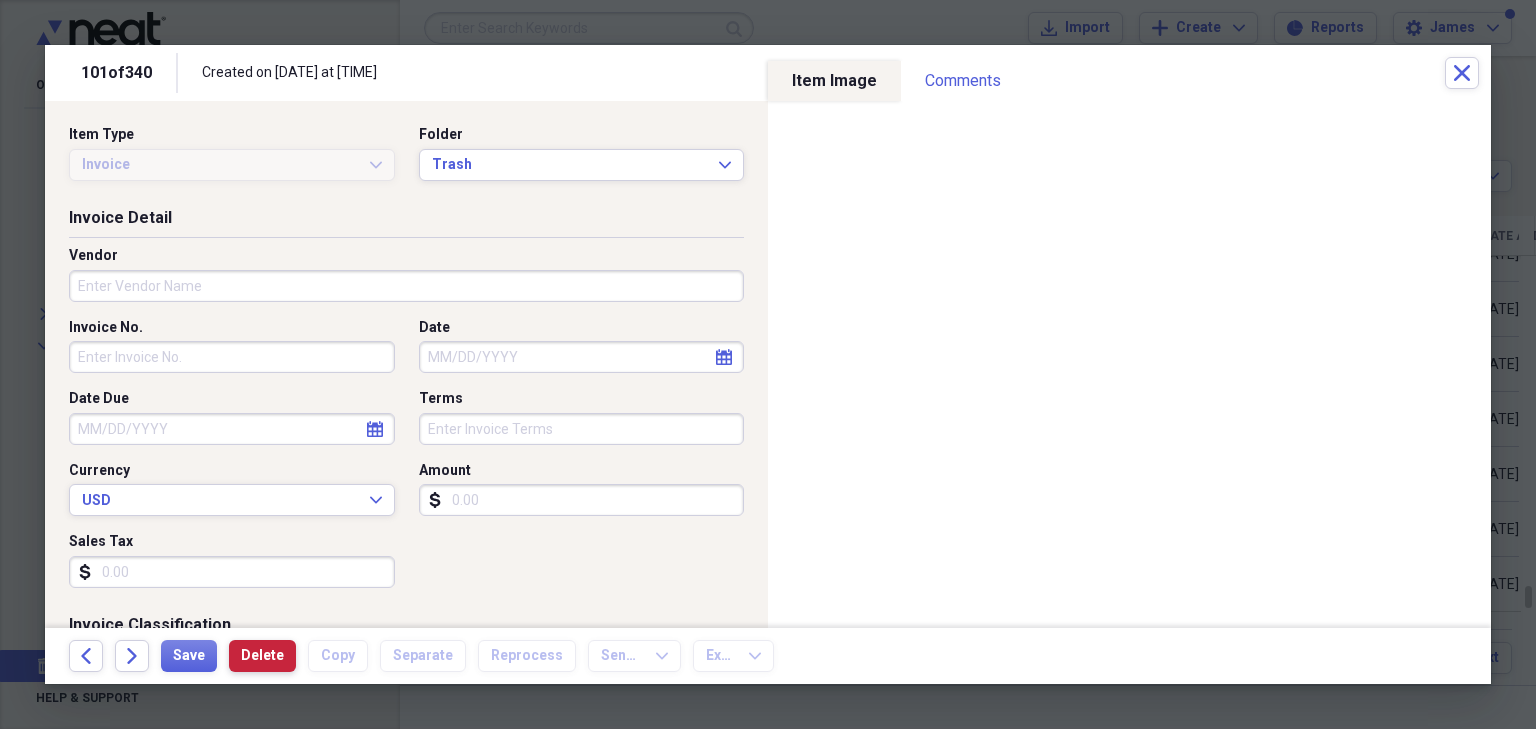 click on "Delete" at bounding box center [262, 656] 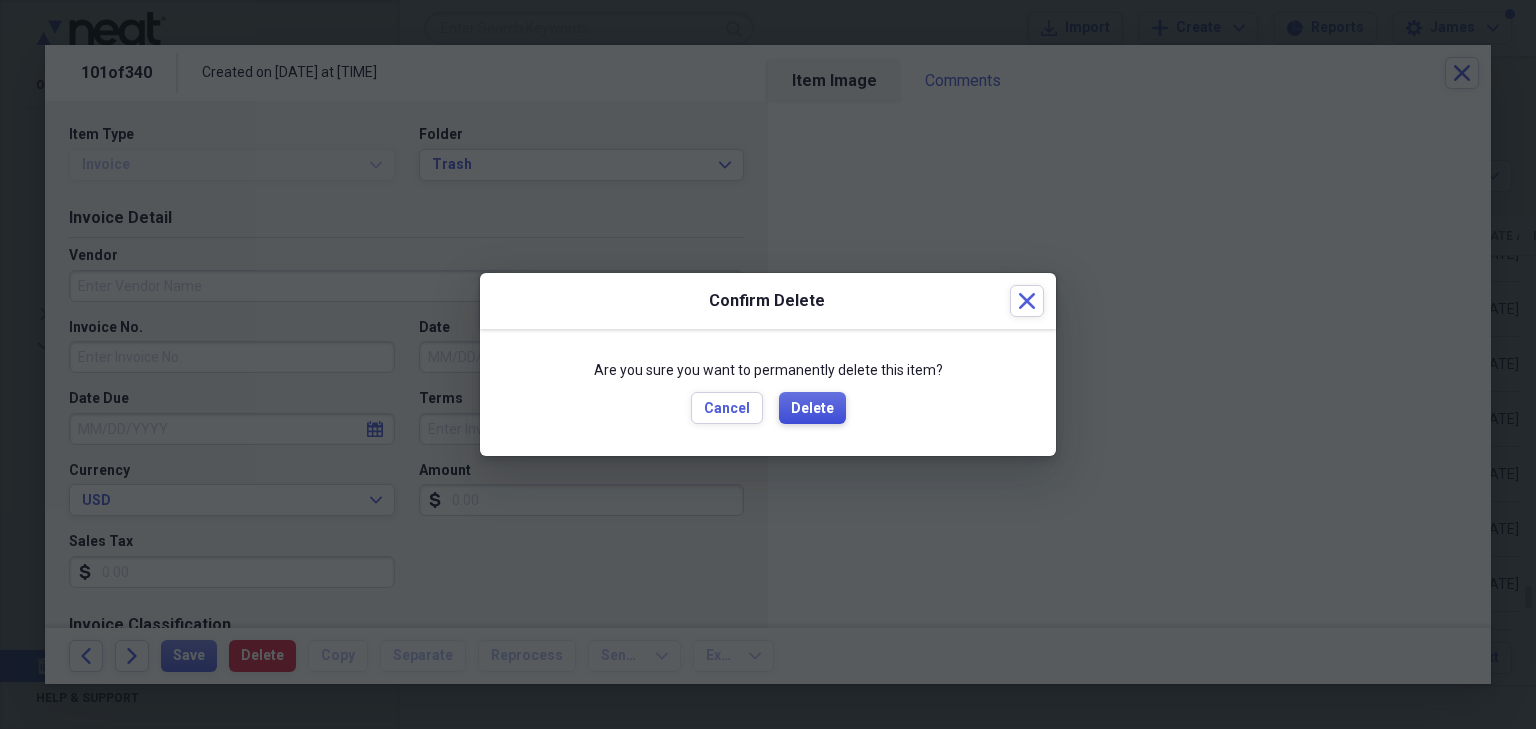 click on "Delete" at bounding box center [812, 409] 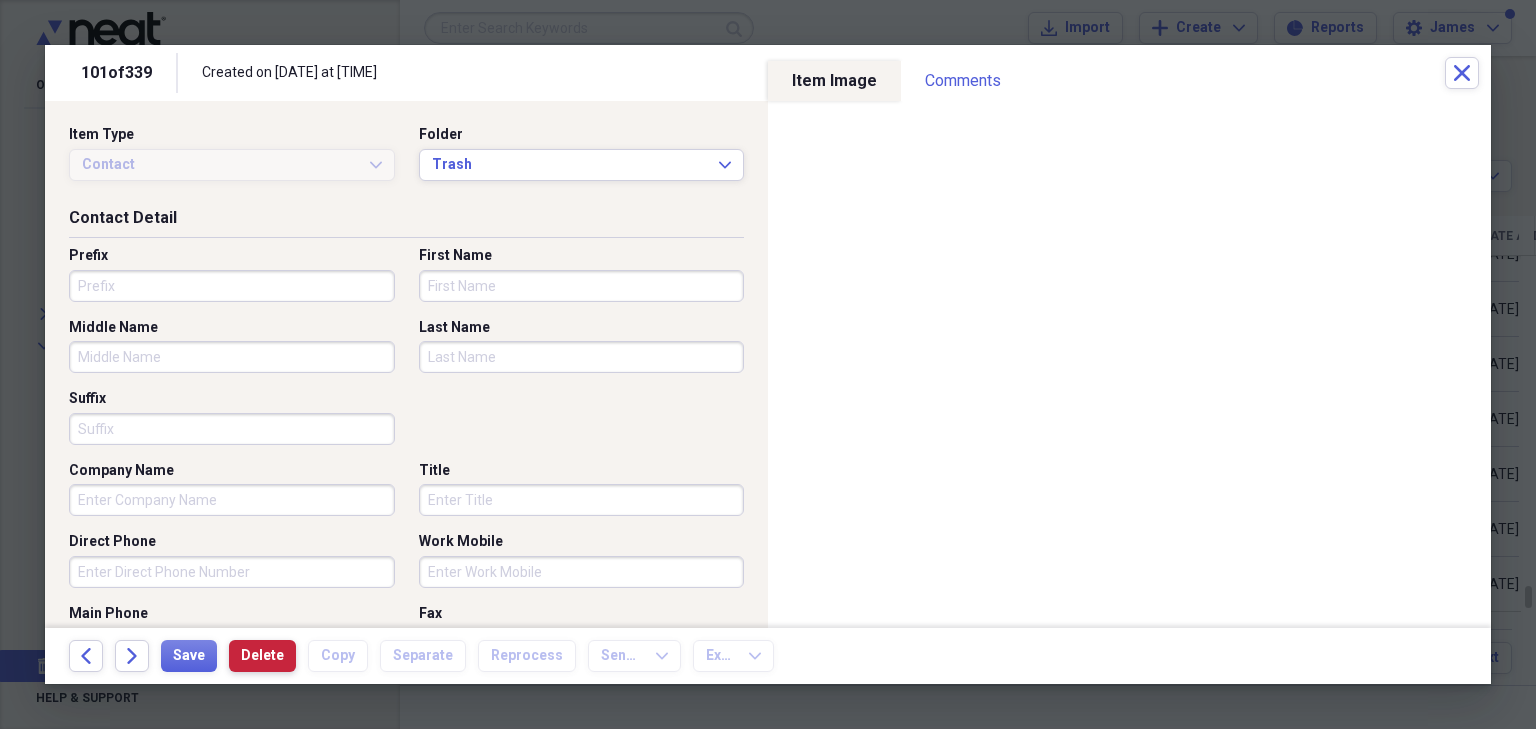 click on "Delete" at bounding box center [262, 656] 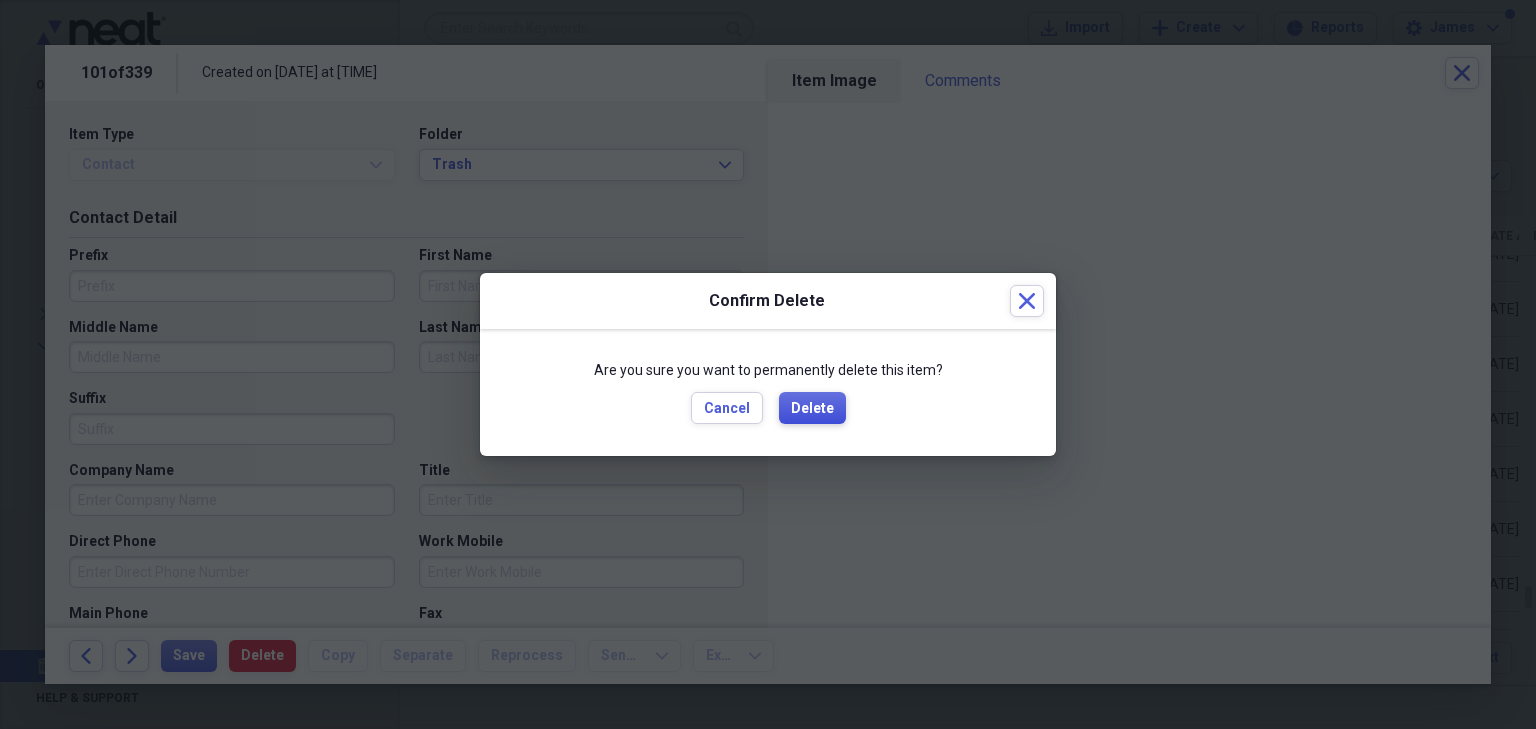 click on "Delete" at bounding box center [812, 409] 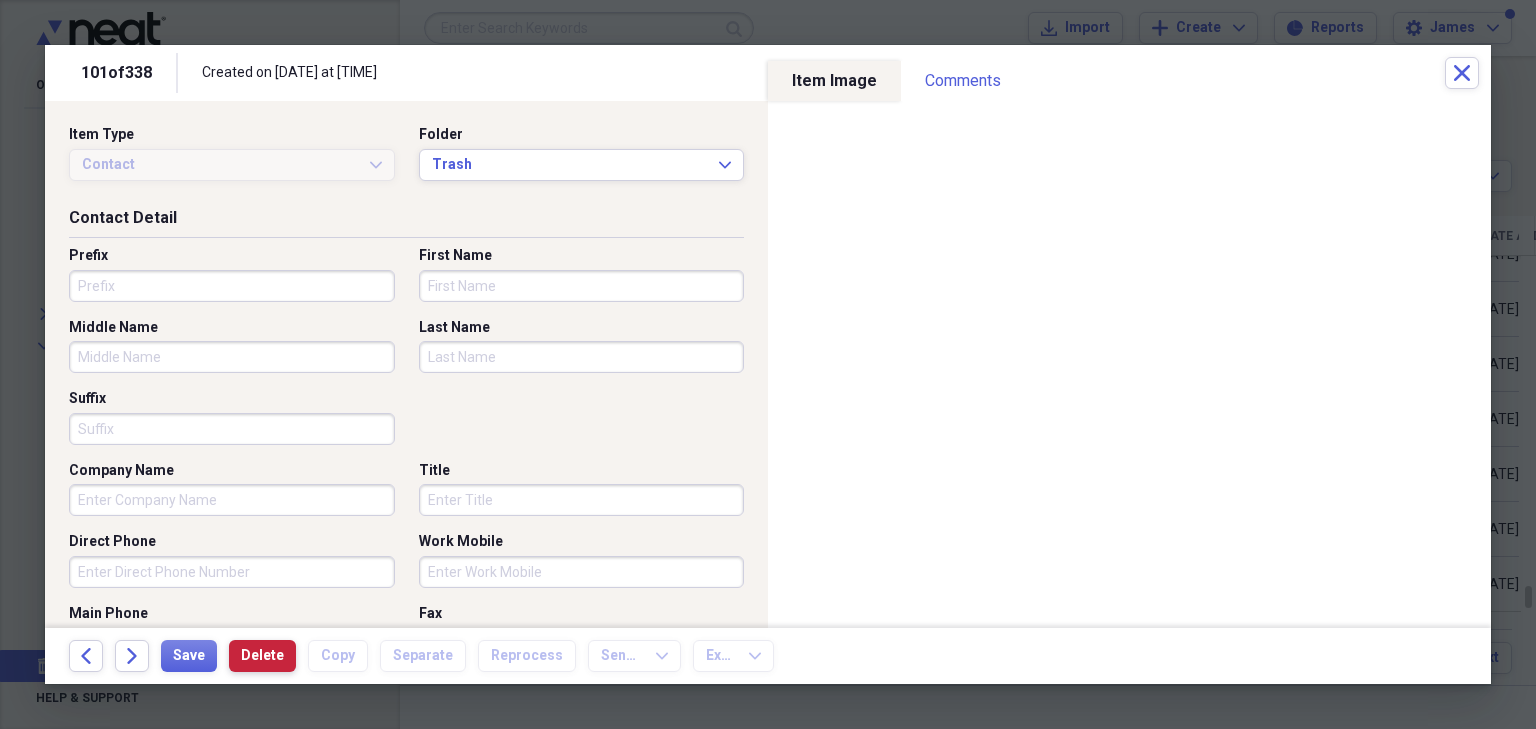 click on "Delete" at bounding box center (262, 656) 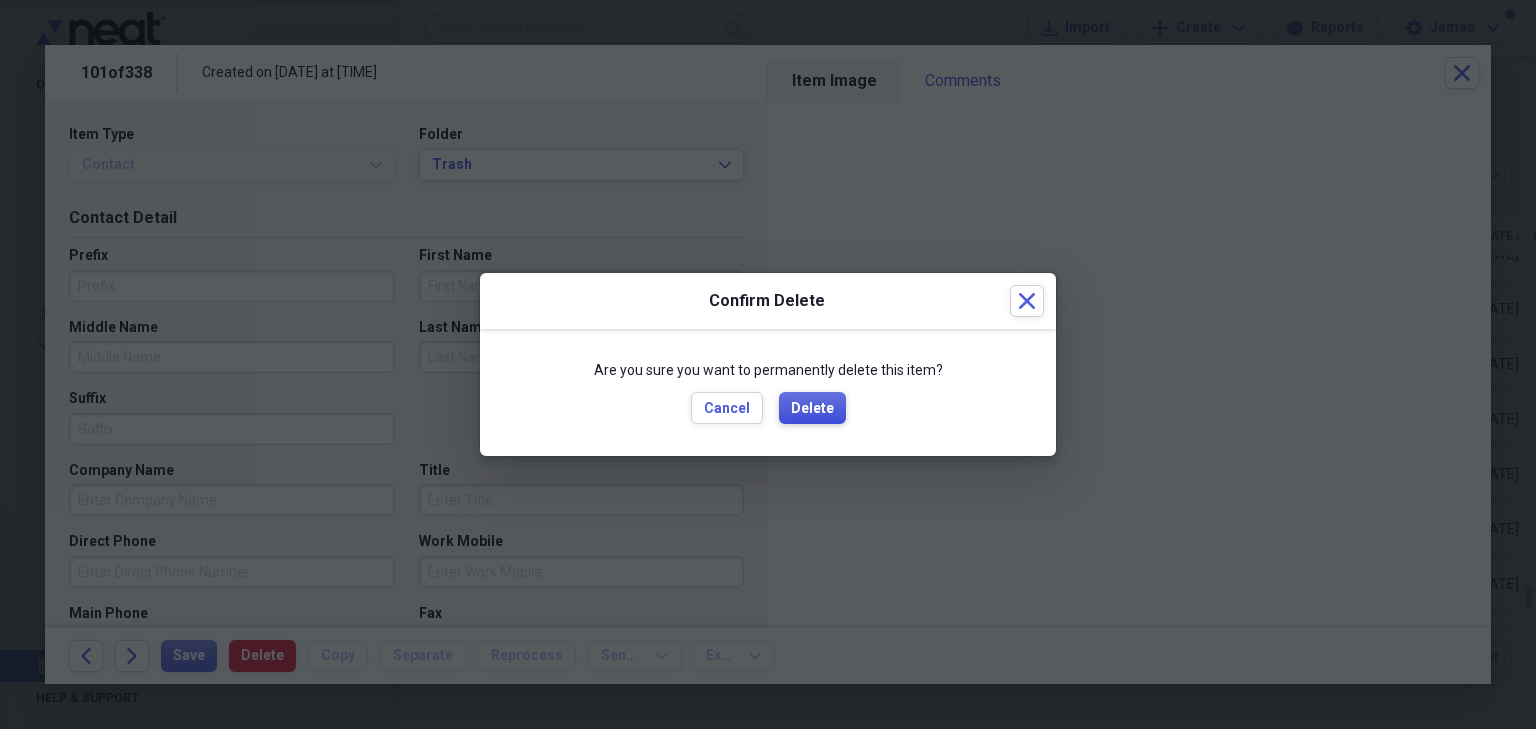click on "Delete" at bounding box center (812, 409) 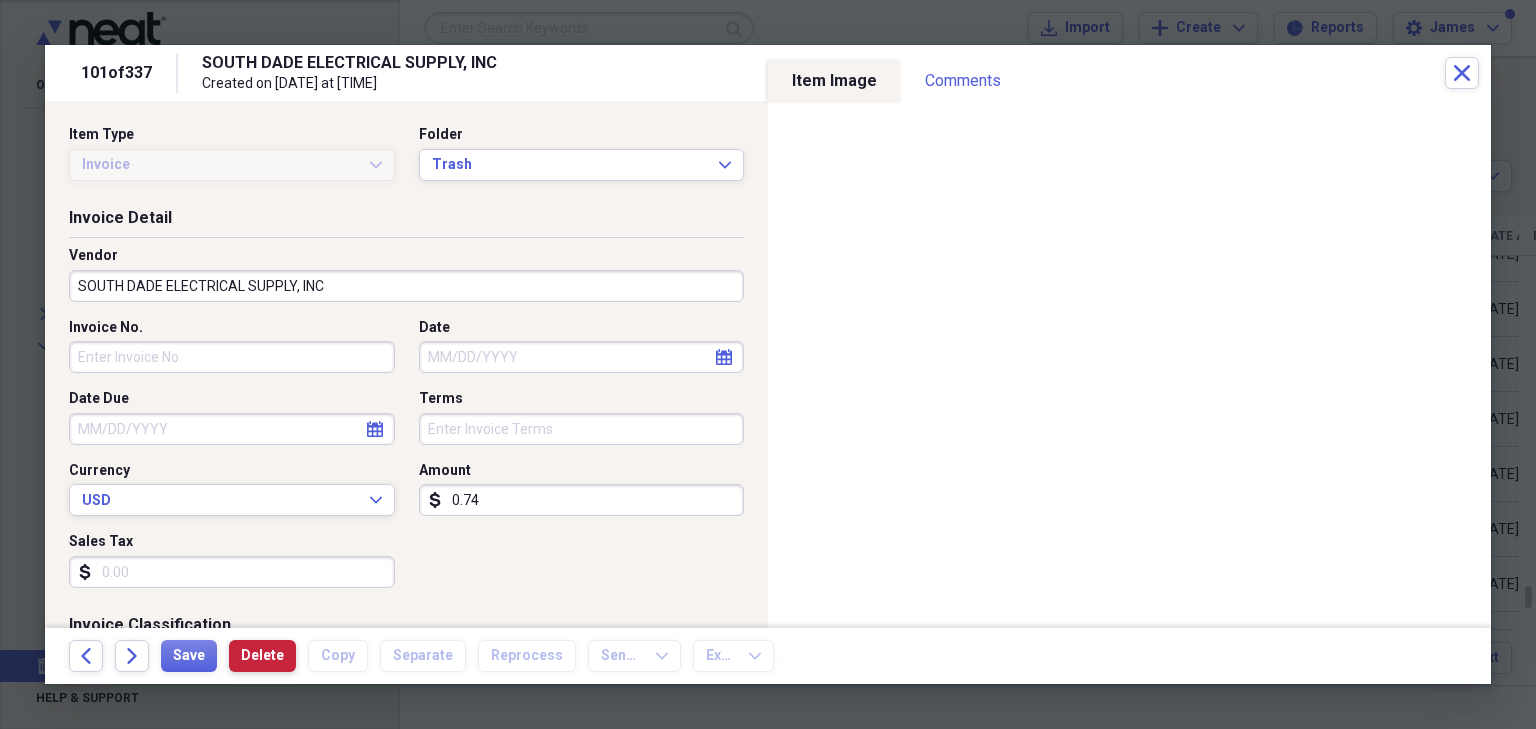 click on "Delete" at bounding box center [262, 656] 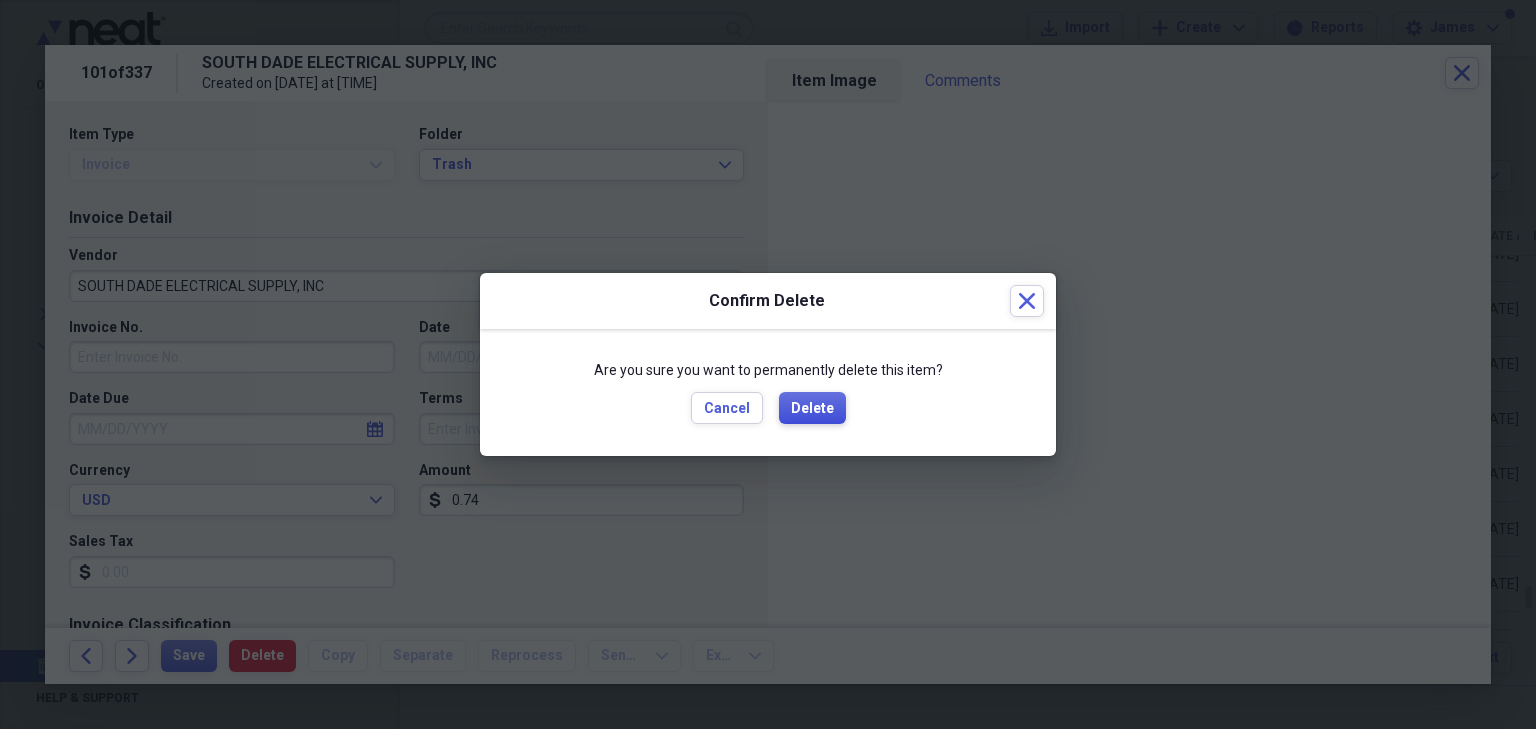 click on "Delete" at bounding box center (812, 409) 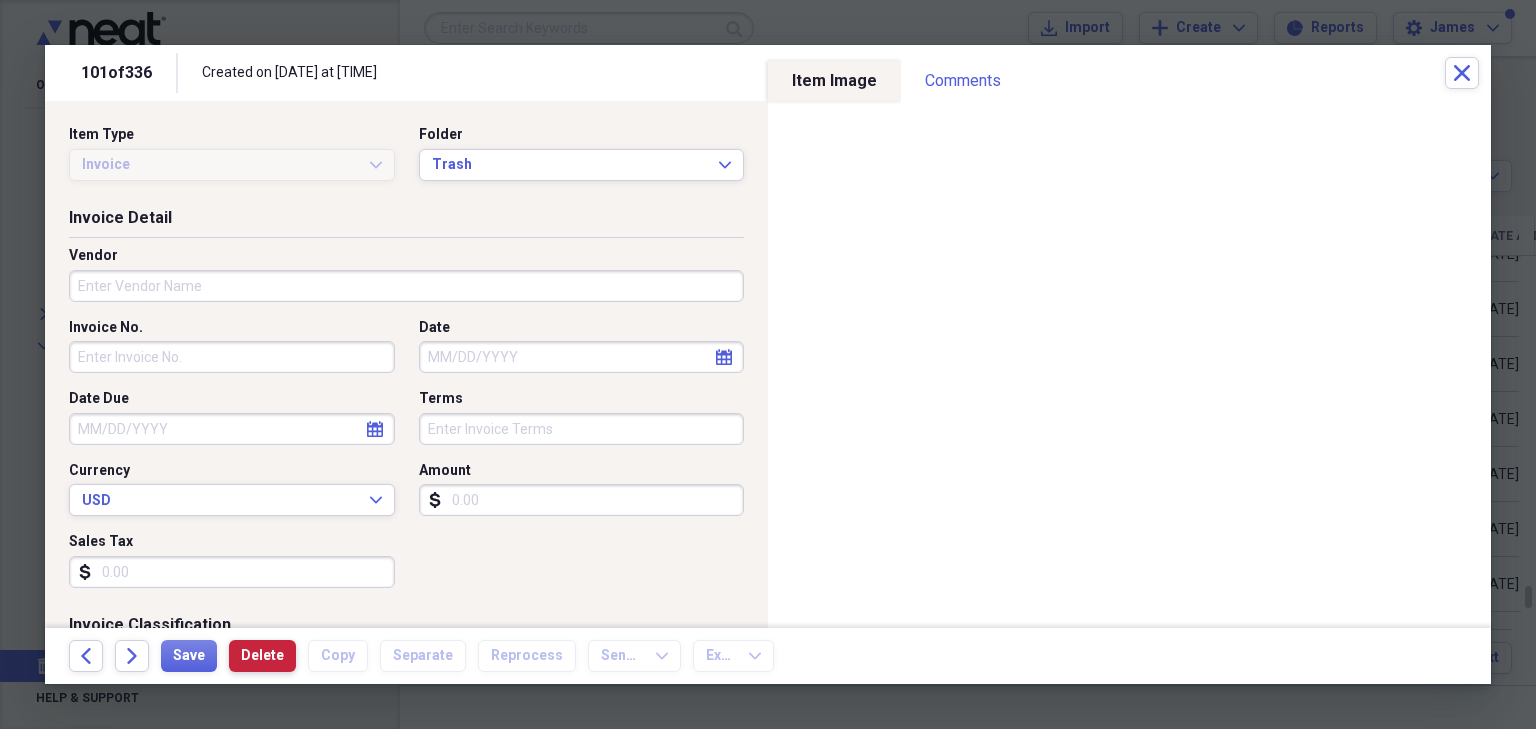 click on "Delete" at bounding box center [262, 656] 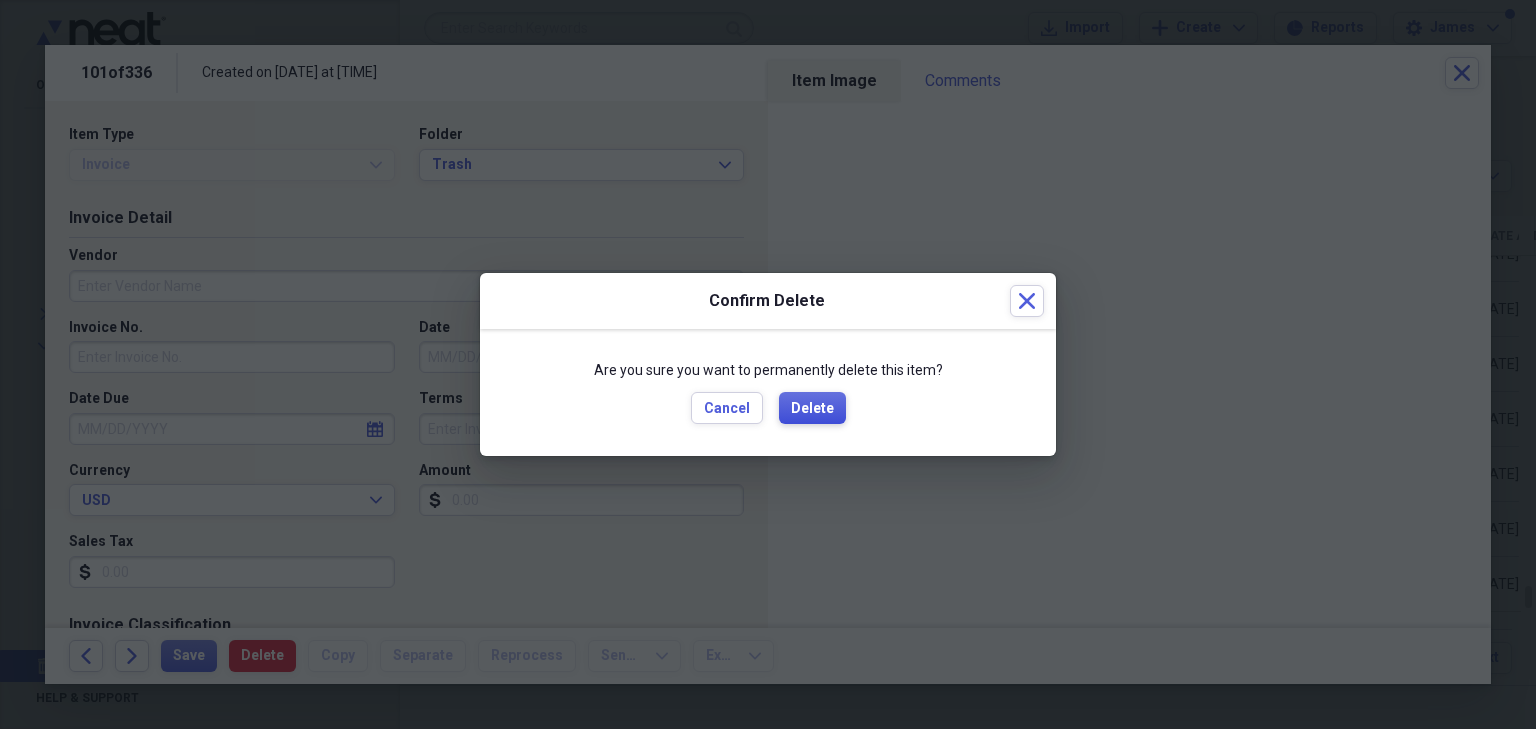 click on "Delete" at bounding box center [812, 409] 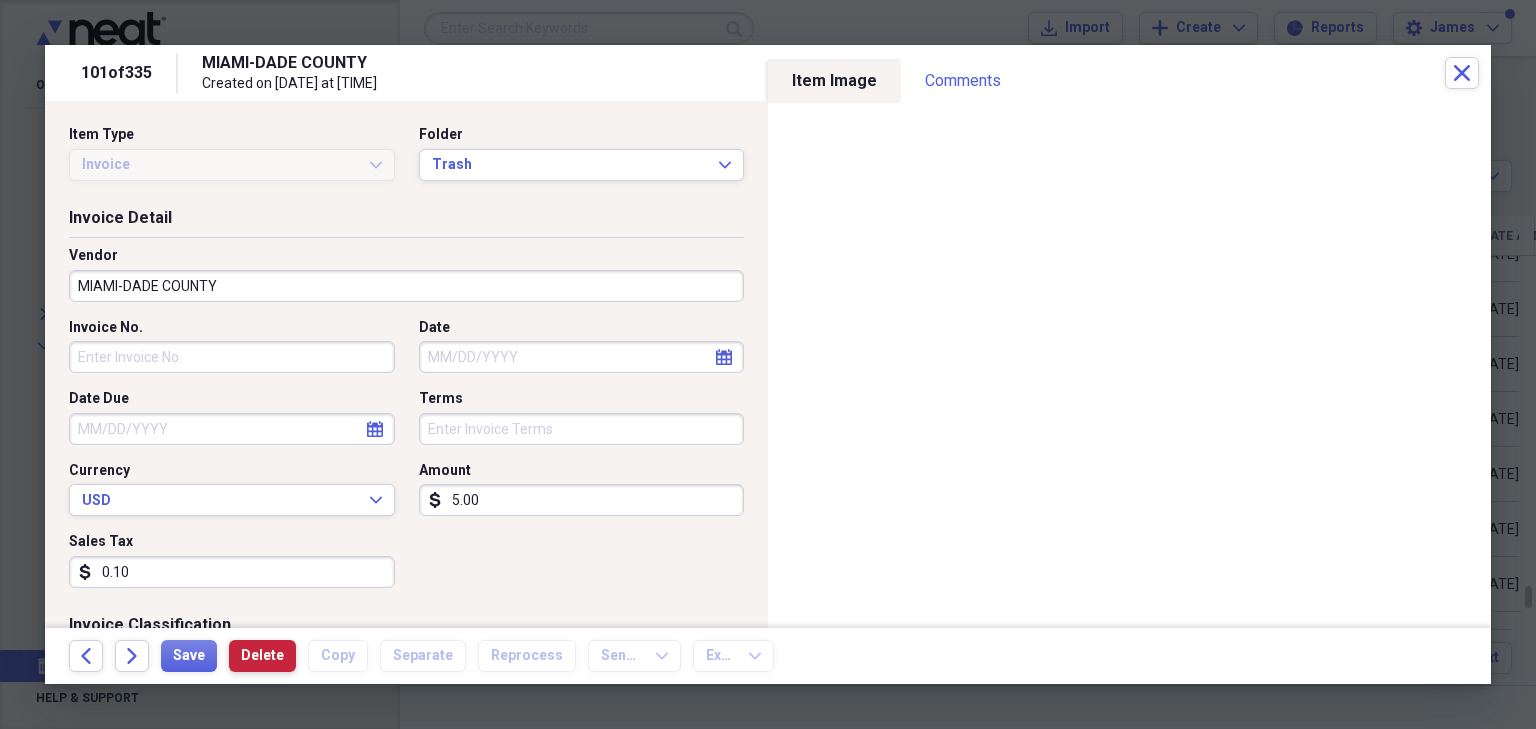 click on "Delete" at bounding box center [262, 656] 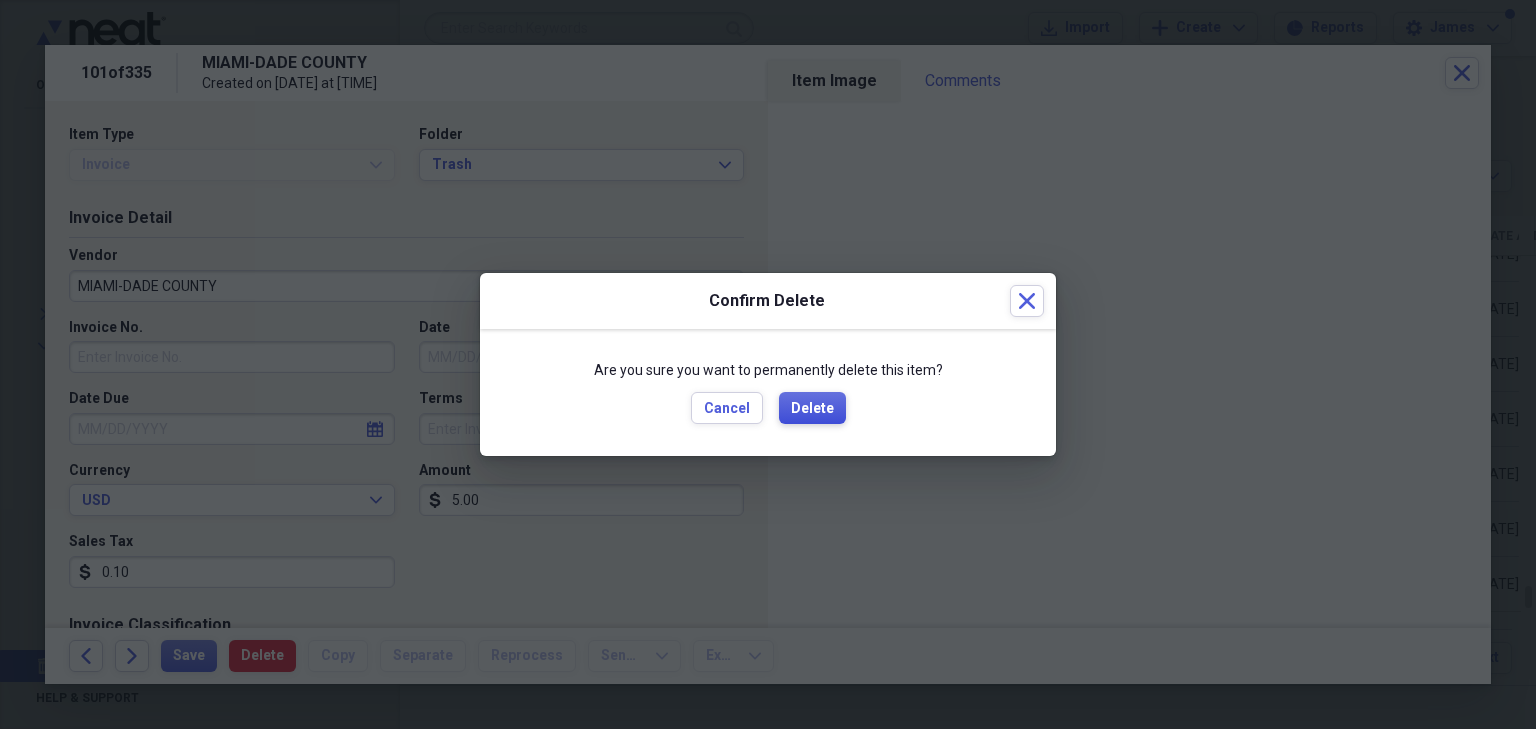 click on "Delete" at bounding box center (812, 409) 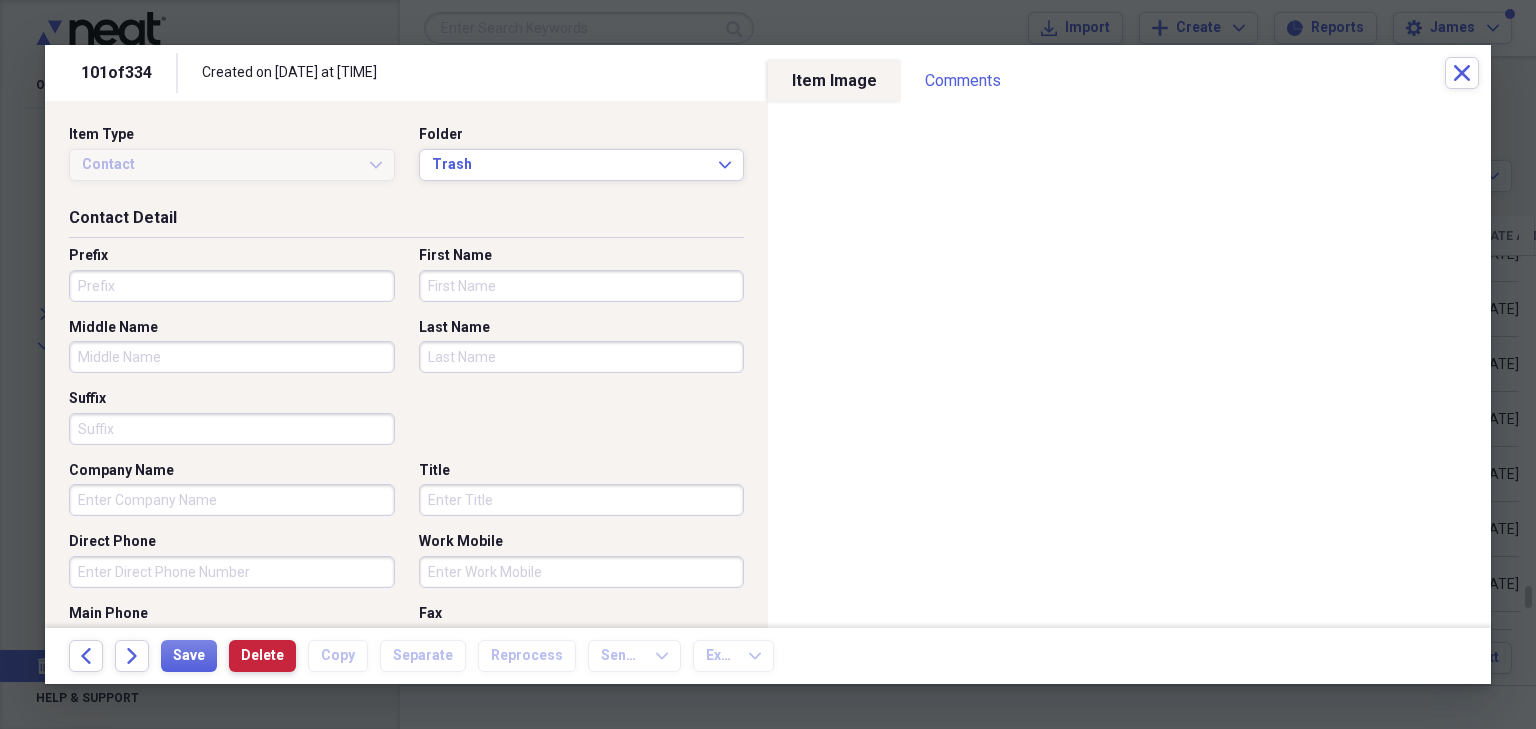 click on "Delete" at bounding box center (262, 656) 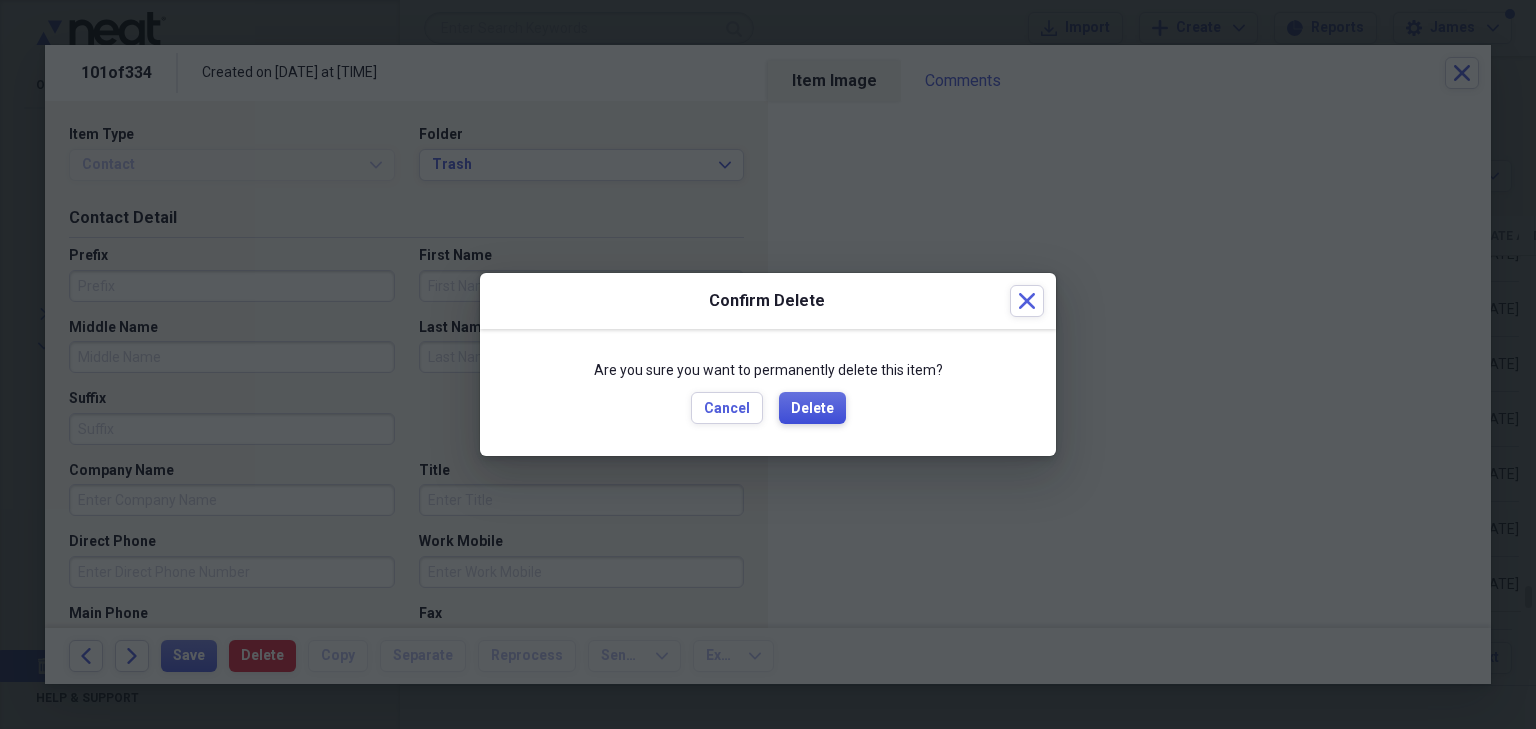 click on "Delete" at bounding box center (812, 409) 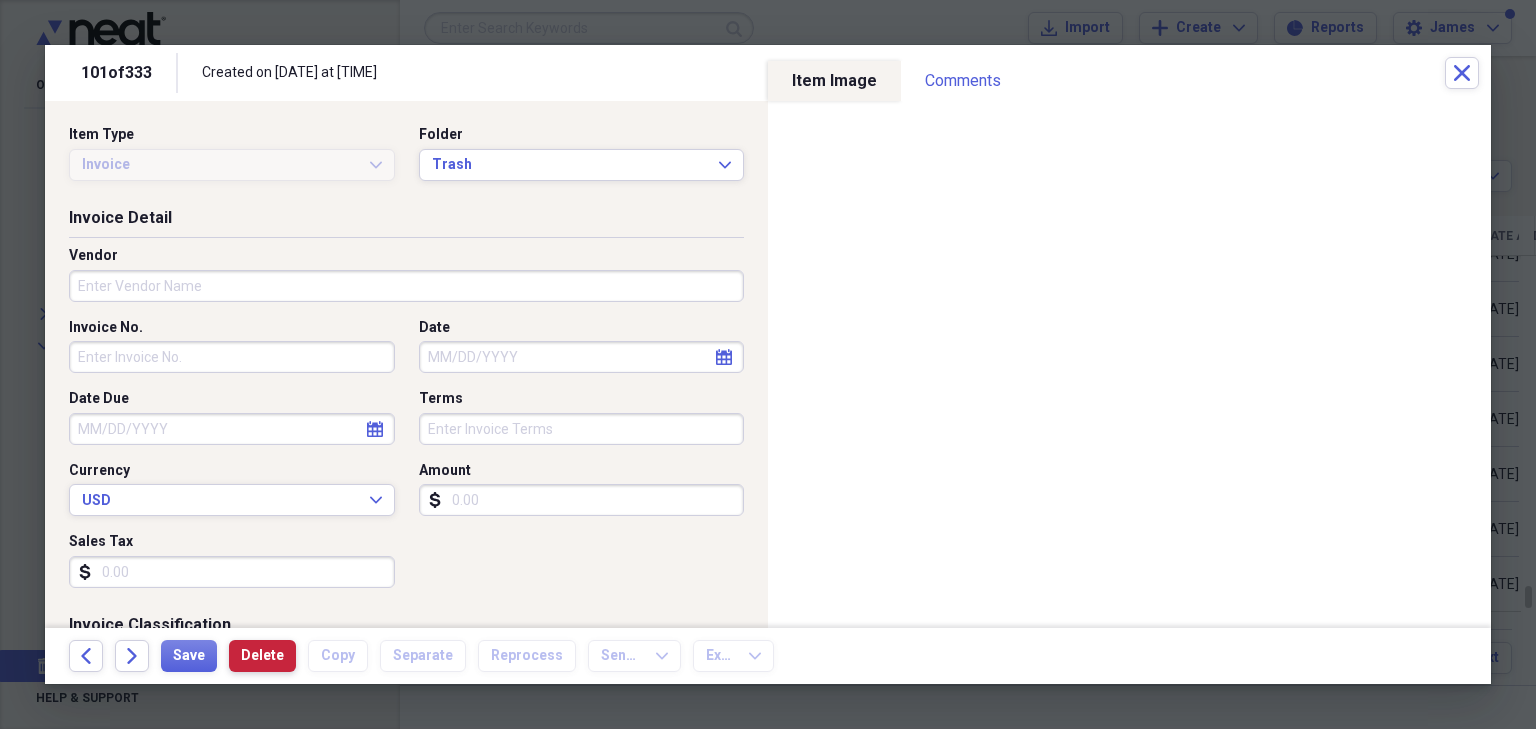 click on "Delete" at bounding box center [262, 656] 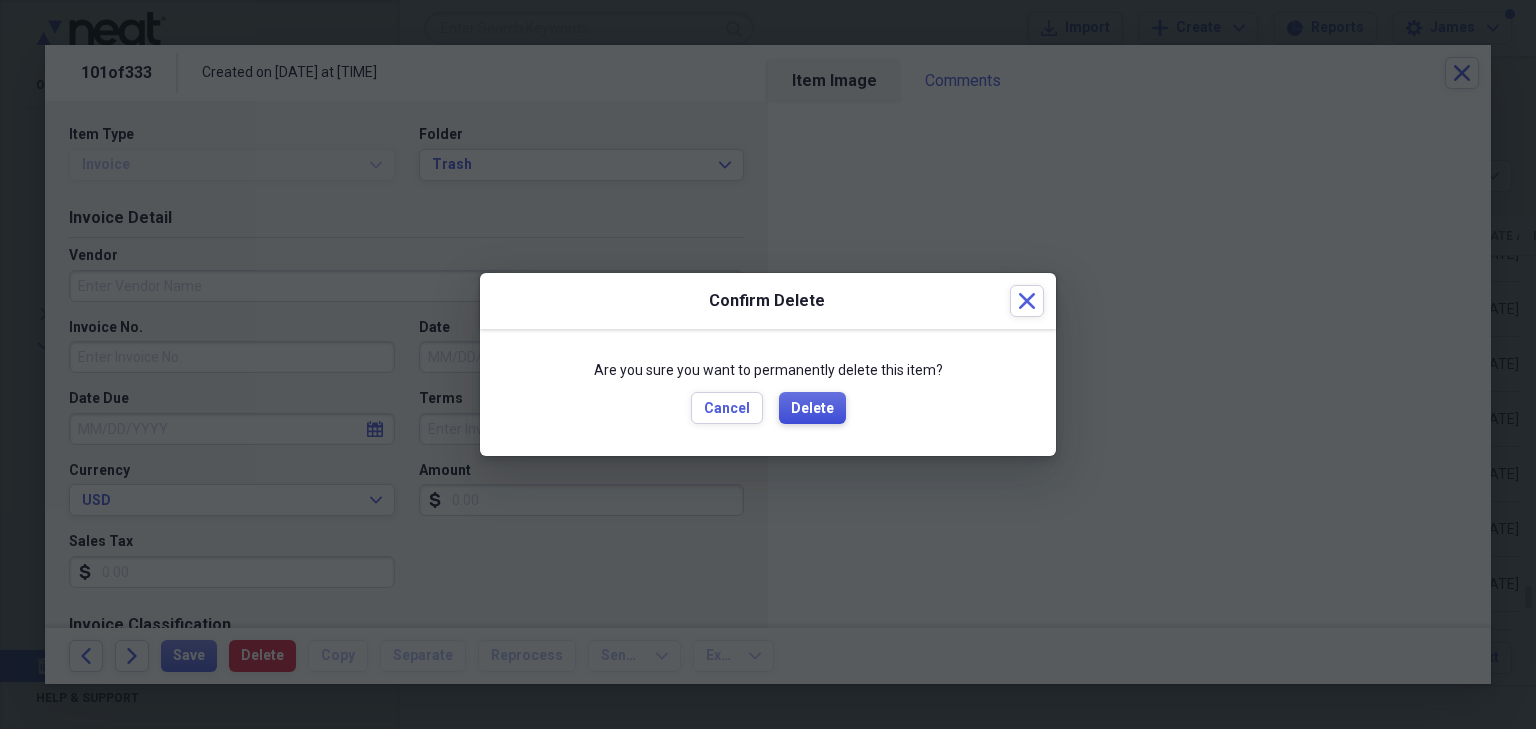 click on "Delete" at bounding box center [812, 409] 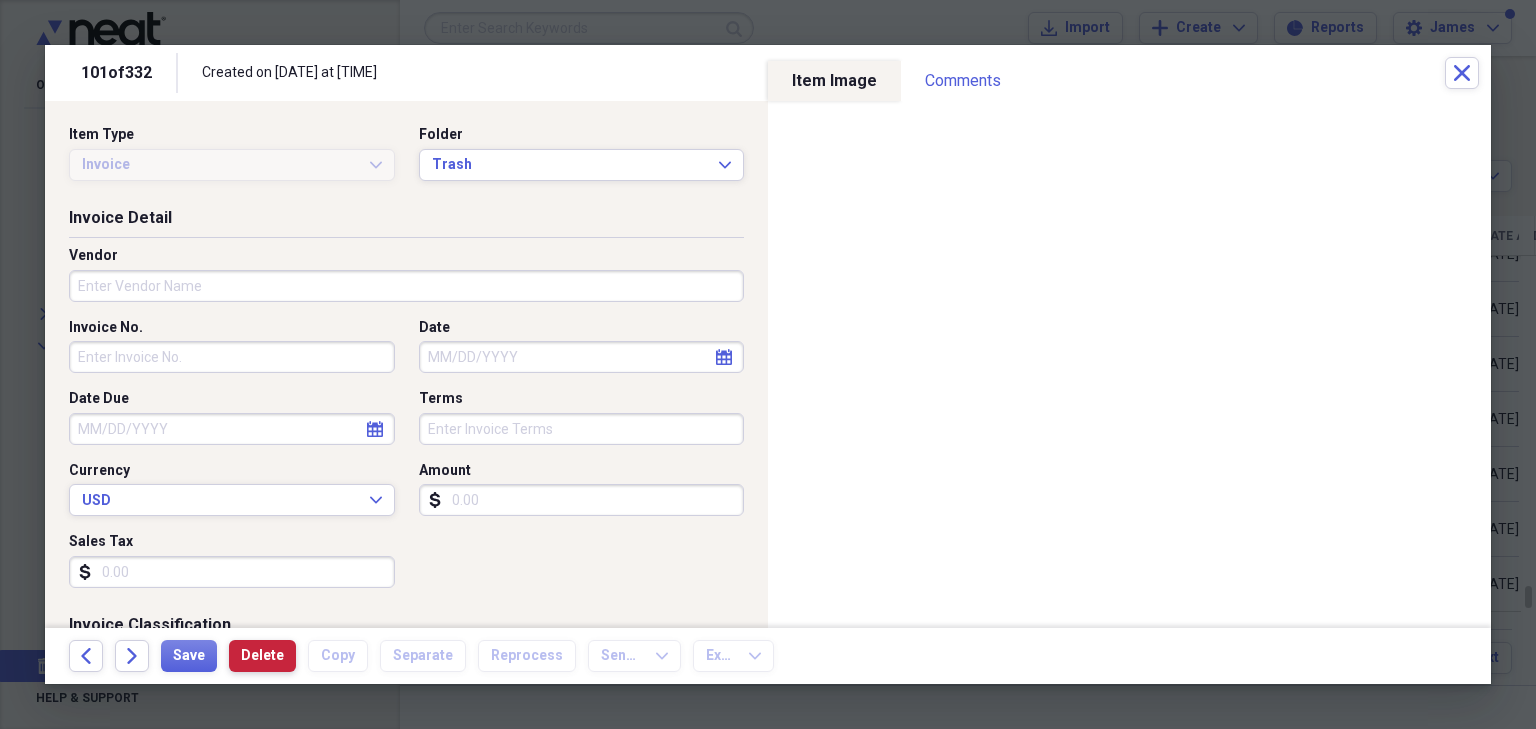 click on "Delete" at bounding box center (262, 656) 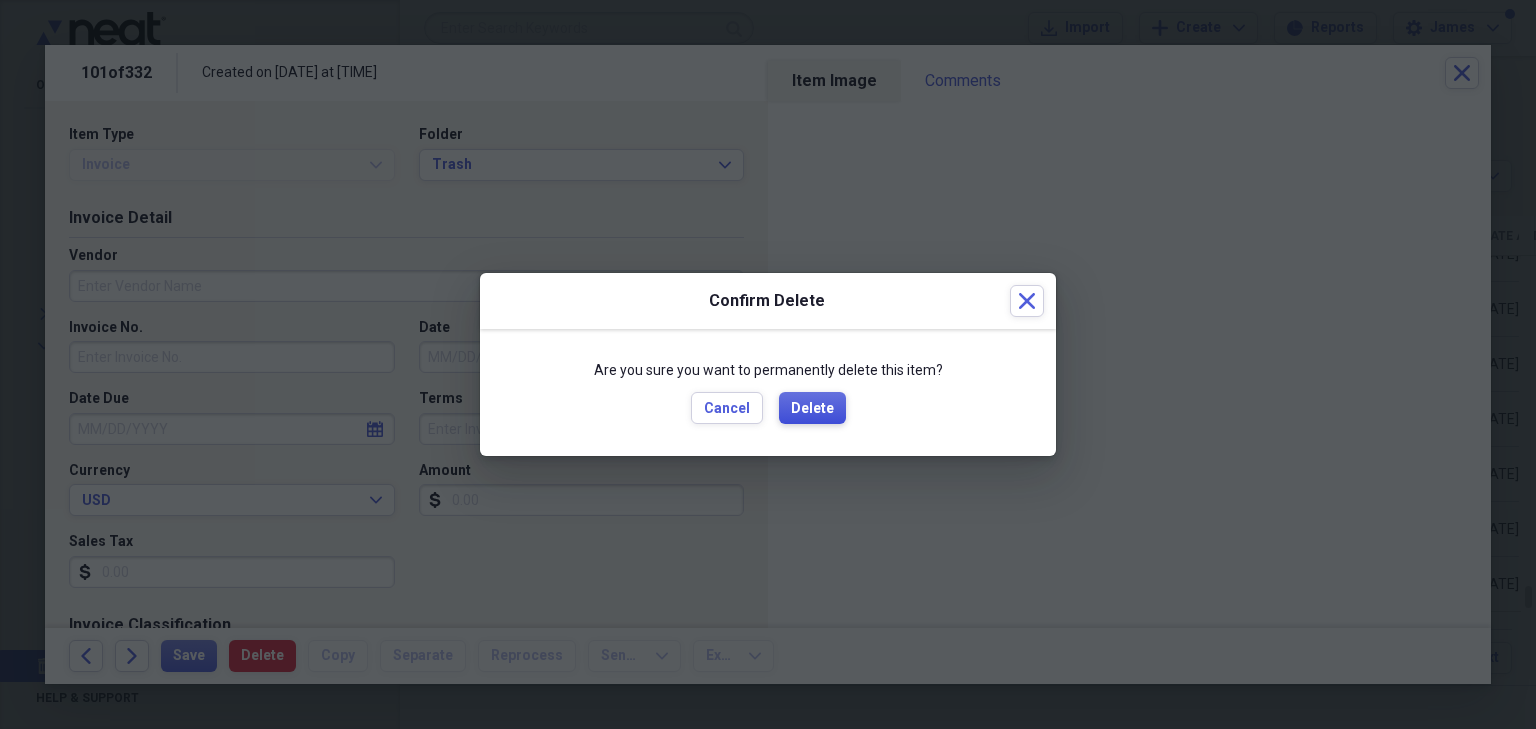 click on "Delete" at bounding box center (812, 409) 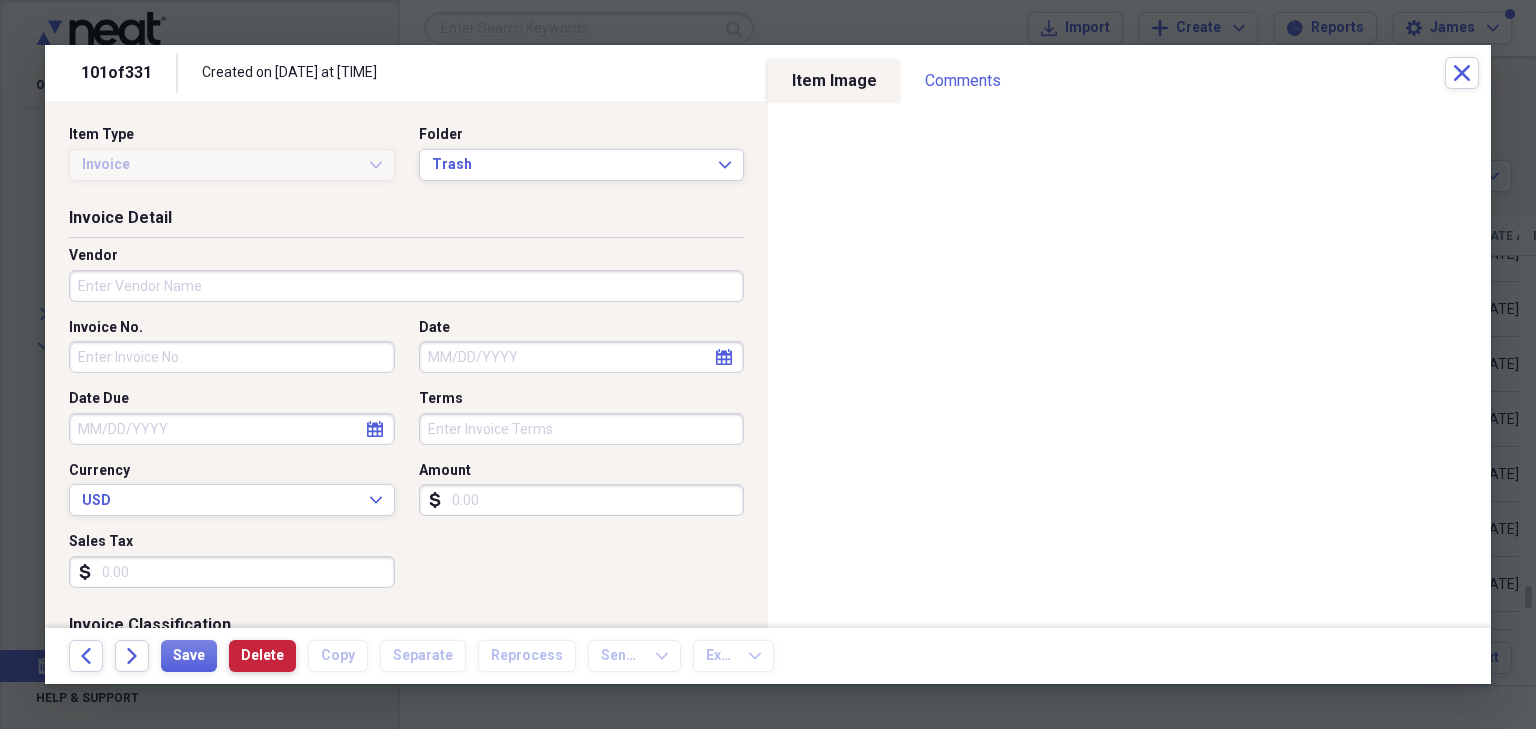 click on "Delete" at bounding box center [262, 656] 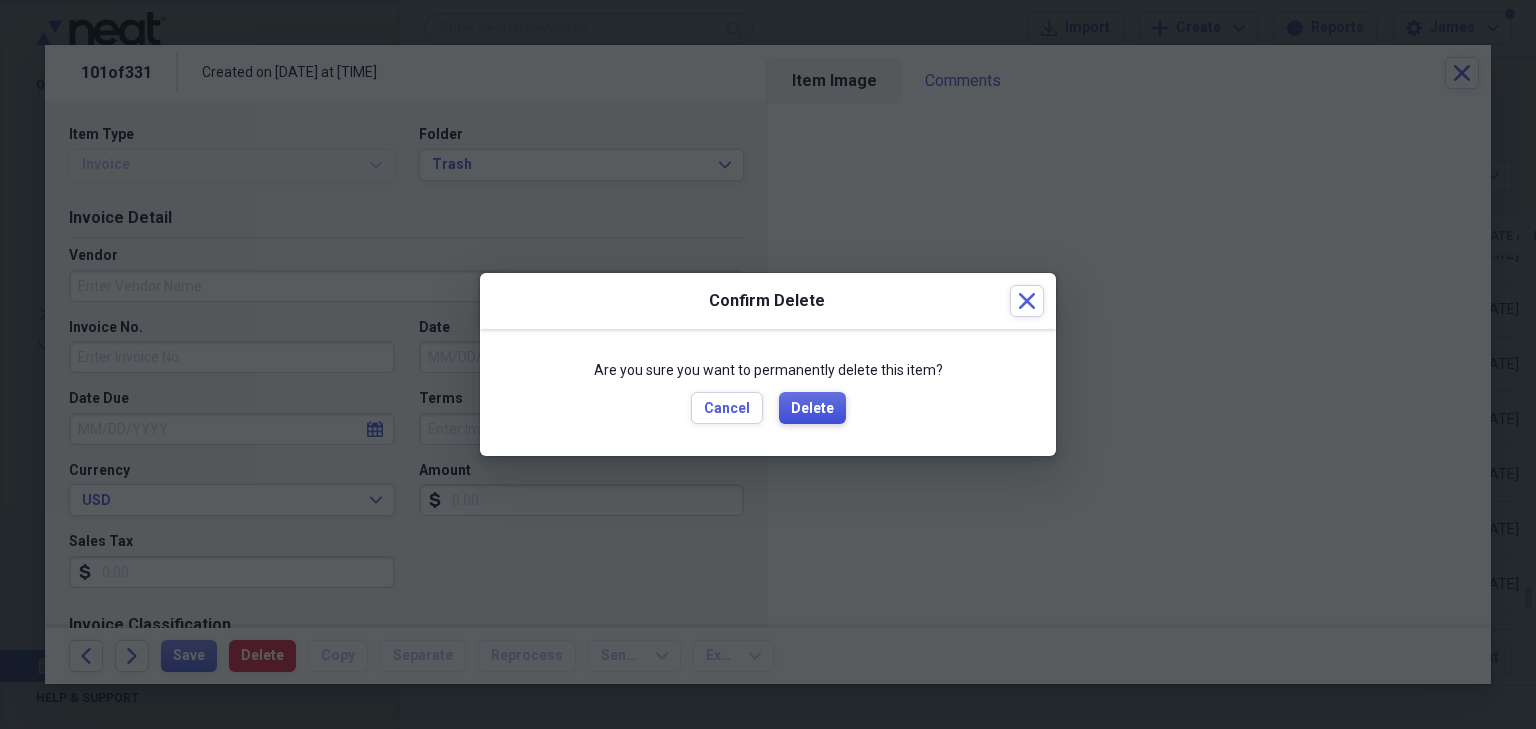 click on "Delete" at bounding box center [812, 409] 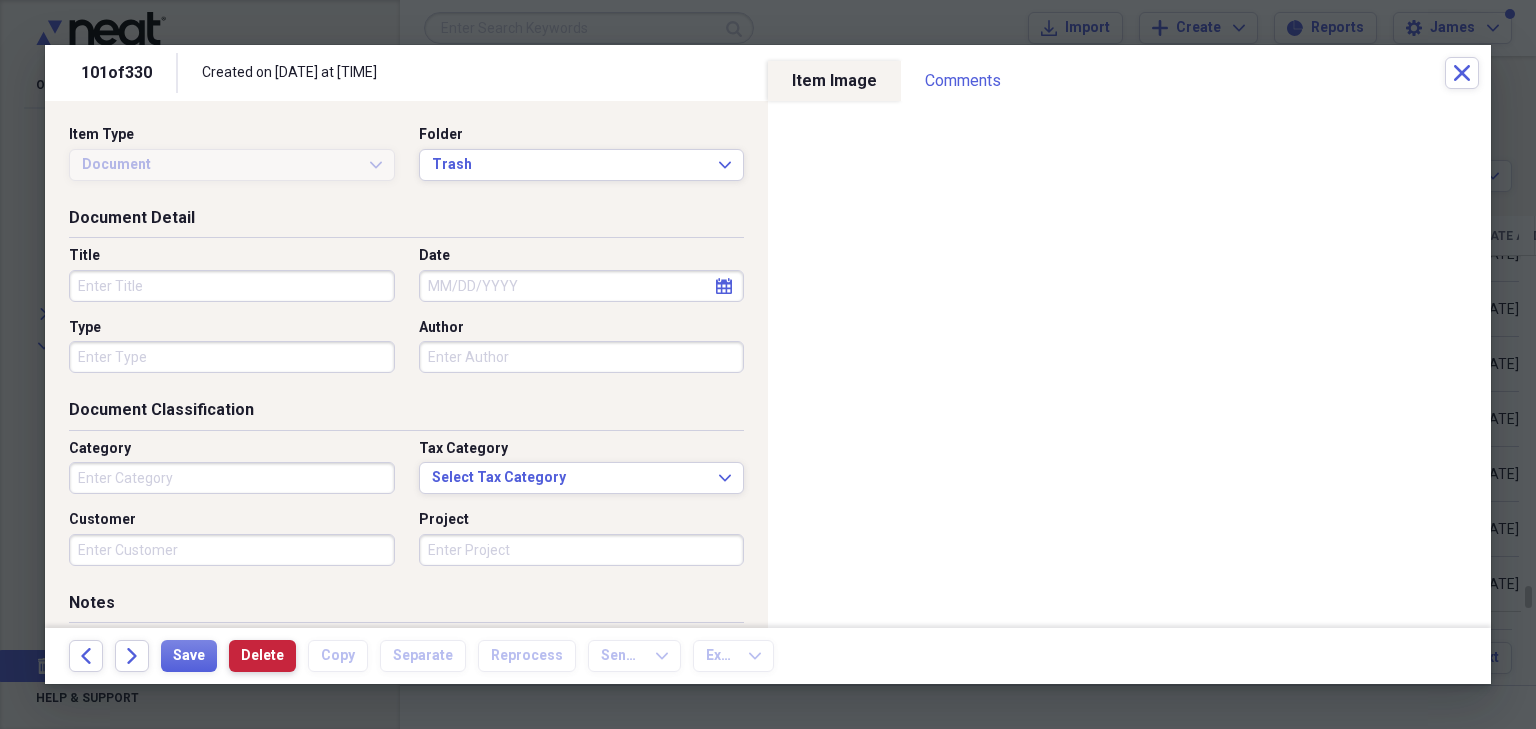 click on "Delete" at bounding box center (262, 656) 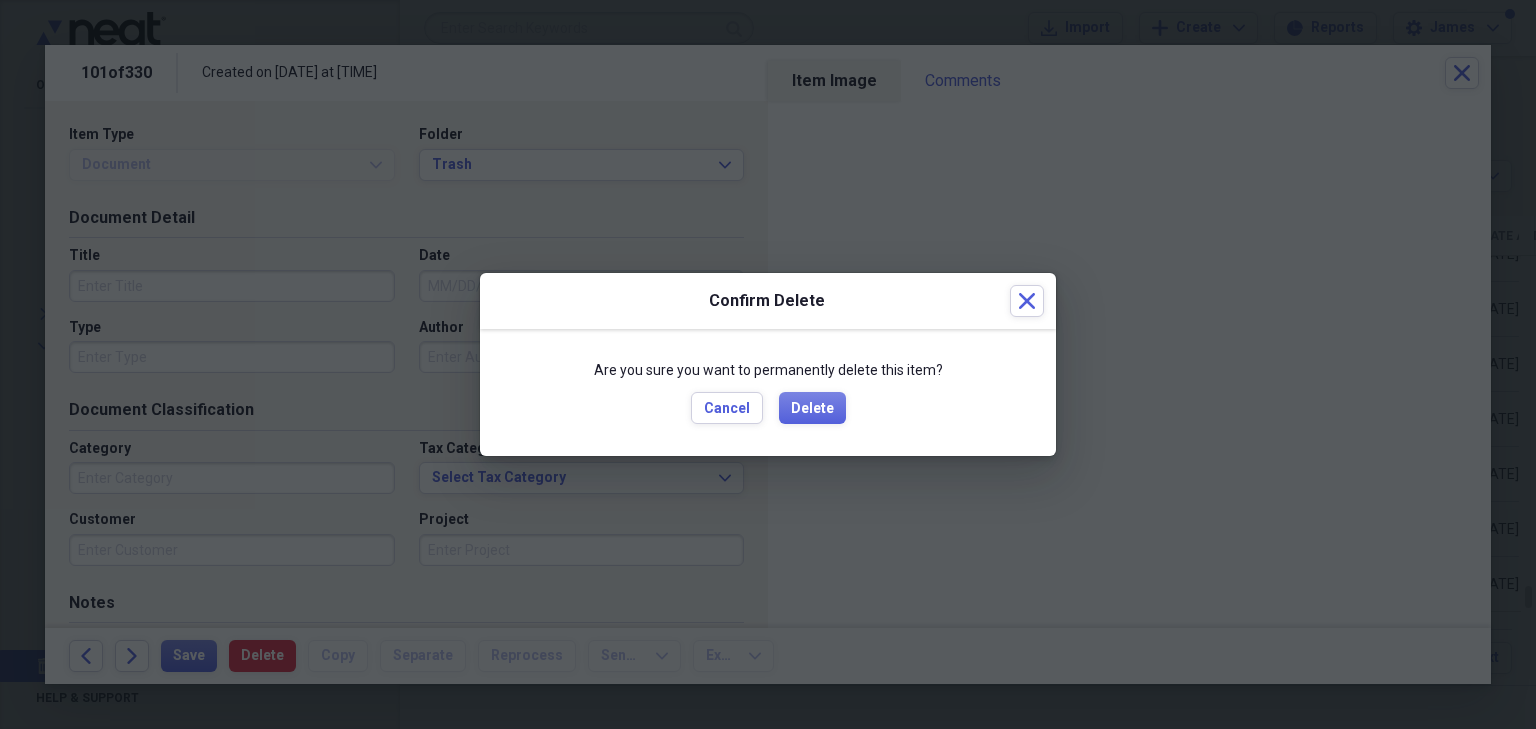 click at bounding box center [768, 364] 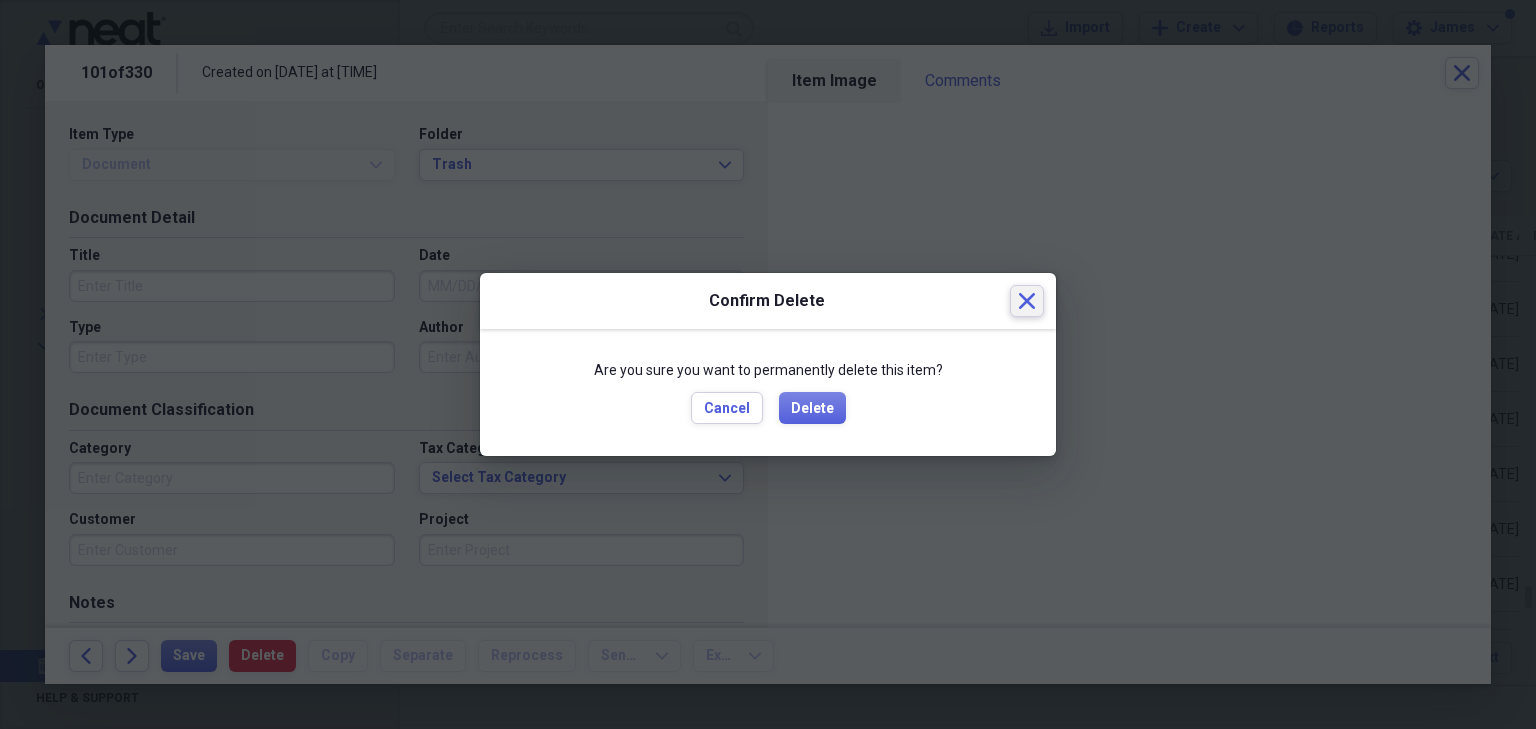 click 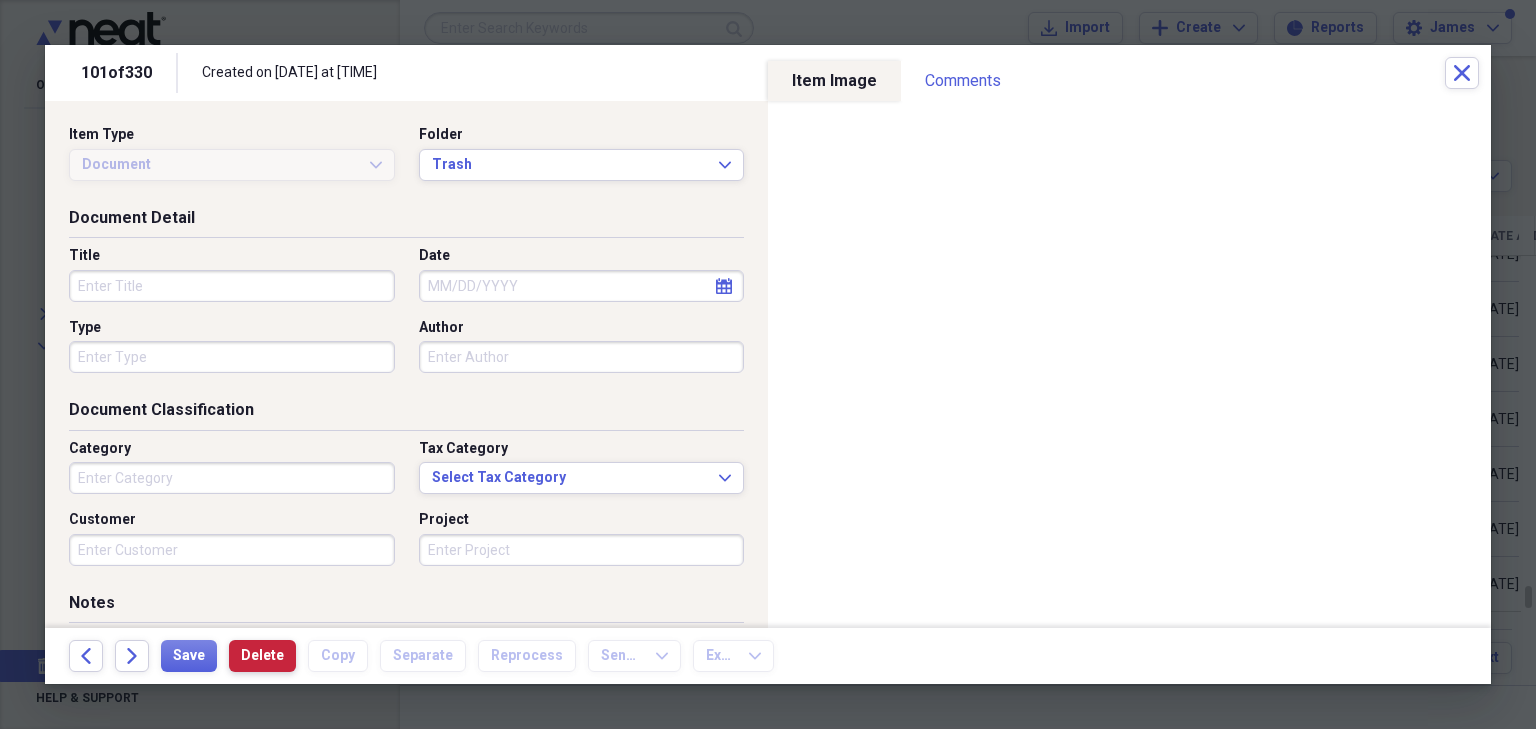 click on "Delete" at bounding box center (262, 656) 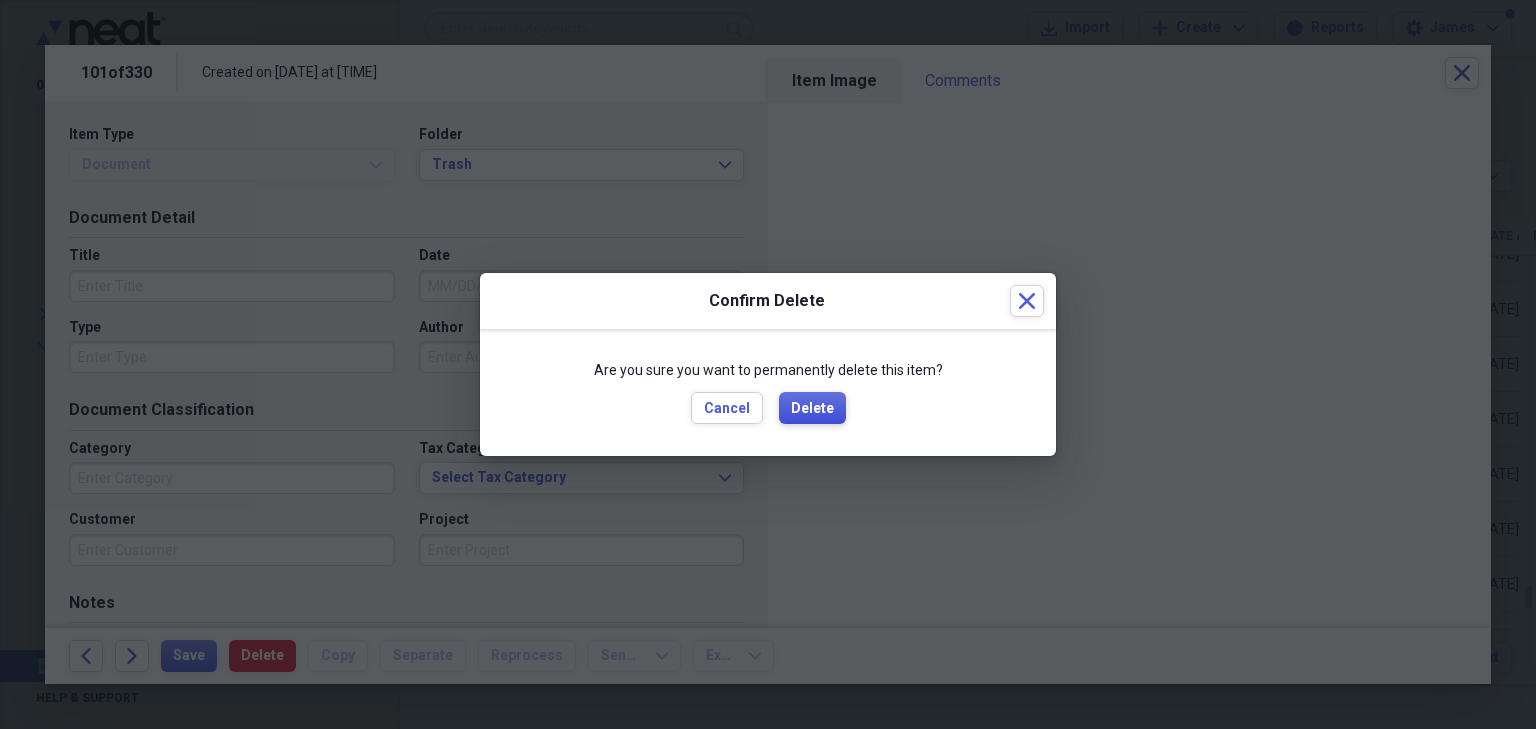 click on "Delete" at bounding box center (812, 409) 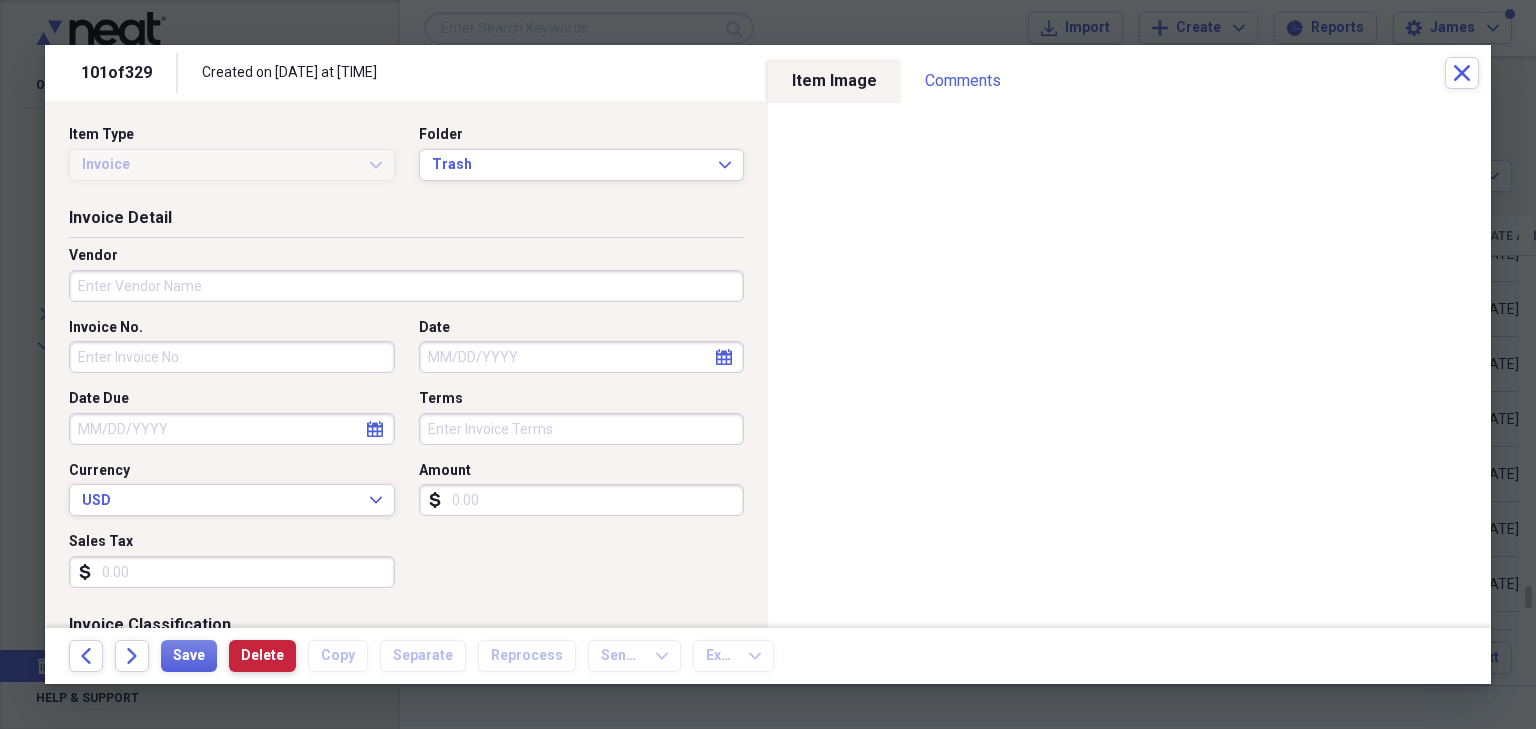 click on "Delete" at bounding box center [262, 656] 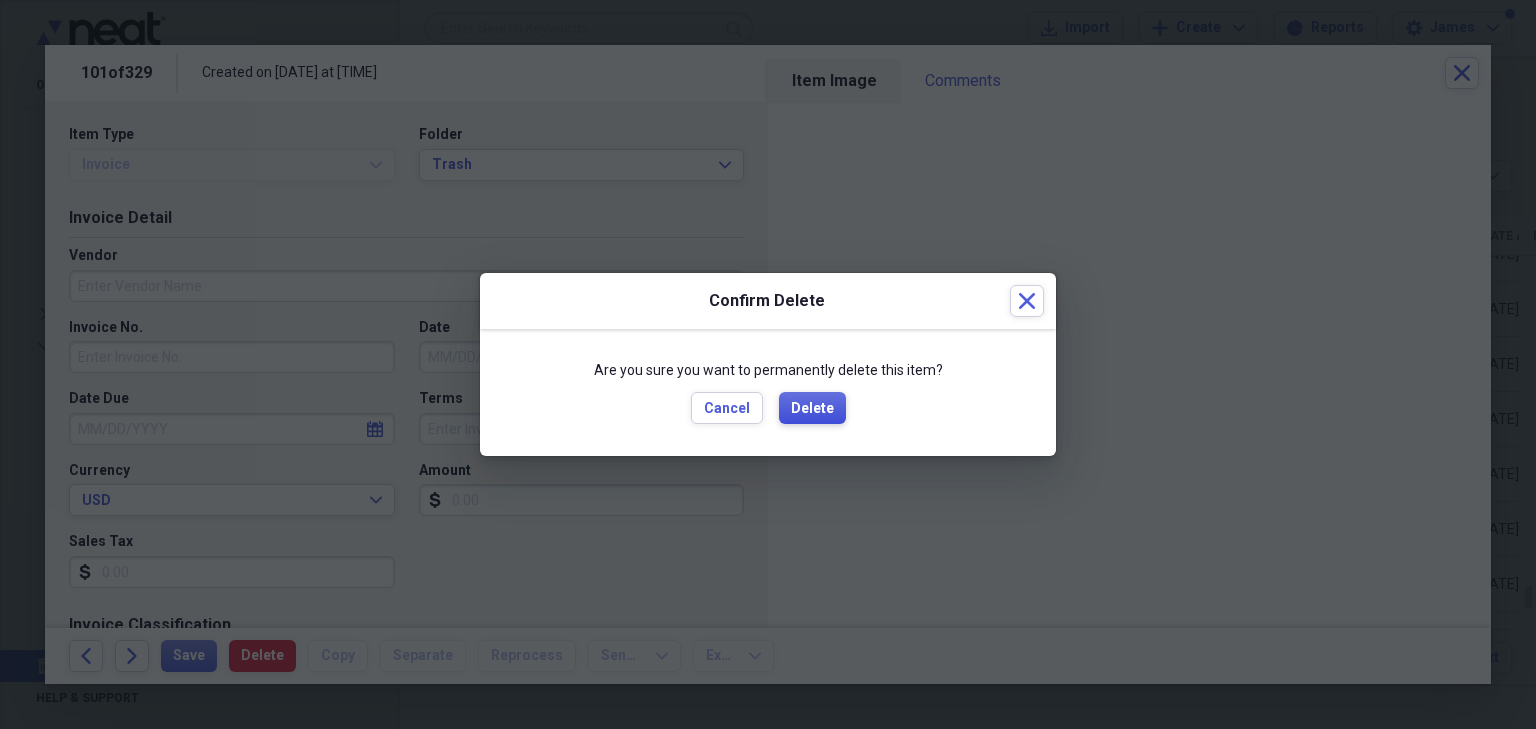 click on "Delete" at bounding box center (812, 409) 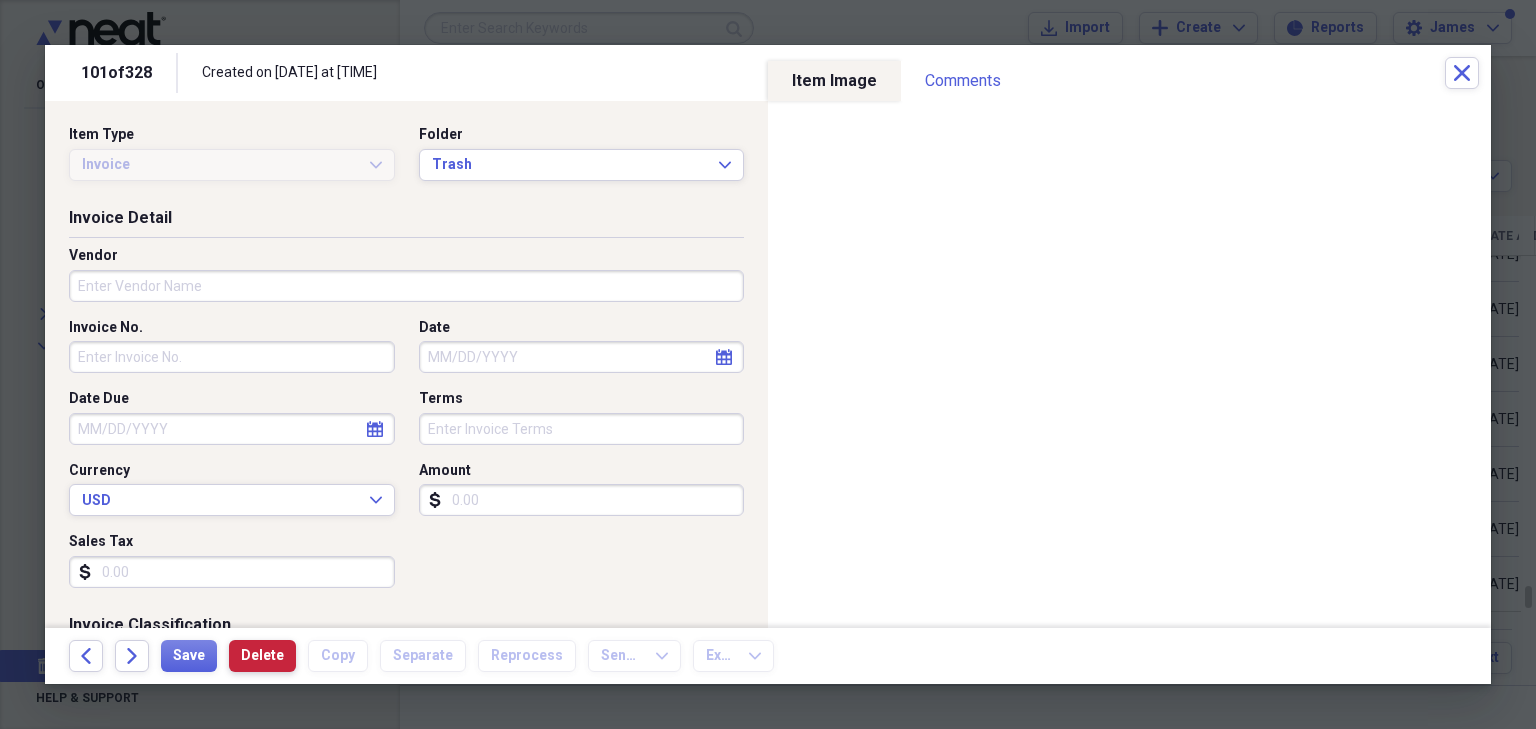 click on "Delete" at bounding box center (262, 656) 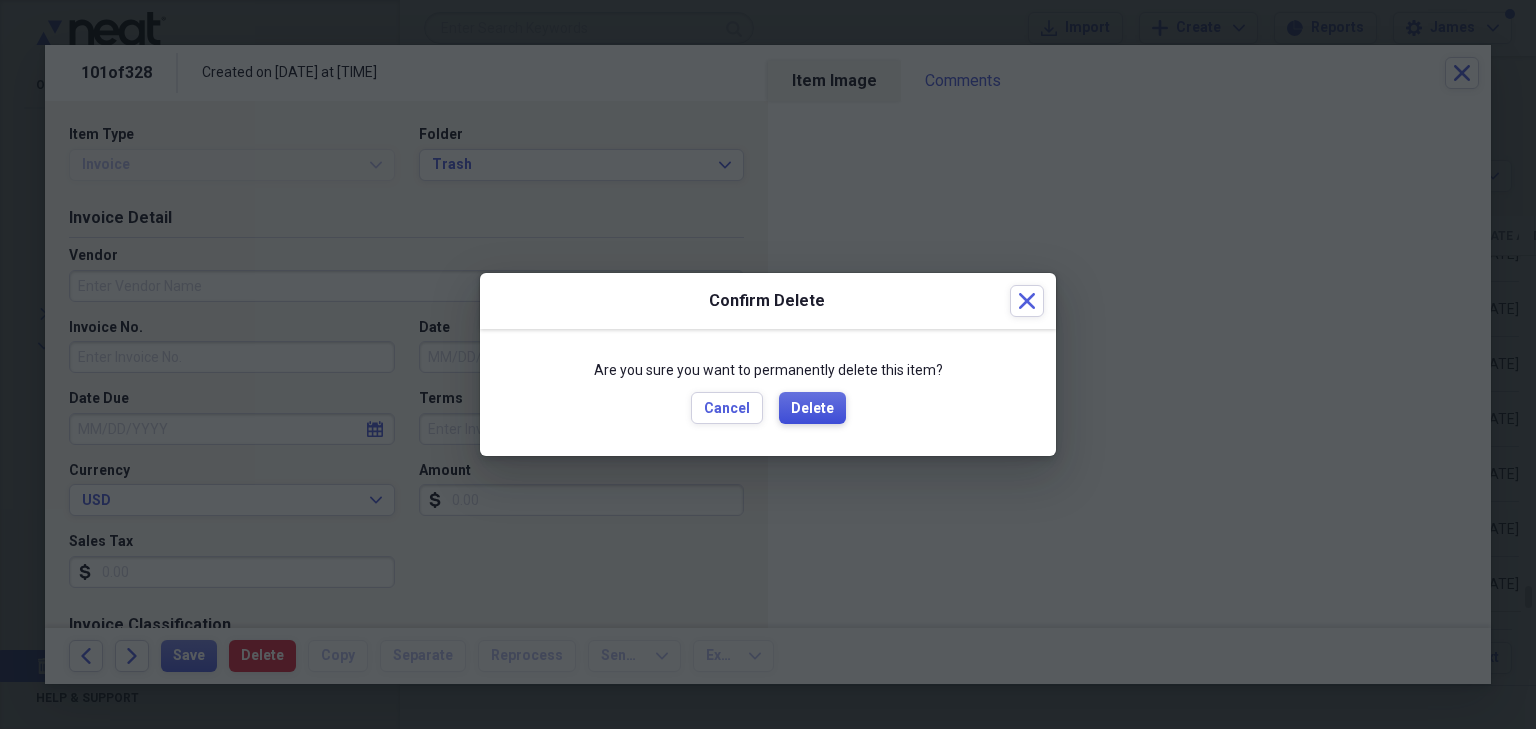 click on "Delete" at bounding box center (812, 409) 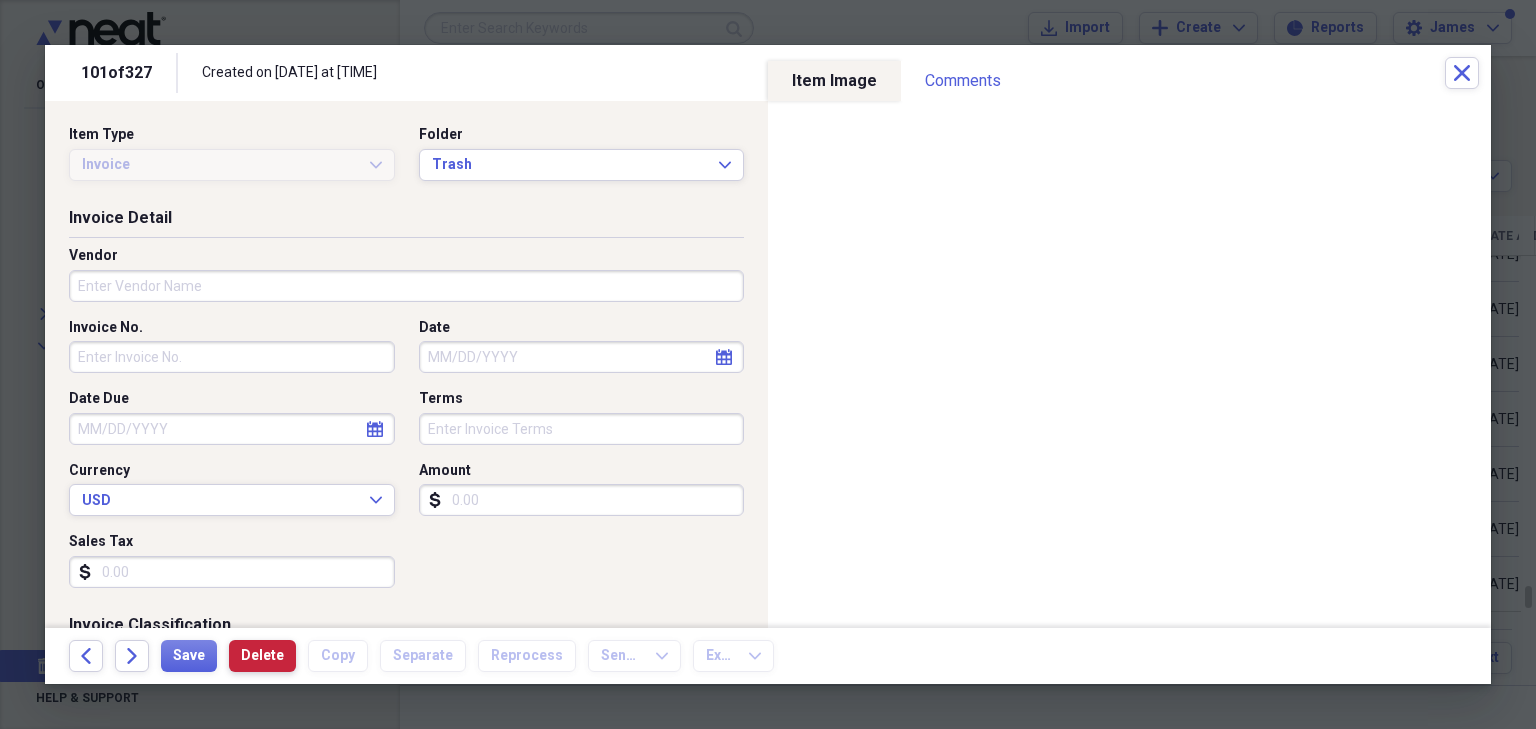 click on "Delete" at bounding box center [262, 656] 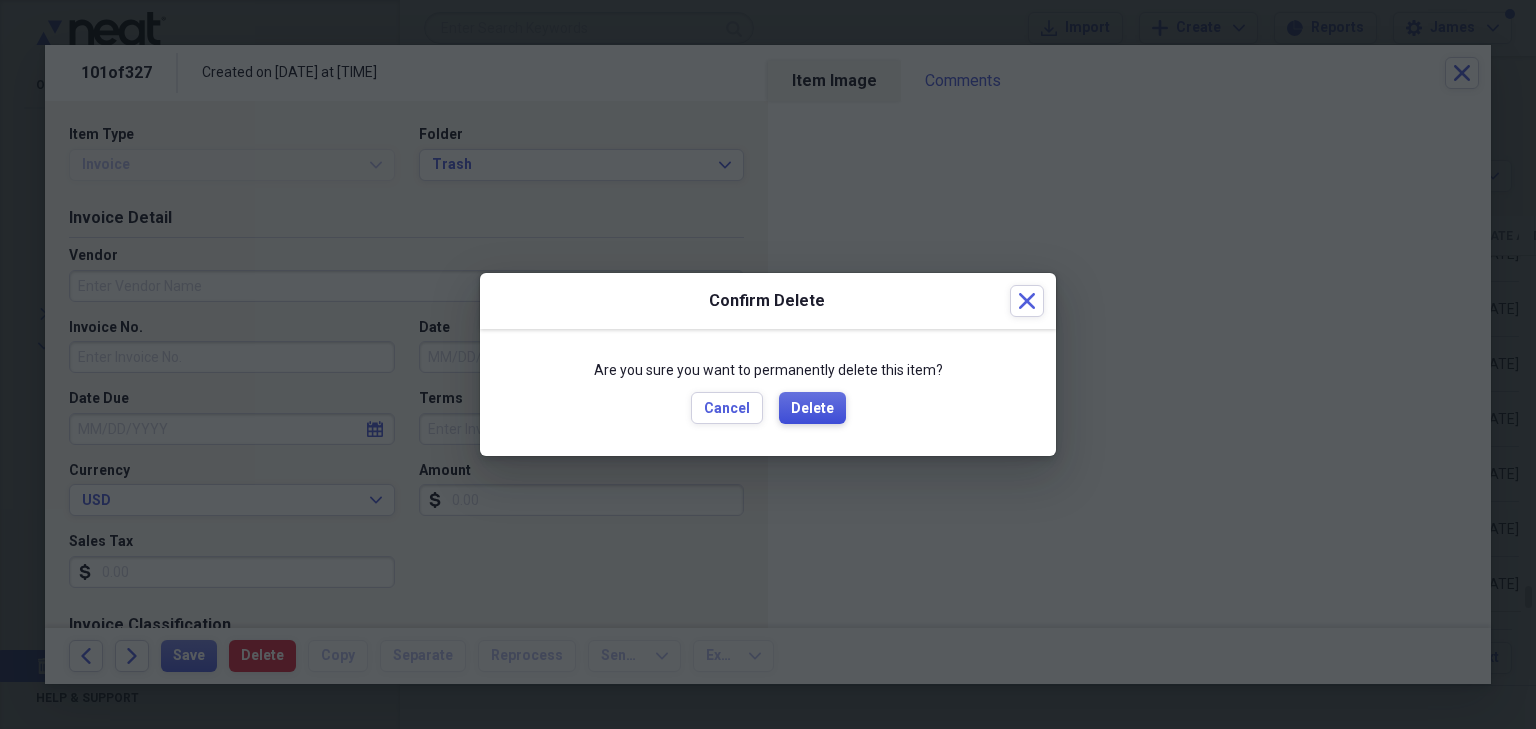 click on "Delete" at bounding box center [812, 409] 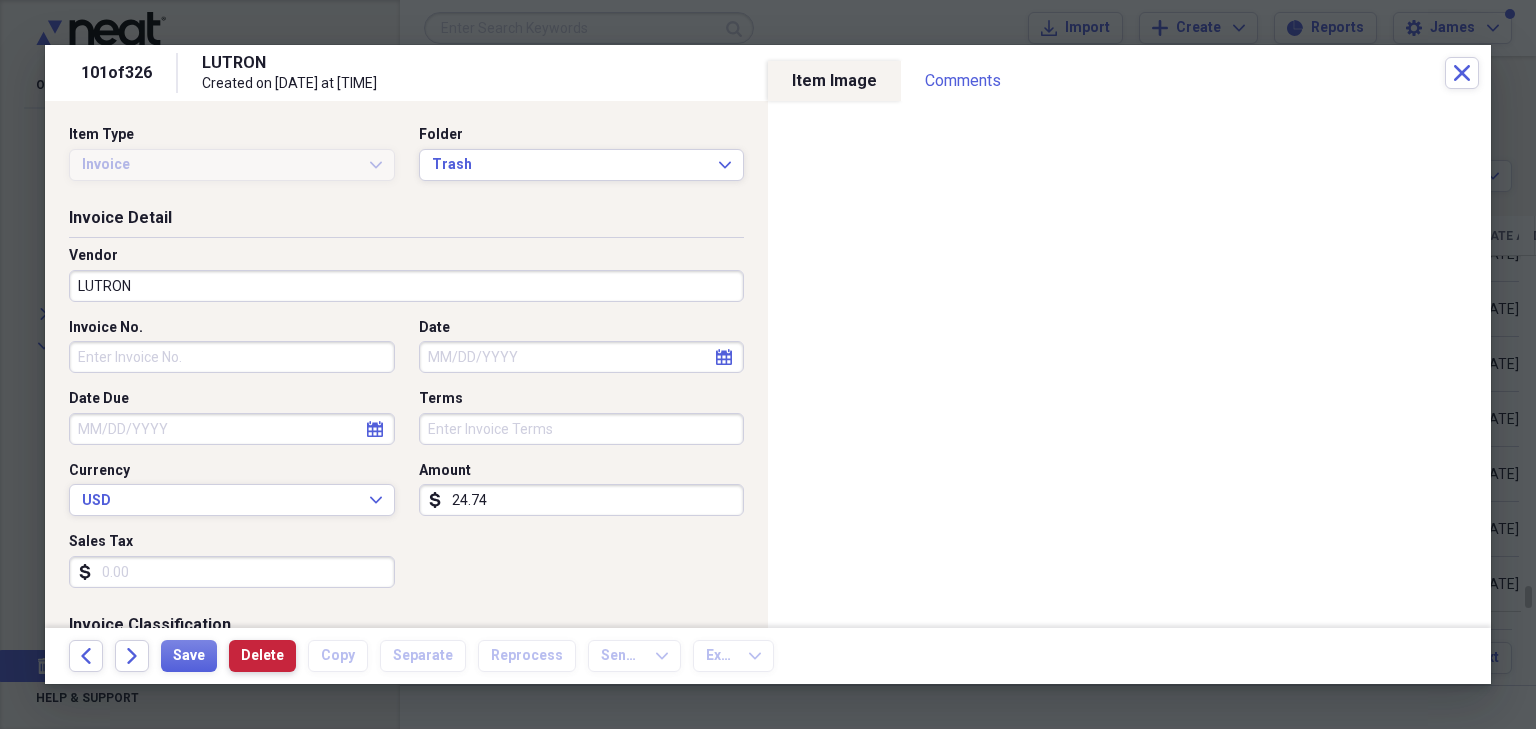 click on "Delete" at bounding box center (262, 656) 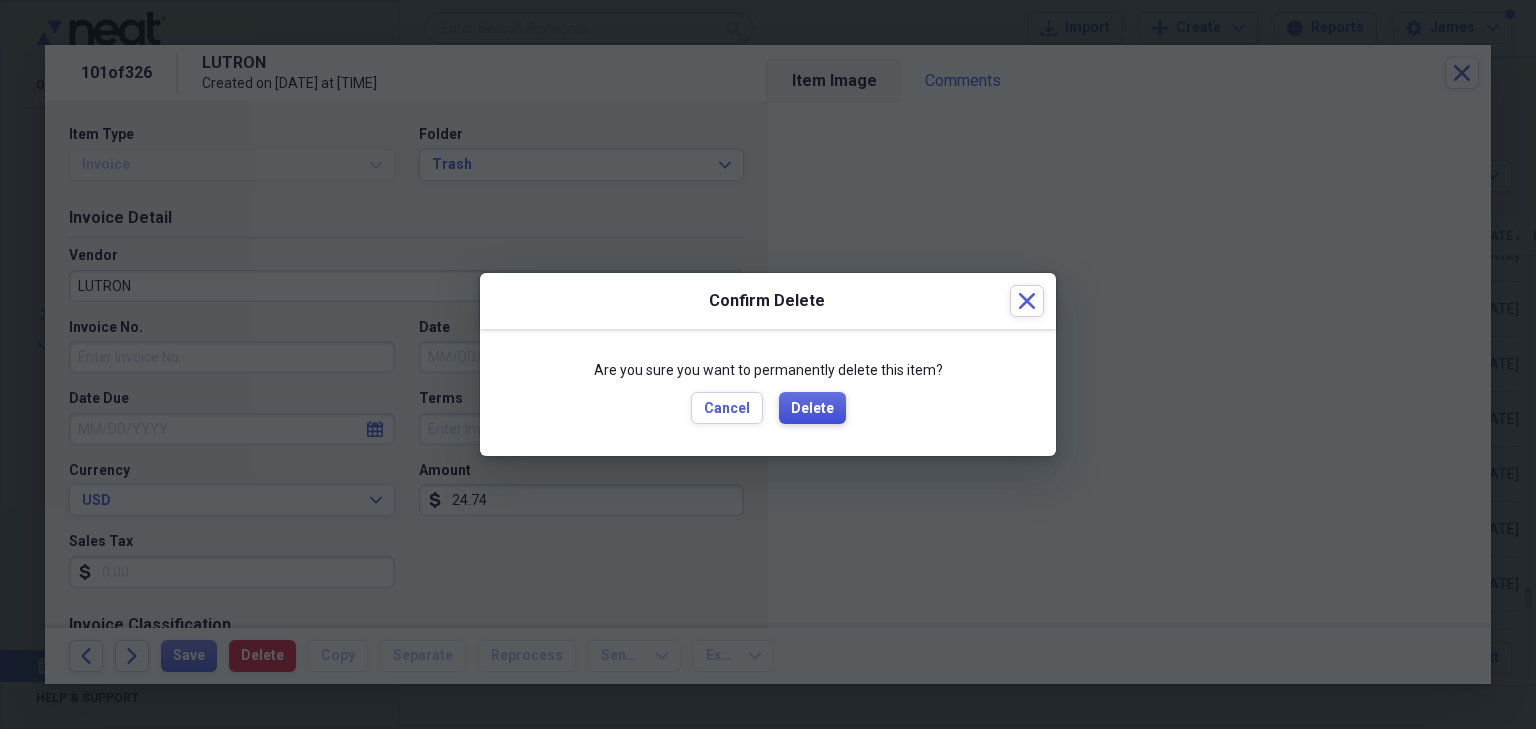 click on "Delete" at bounding box center [812, 409] 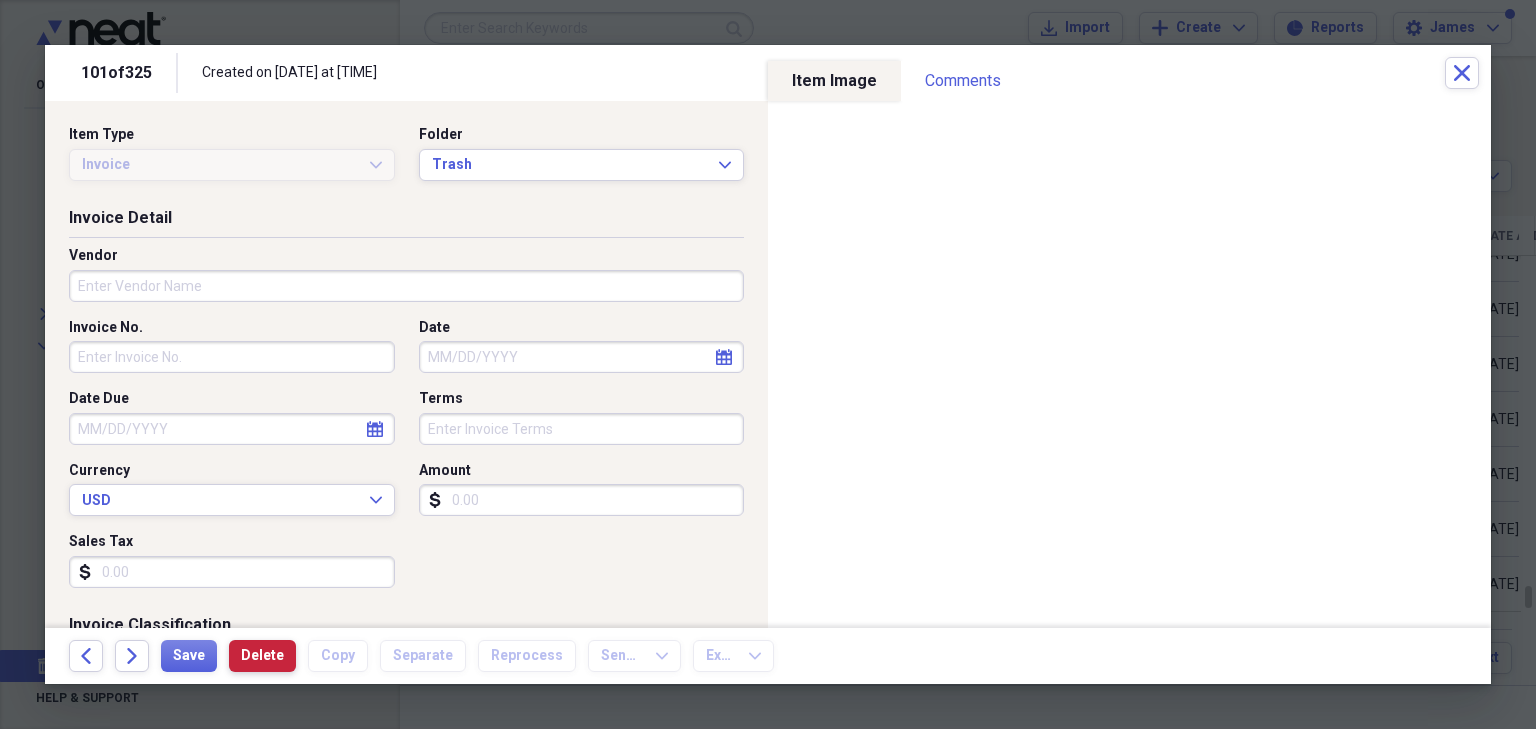 click on "Delete" at bounding box center (262, 656) 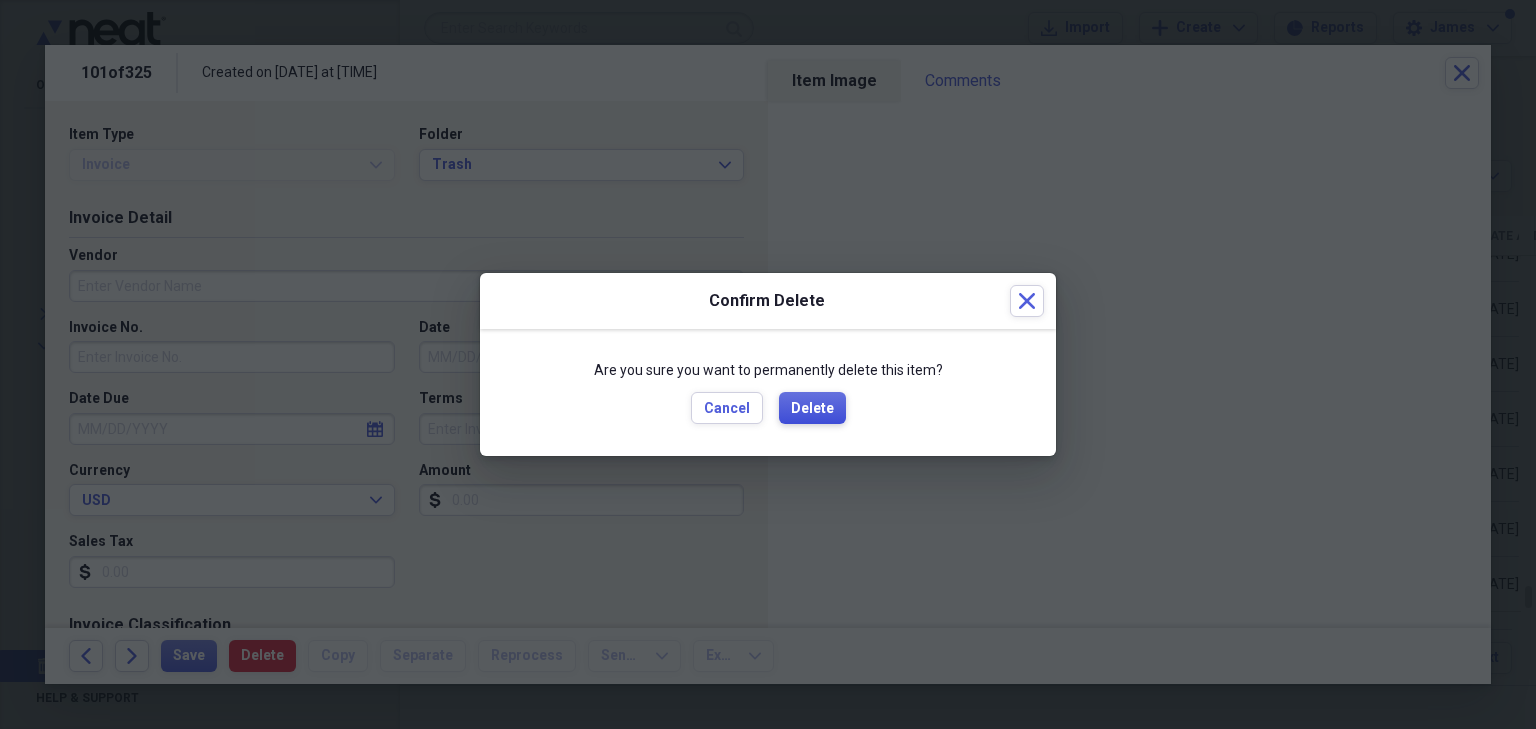 click on "Delete" at bounding box center (812, 409) 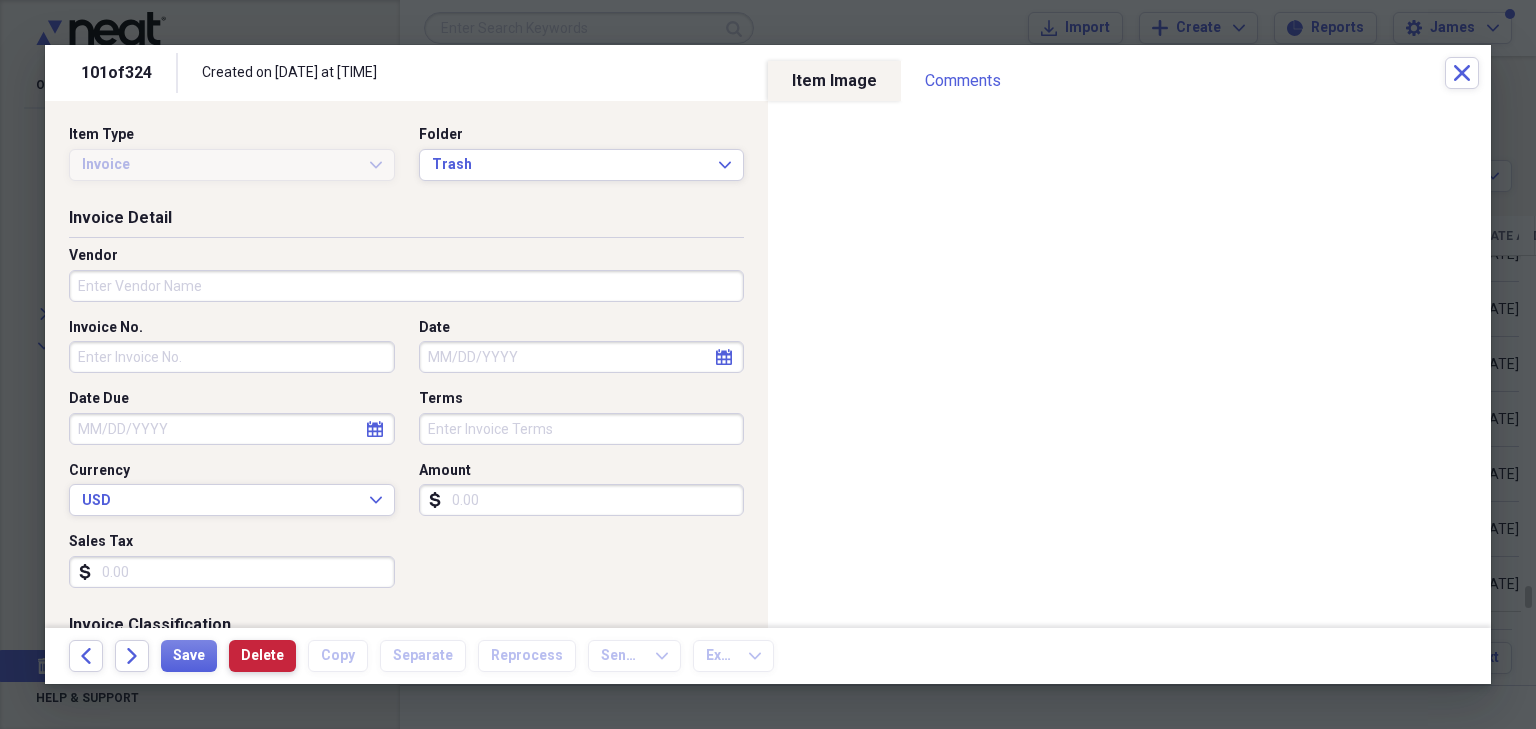 click on "Delete" at bounding box center [262, 656] 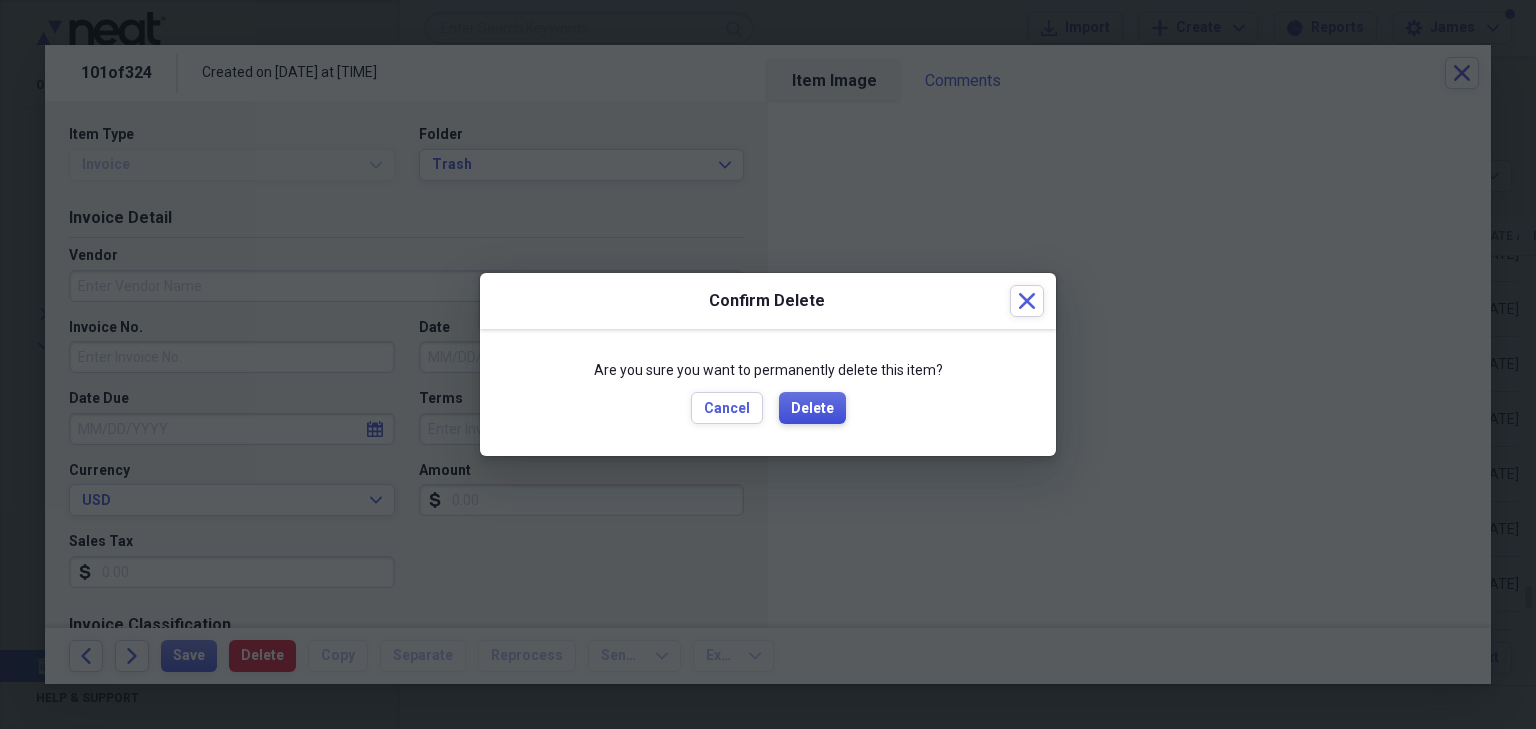 click on "Delete" at bounding box center (812, 409) 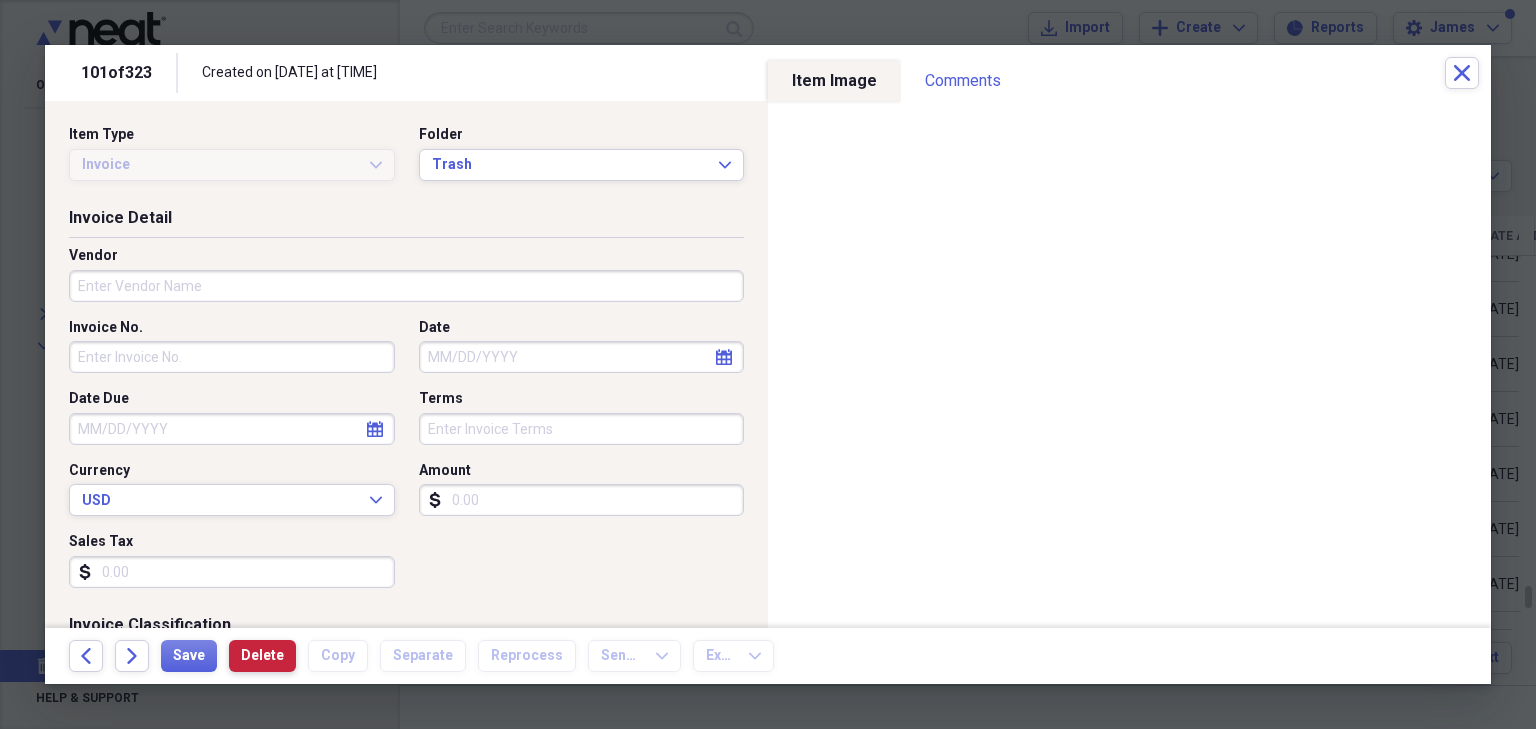 click on "Delete" at bounding box center (262, 656) 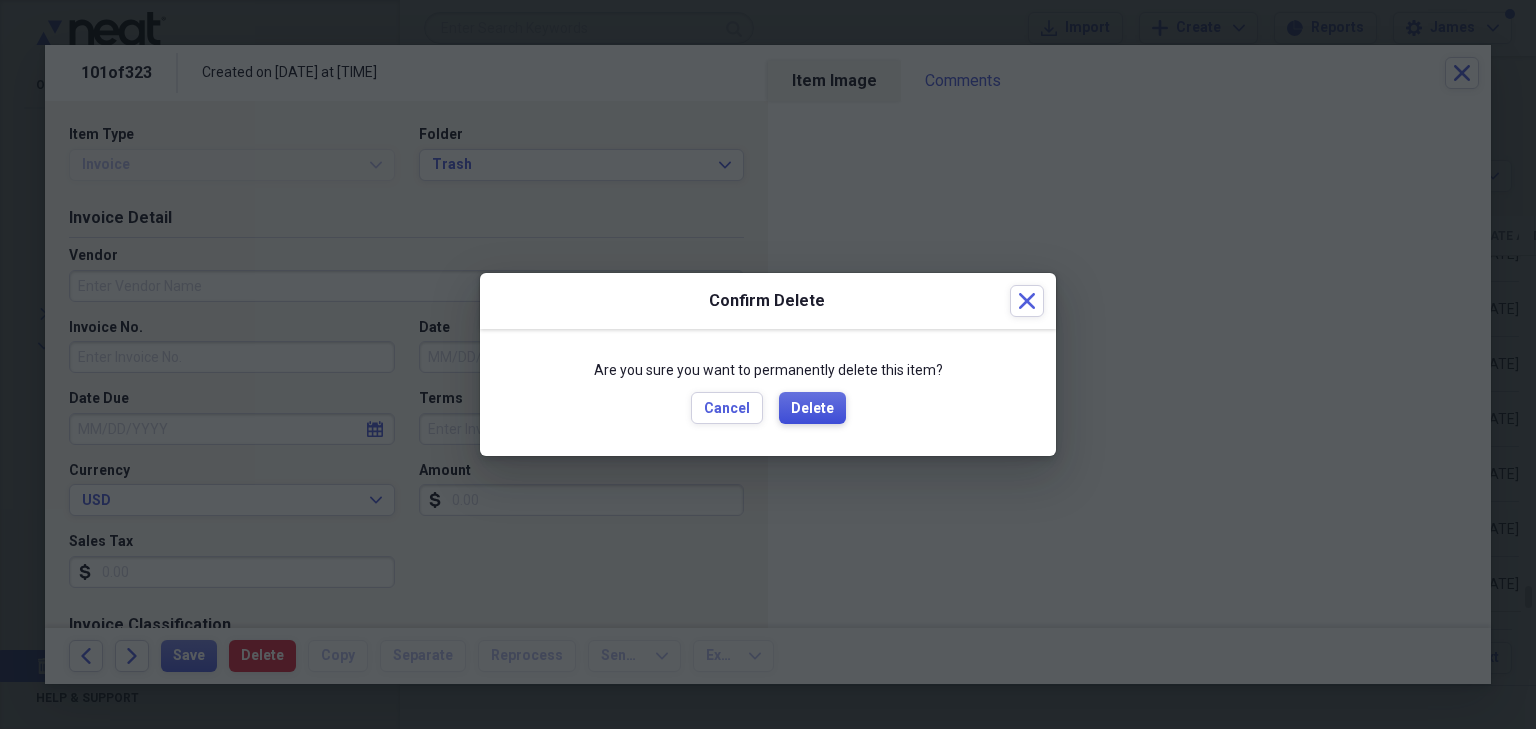 click on "Delete" at bounding box center [812, 409] 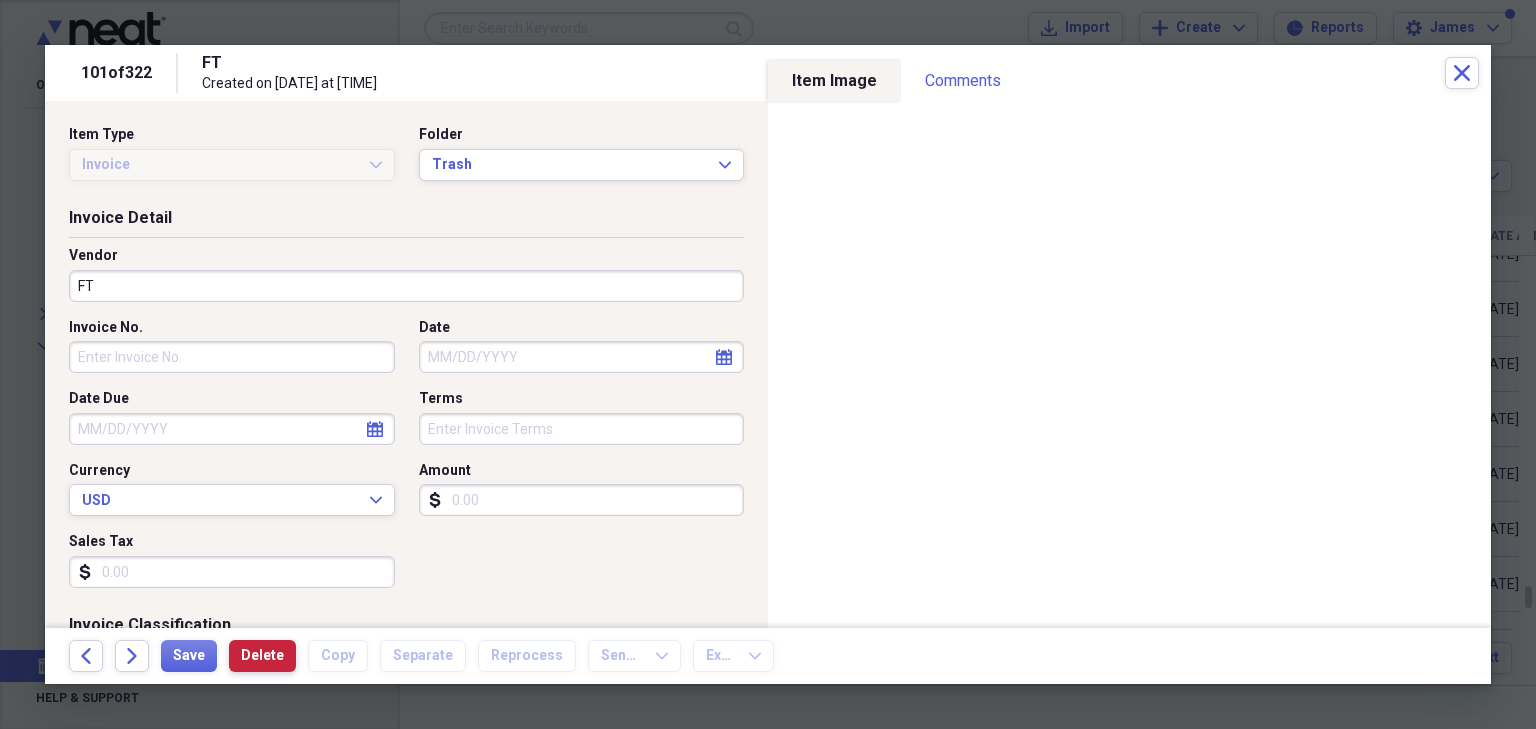 click on "Delete" at bounding box center (262, 656) 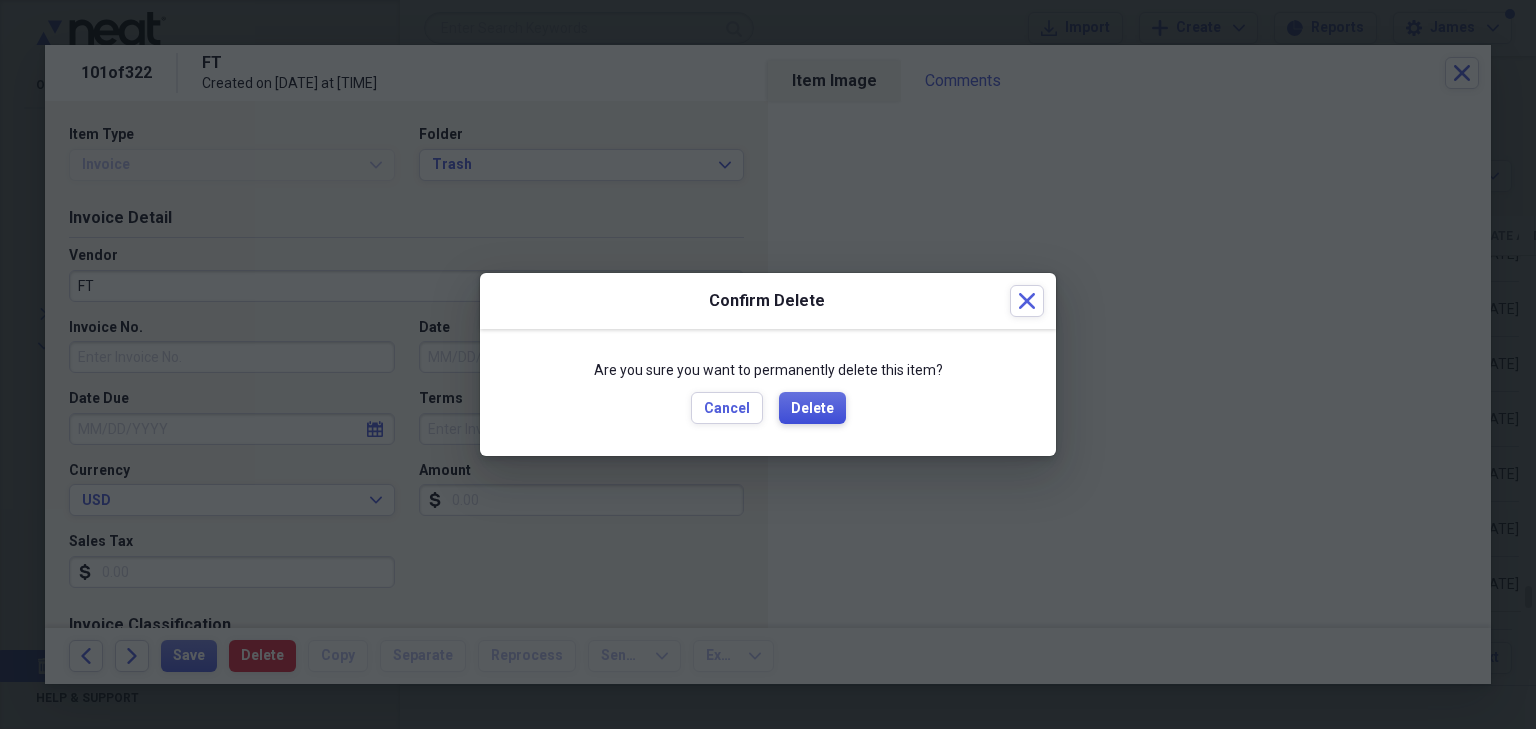 click on "Delete" at bounding box center [812, 409] 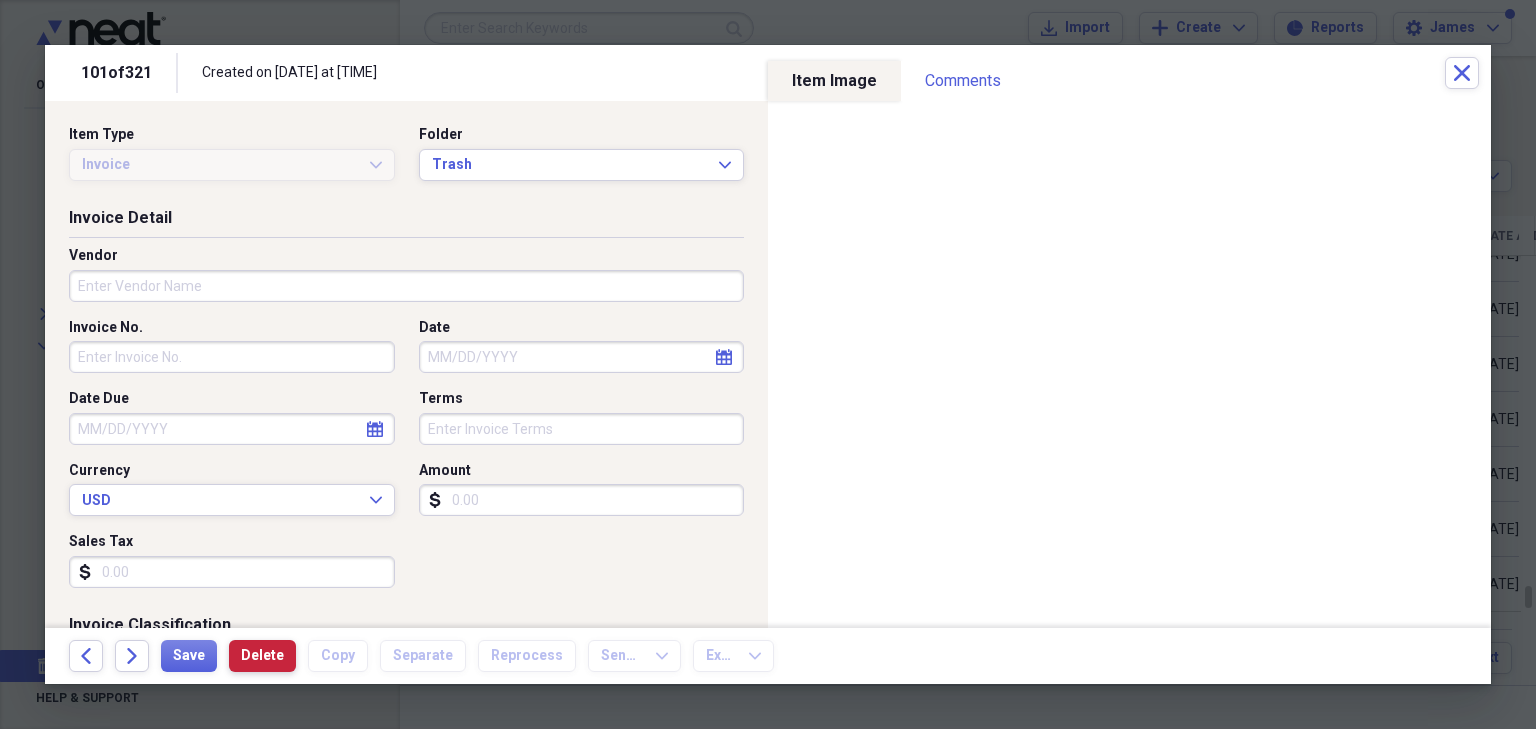 click on "Delete" at bounding box center [262, 656] 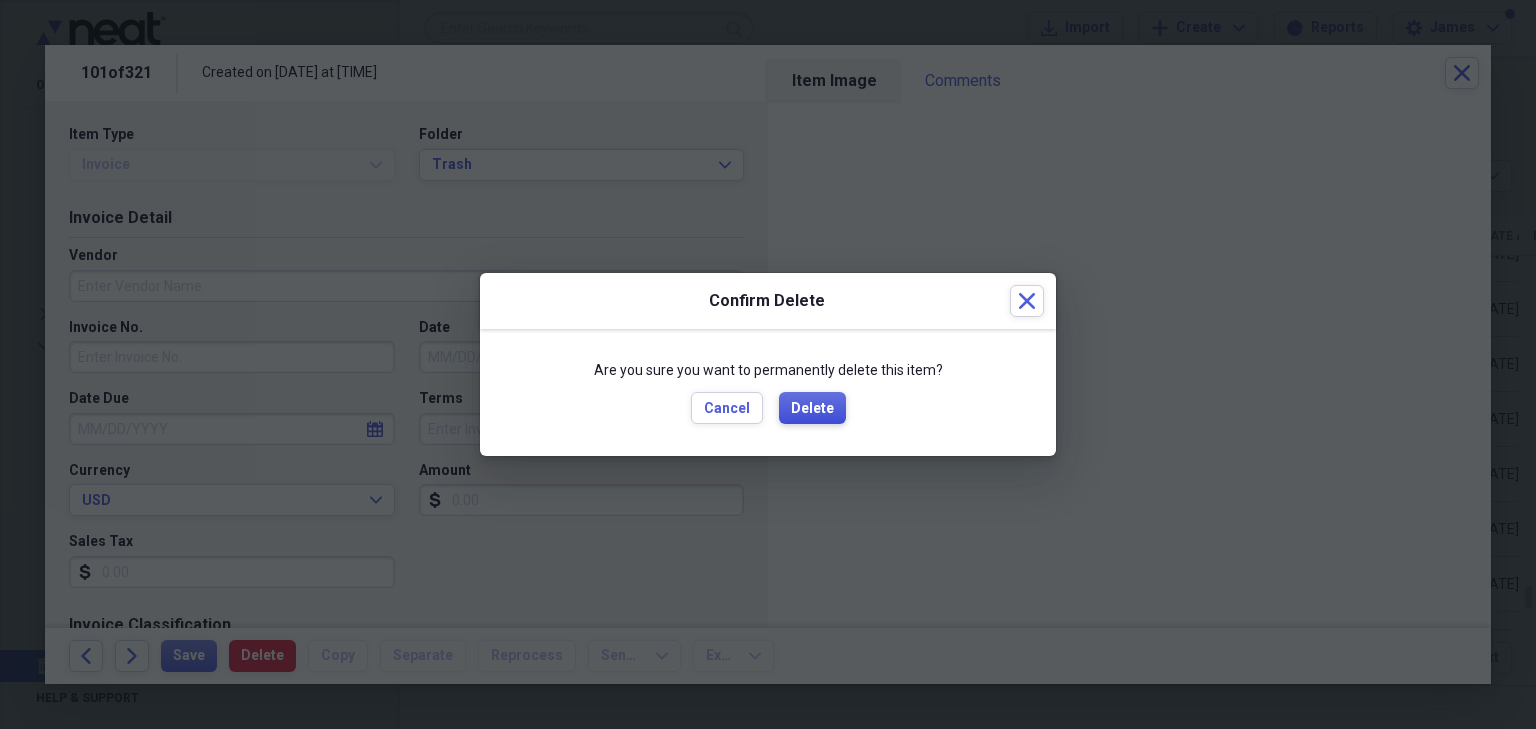 click on "Delete" at bounding box center [812, 409] 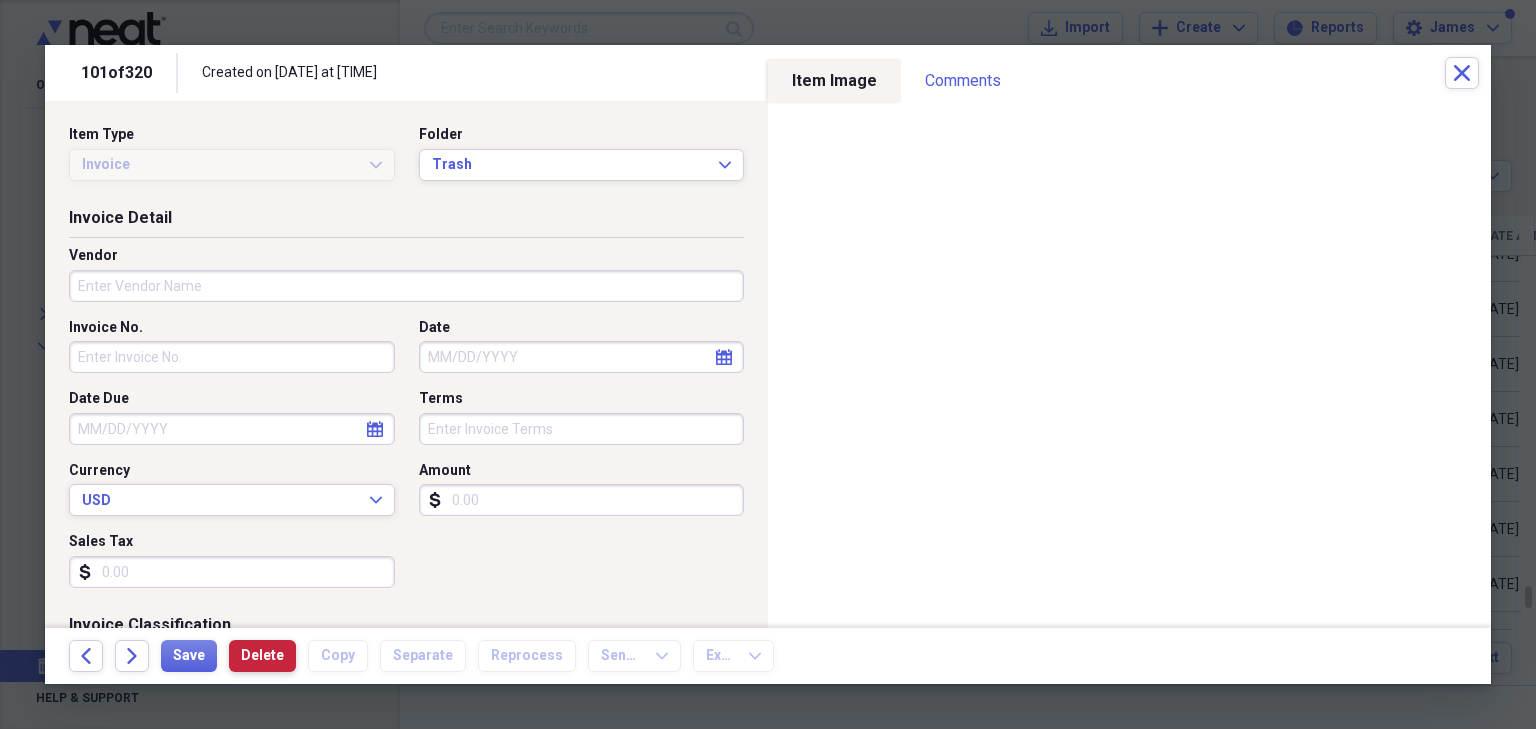 click on "Delete" at bounding box center [262, 656] 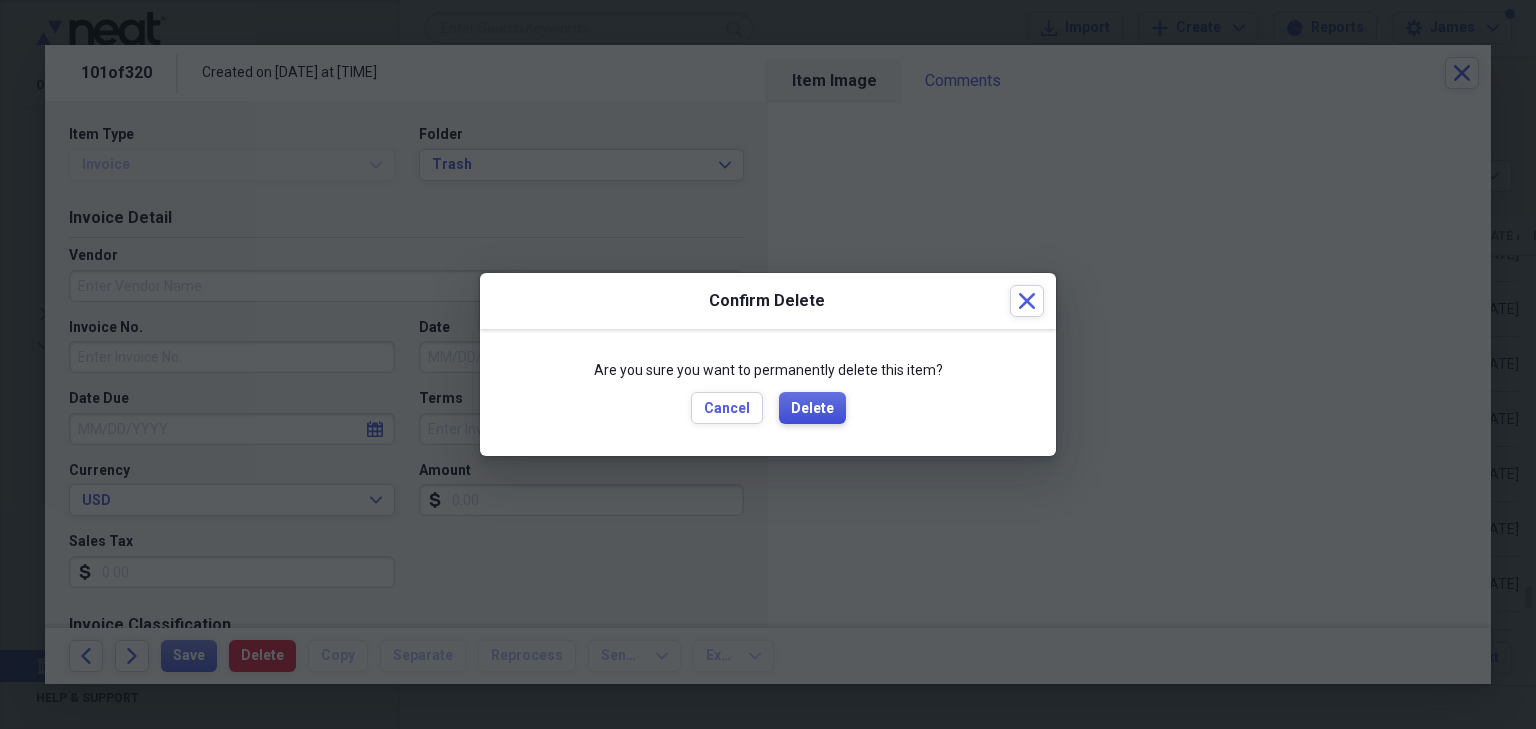 click on "Delete" at bounding box center (812, 409) 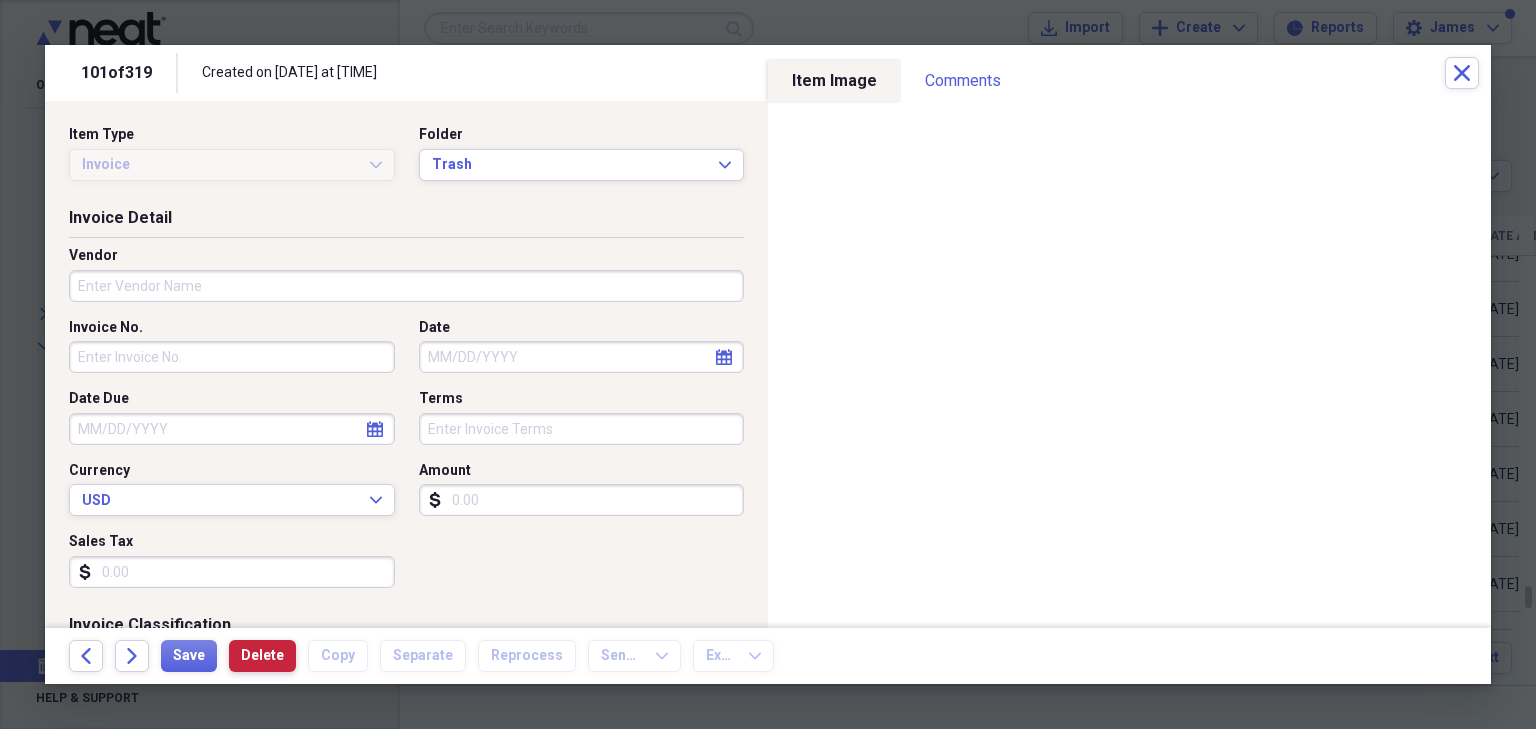 click on "Delete" at bounding box center [262, 656] 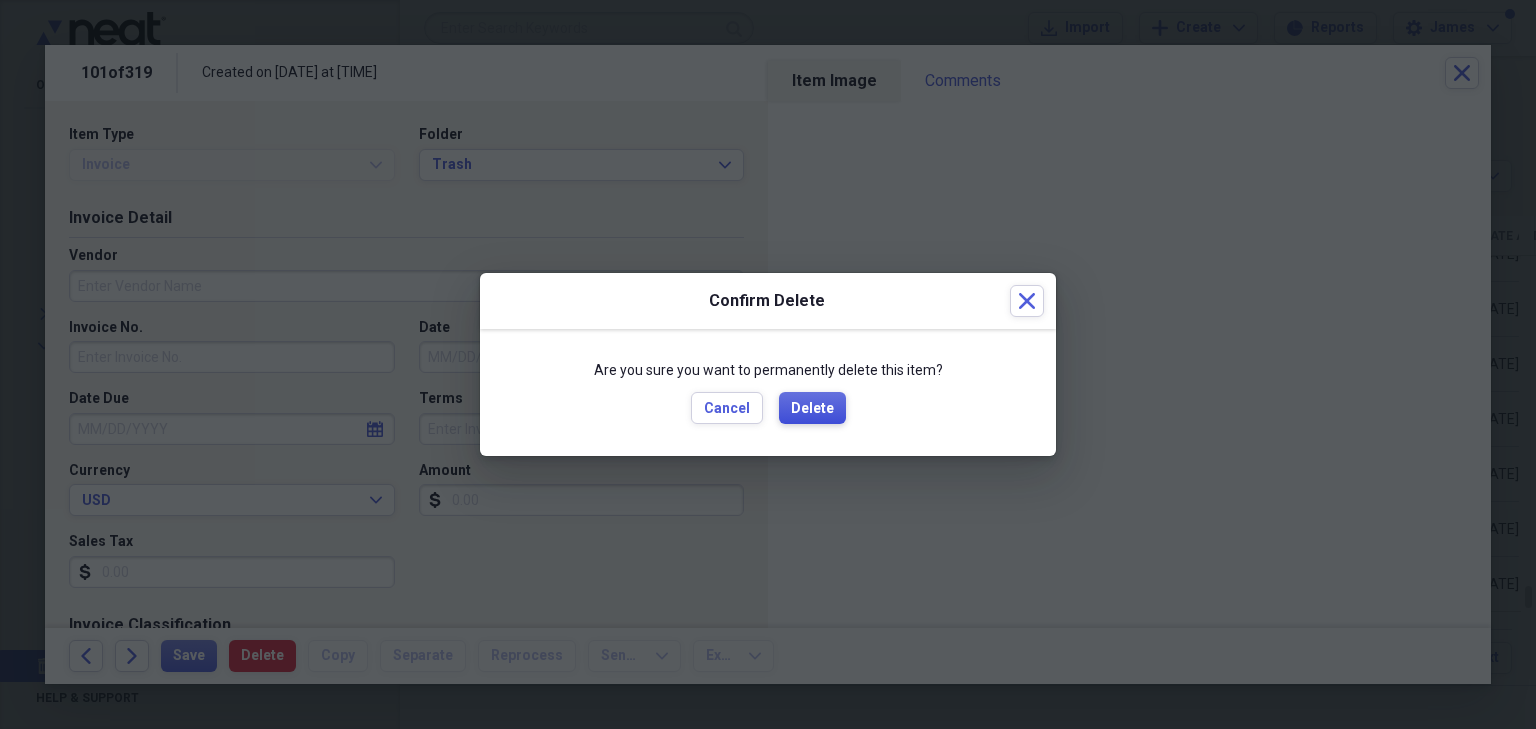 click on "Delete" at bounding box center (812, 409) 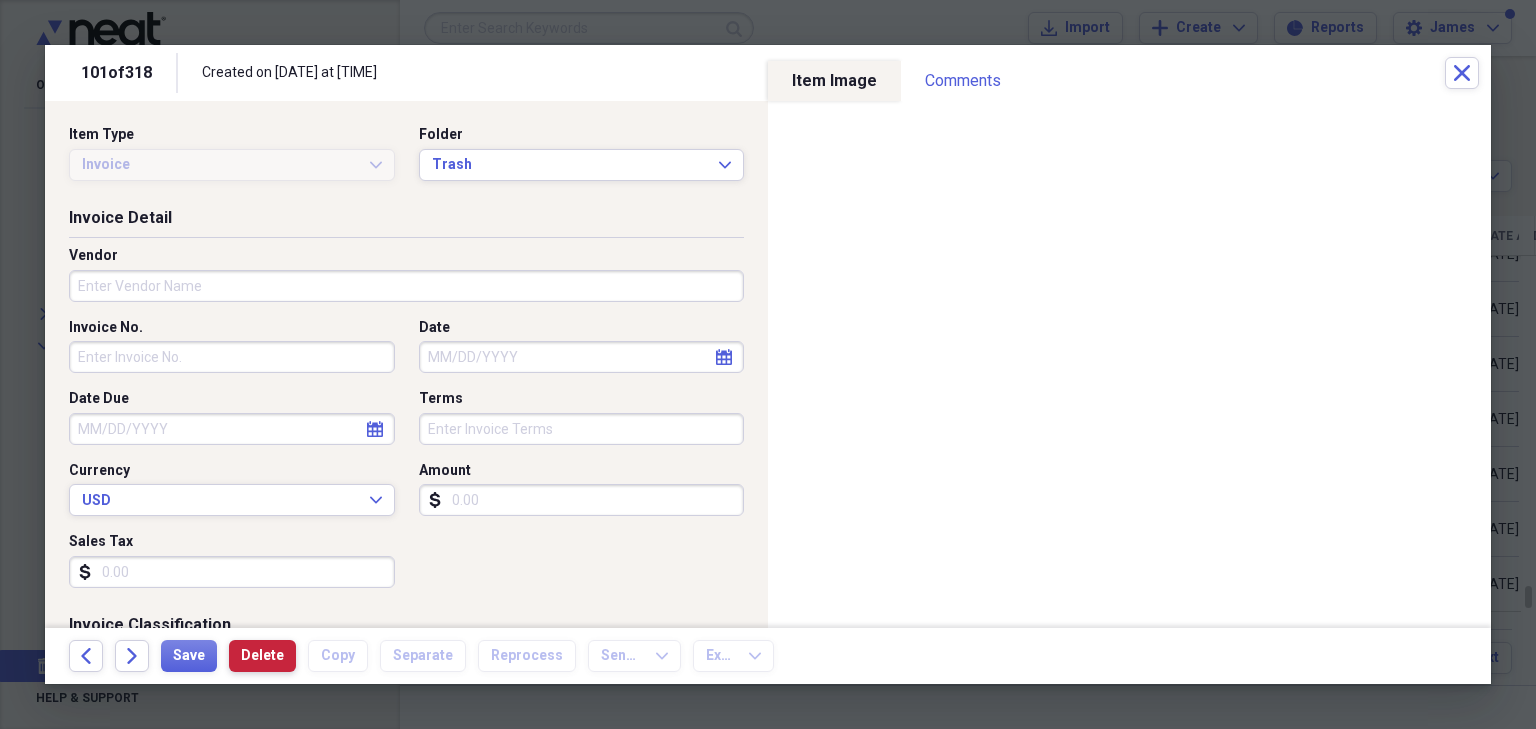 click on "Delete" at bounding box center [262, 656] 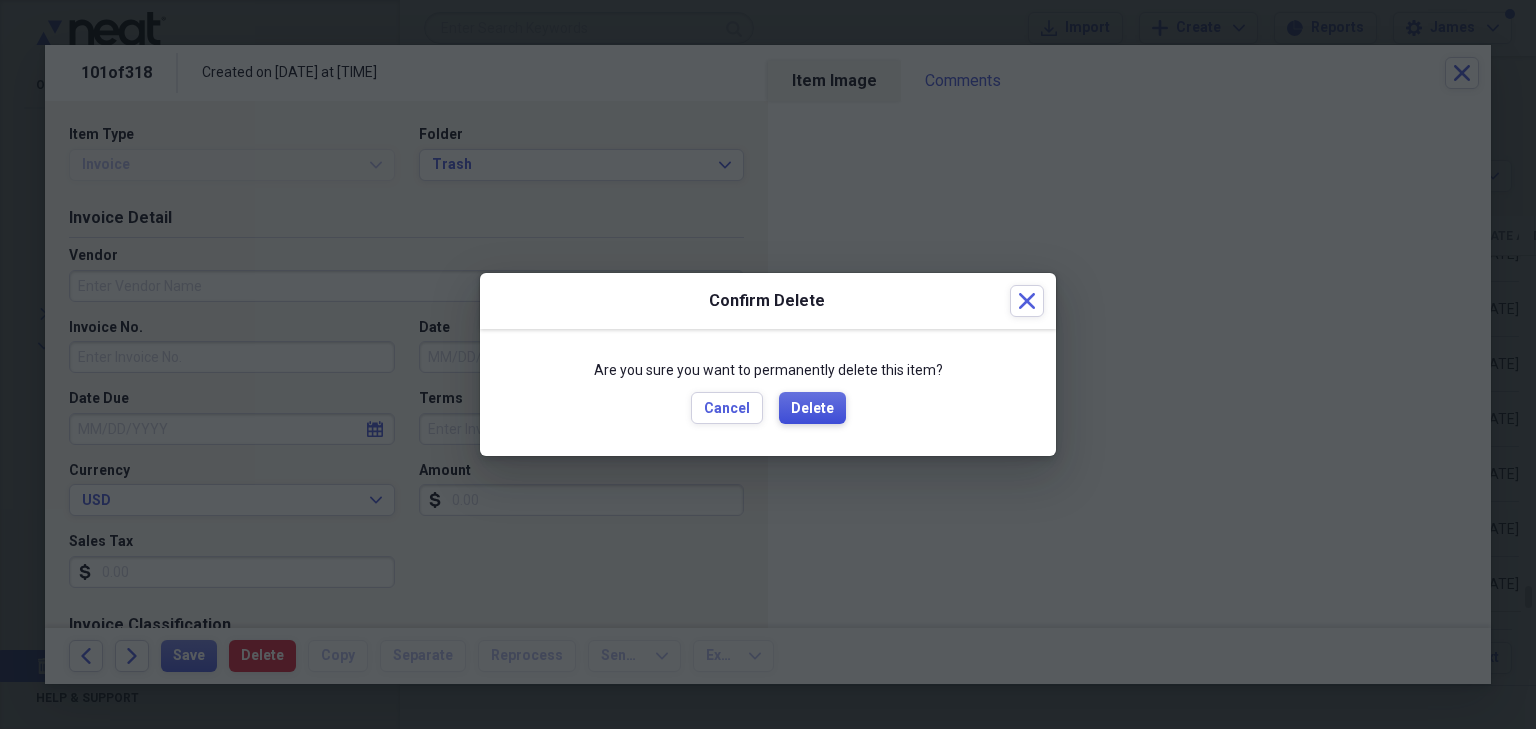click on "Delete" at bounding box center [812, 409] 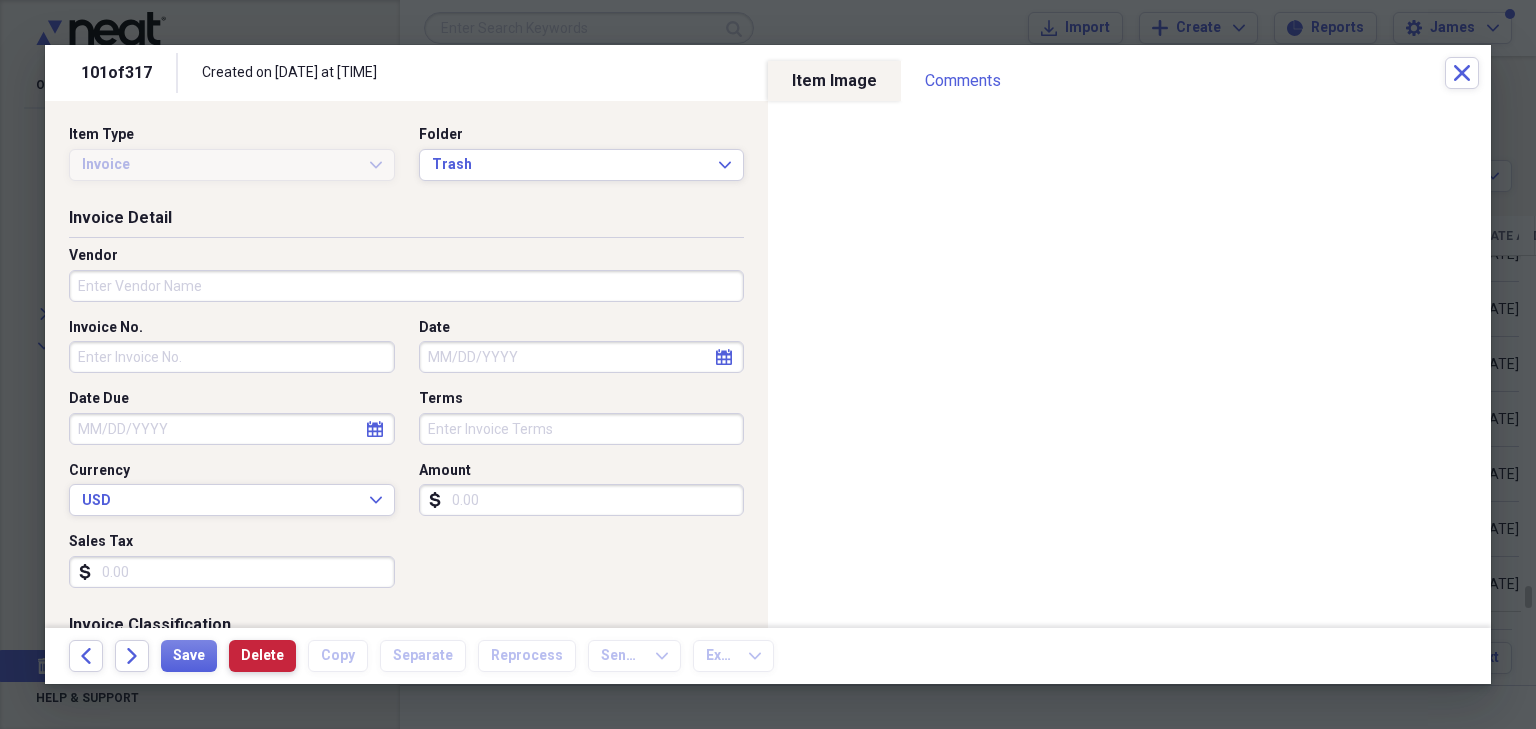 click on "Delete" at bounding box center [262, 656] 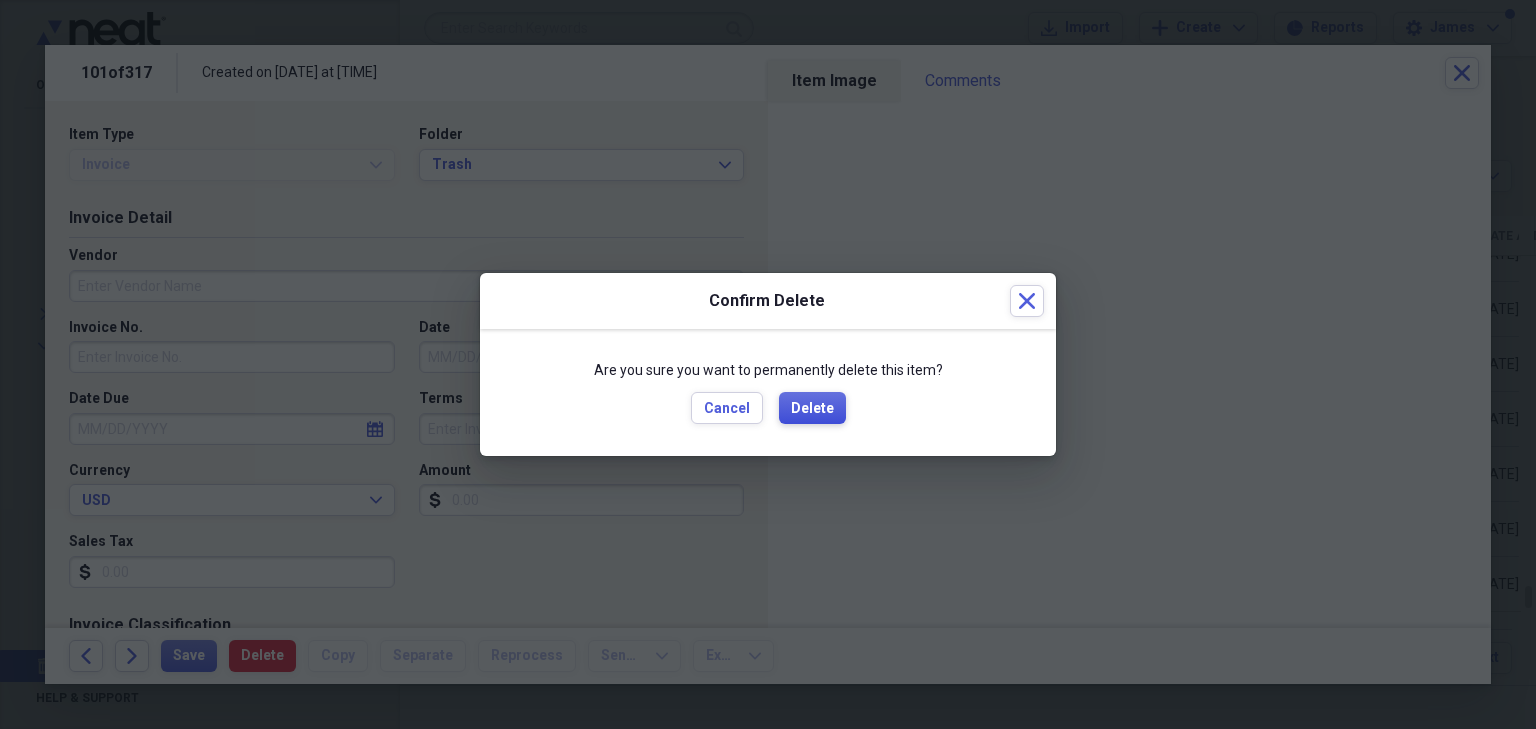 click on "Delete" at bounding box center [812, 409] 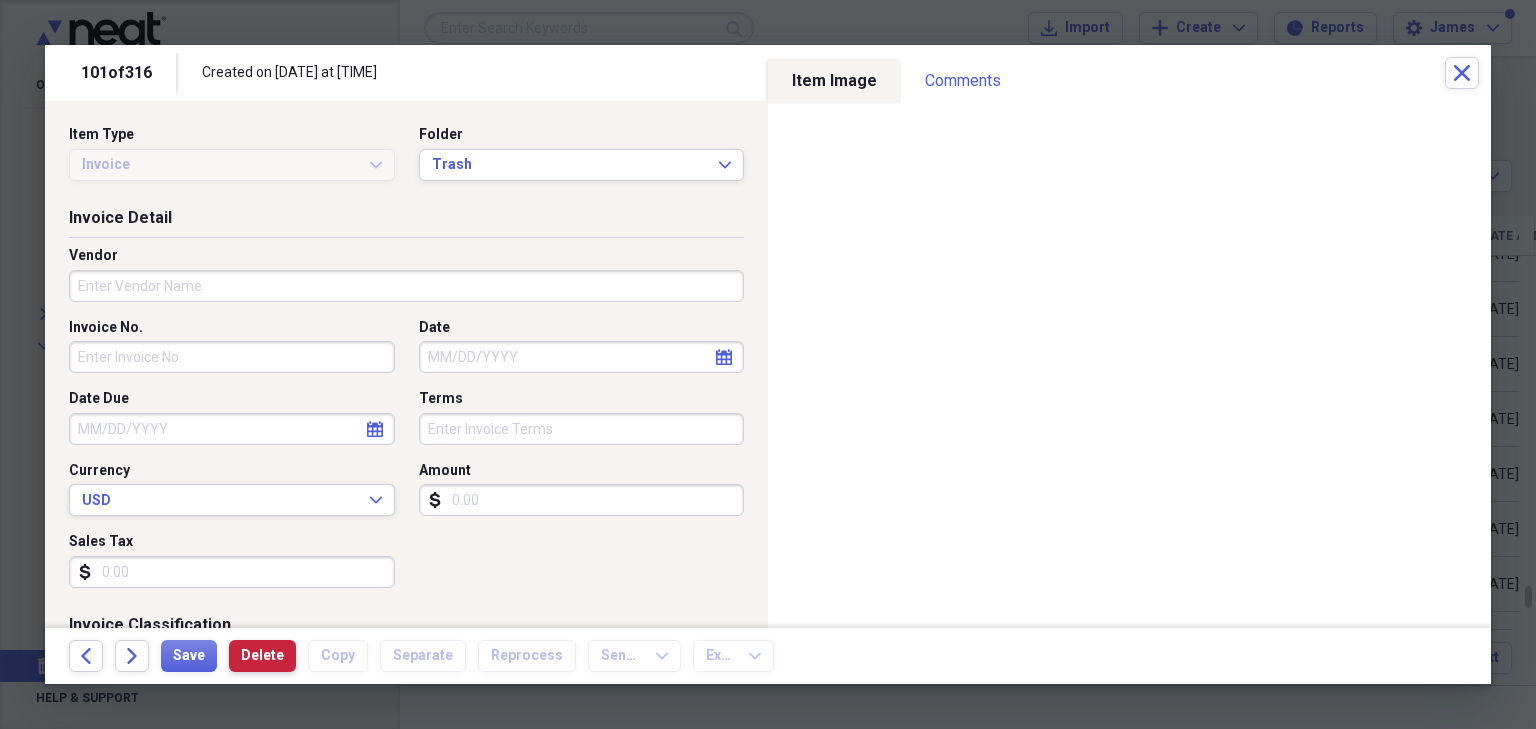 click on "Delete" at bounding box center [262, 656] 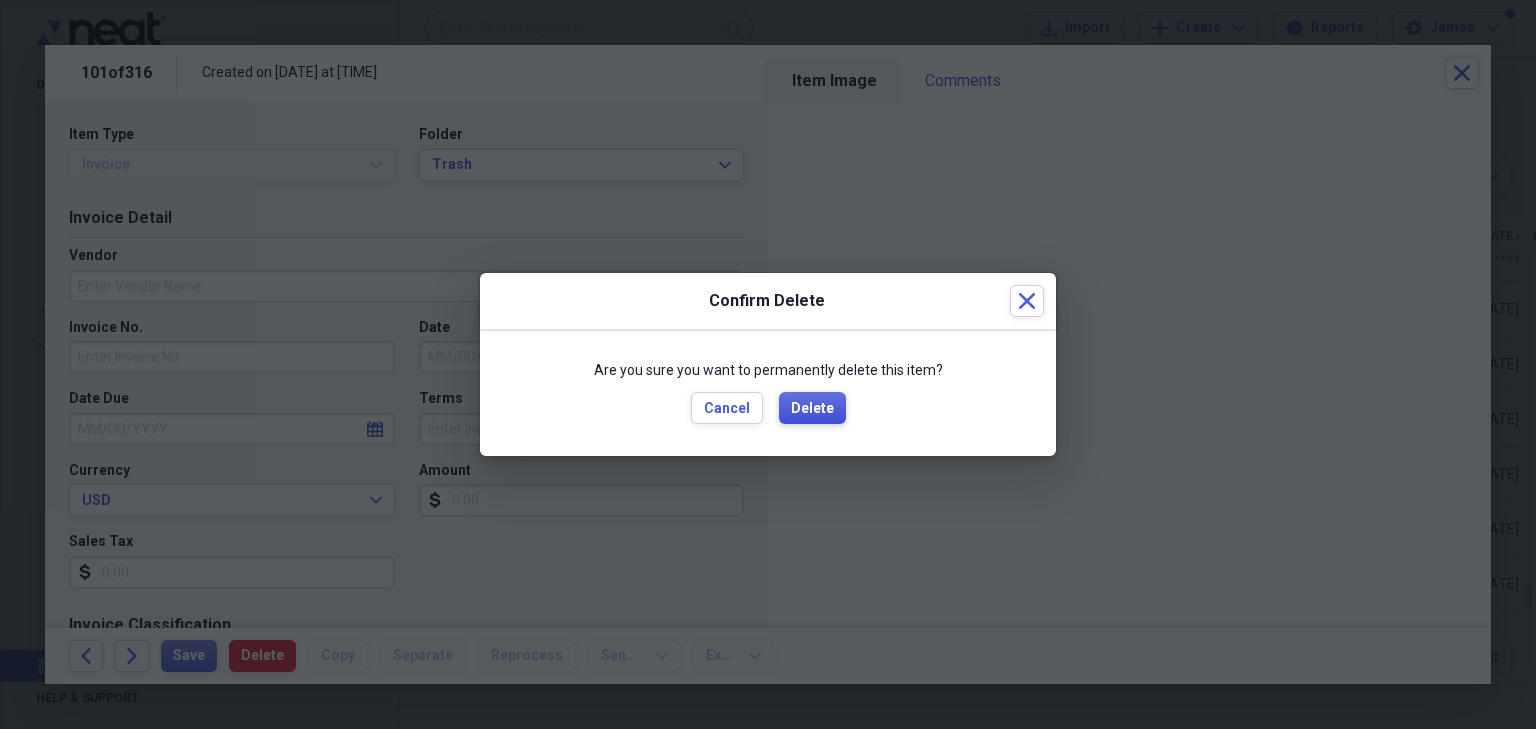 click on "Delete" at bounding box center [812, 409] 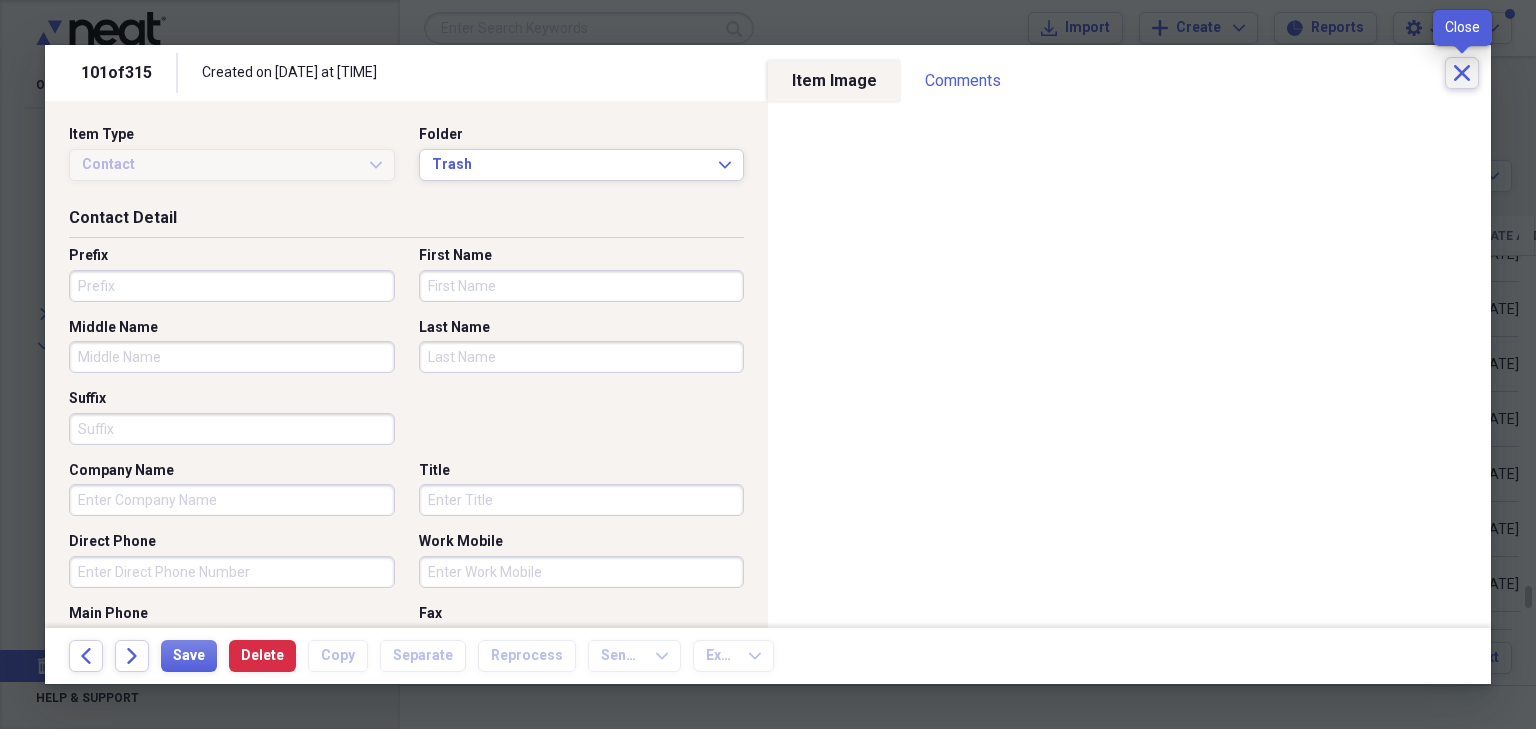 click 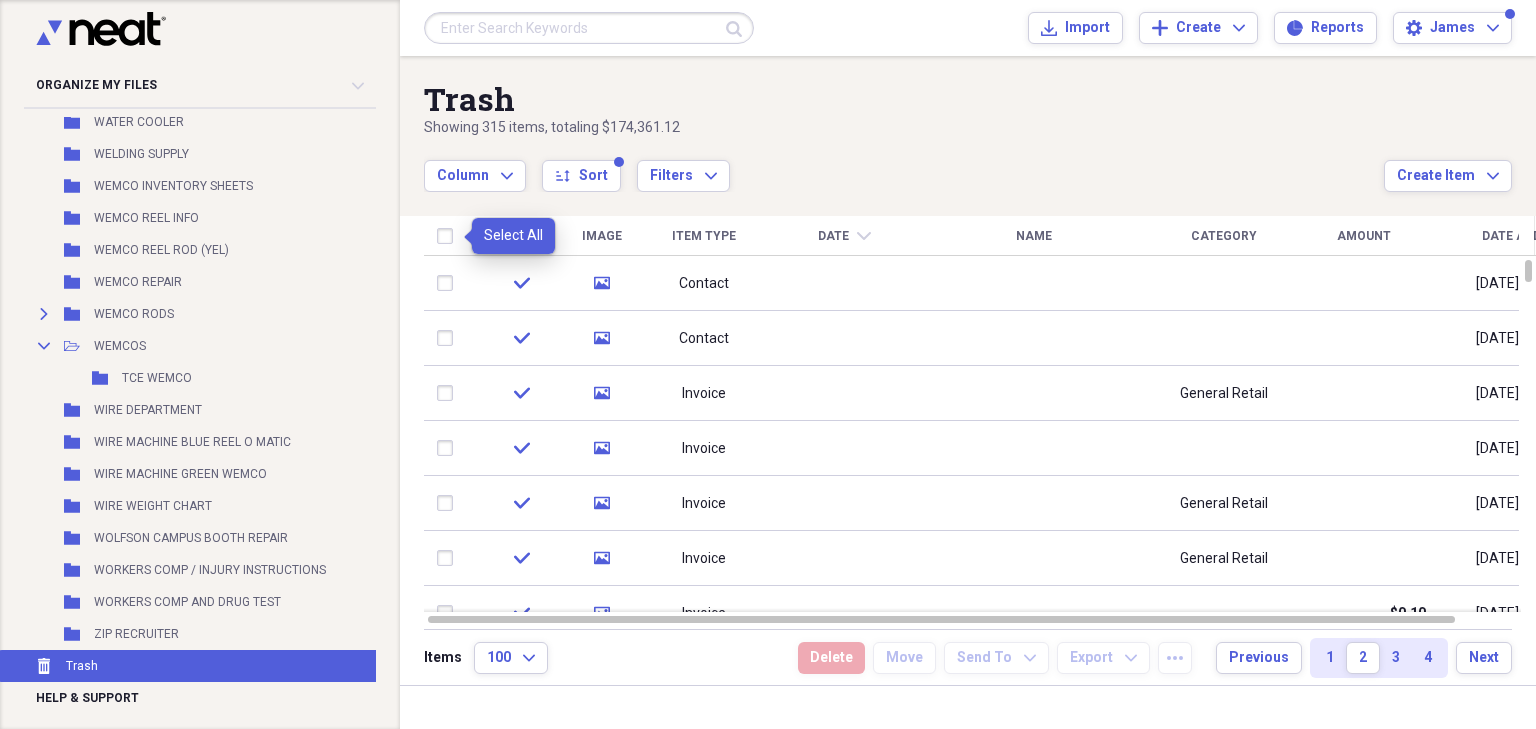 click at bounding box center [449, 236] 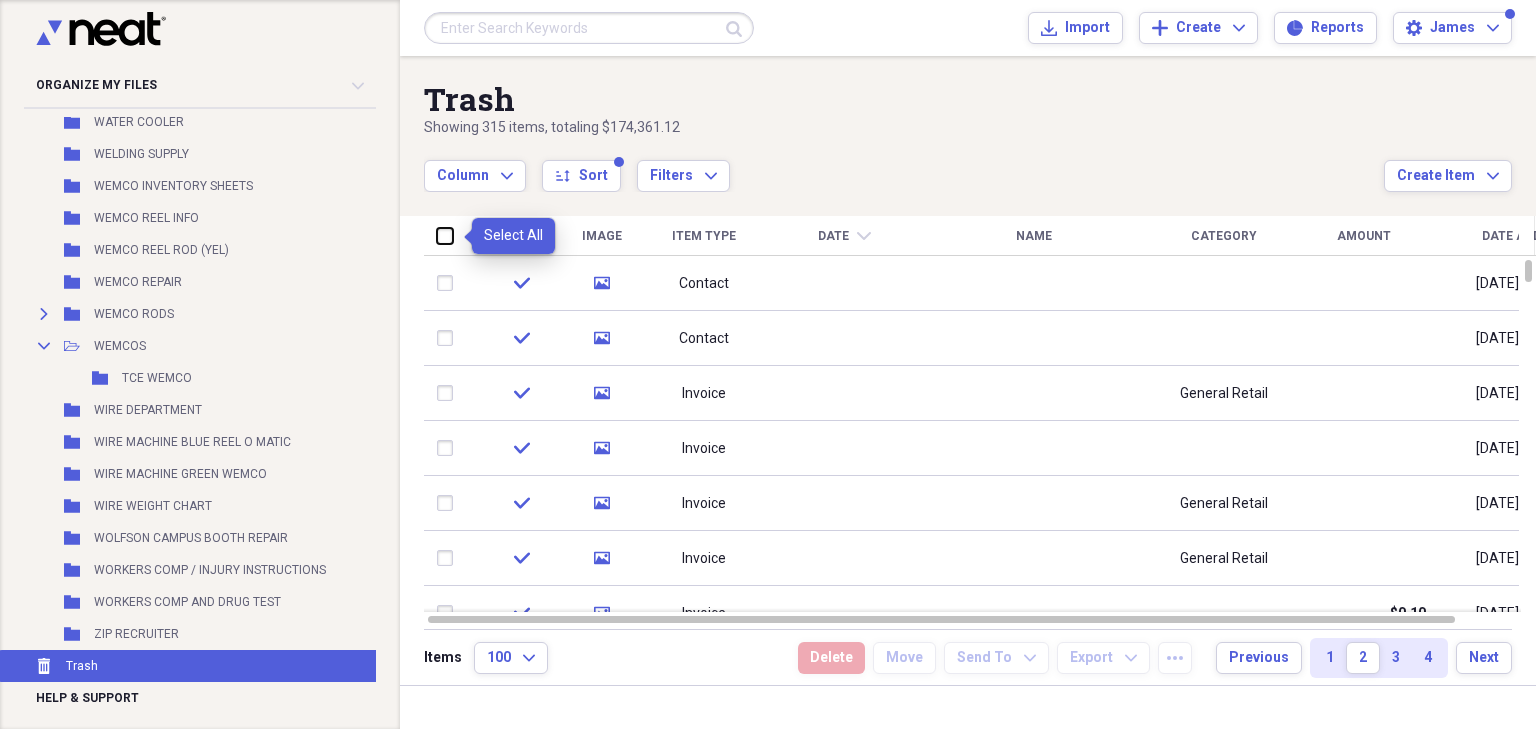 click at bounding box center [437, 235] 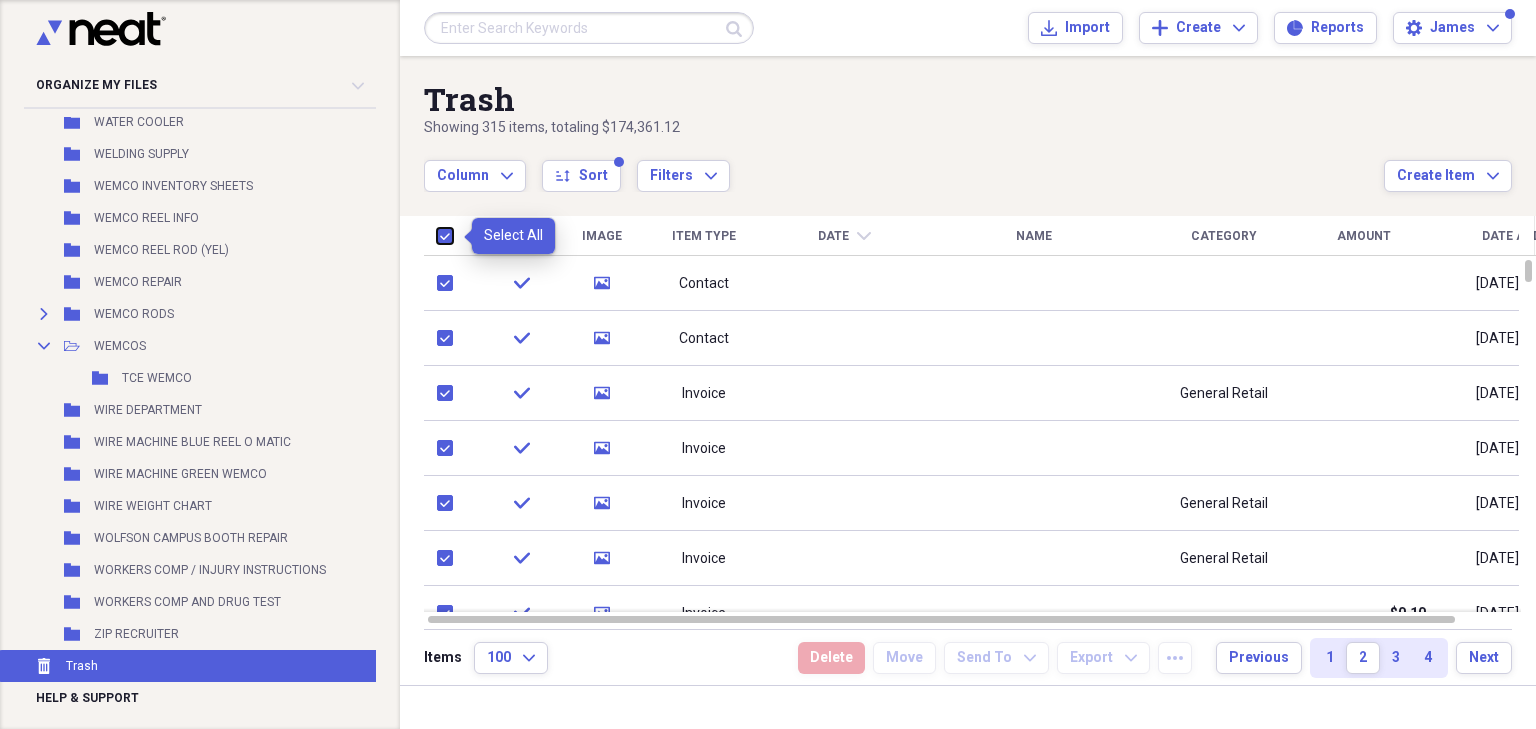 checkbox on "true" 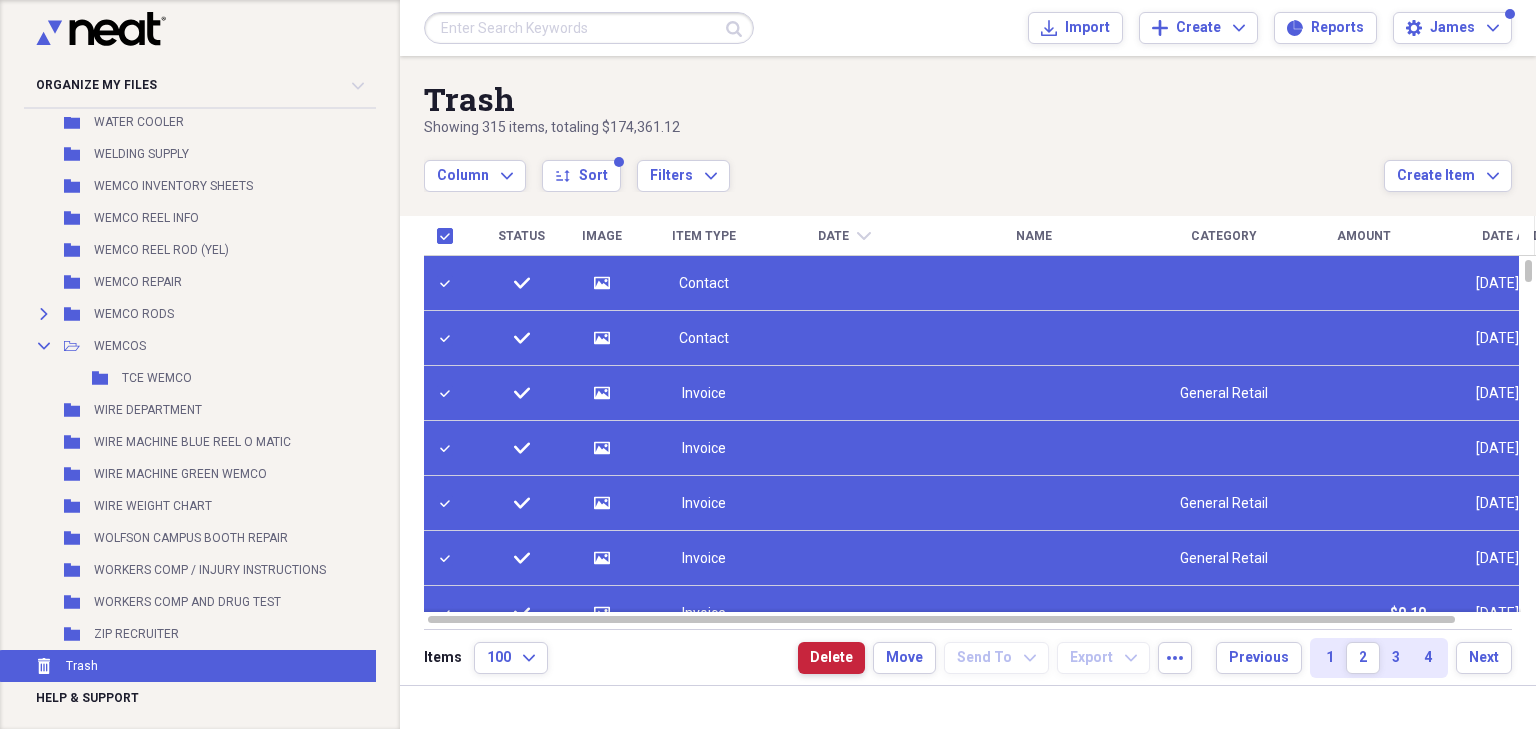 click on "Delete" at bounding box center (831, 658) 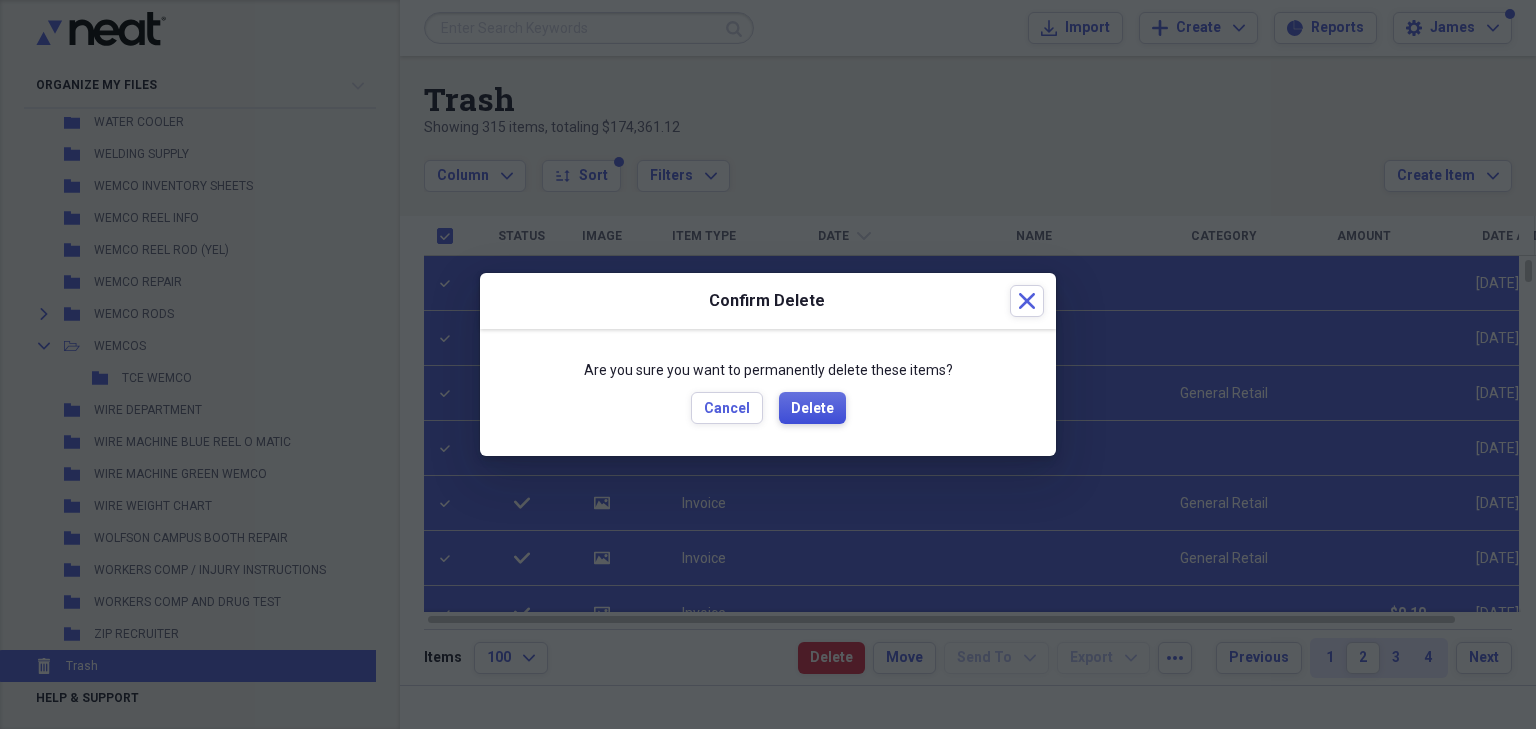 click on "Delete" at bounding box center [812, 409] 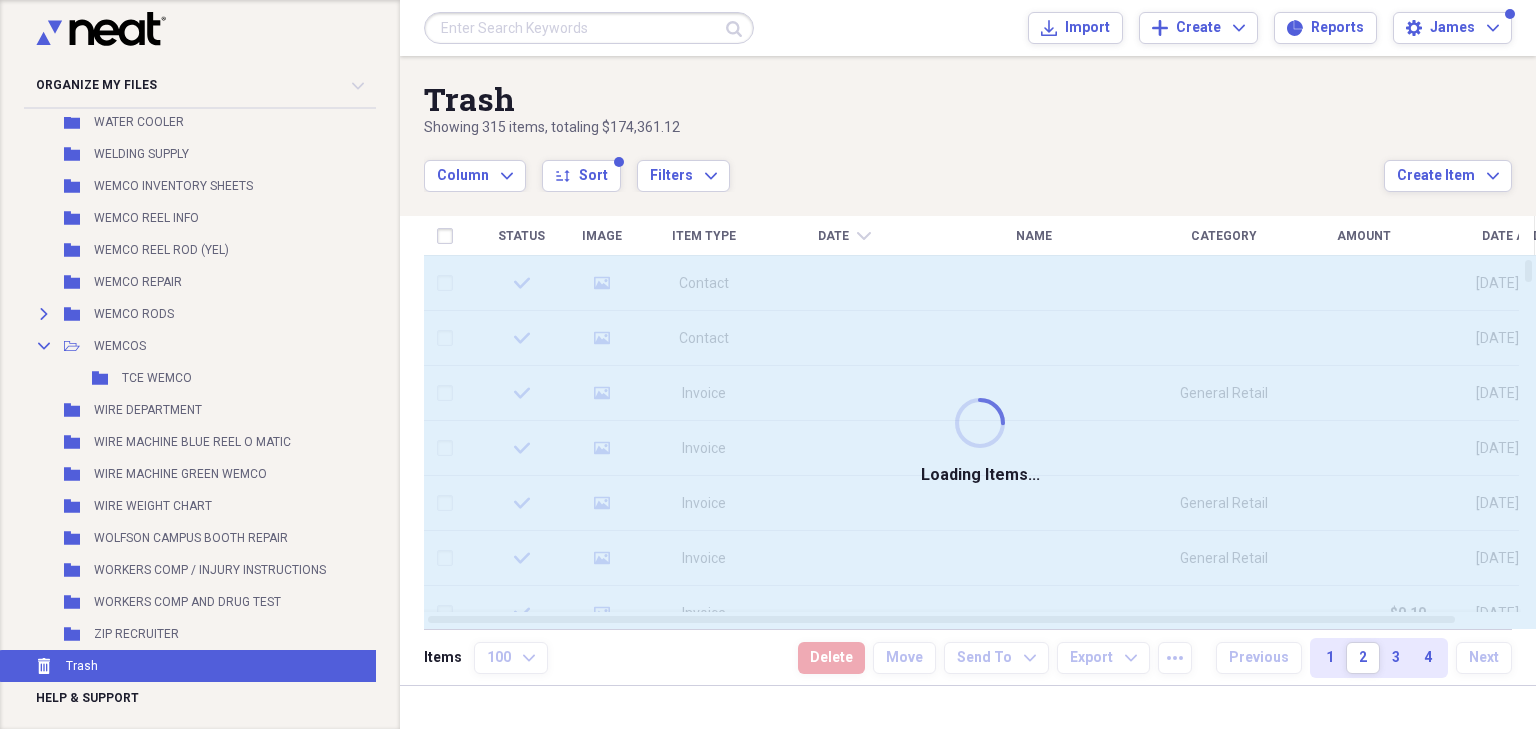 checkbox on "false" 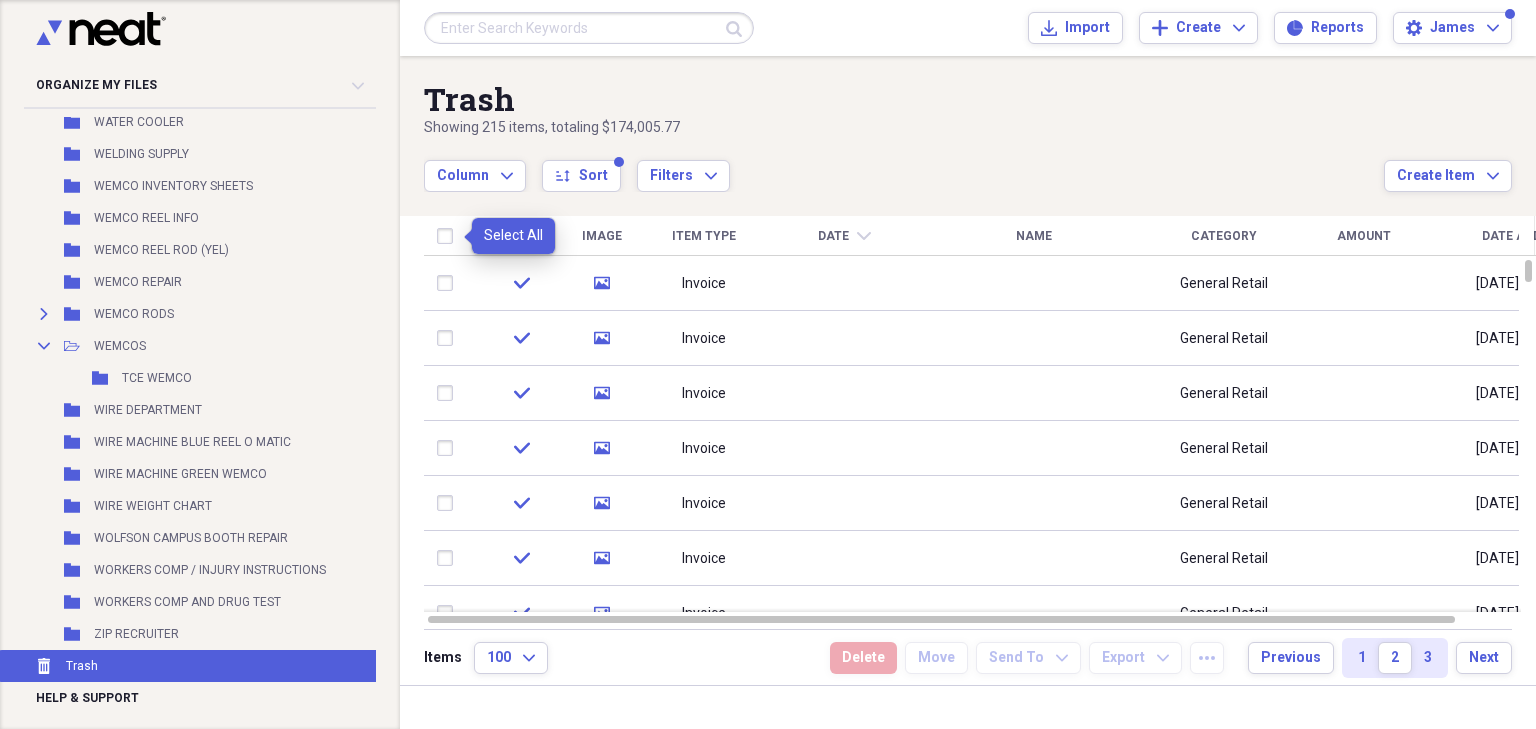 click at bounding box center [449, 236] 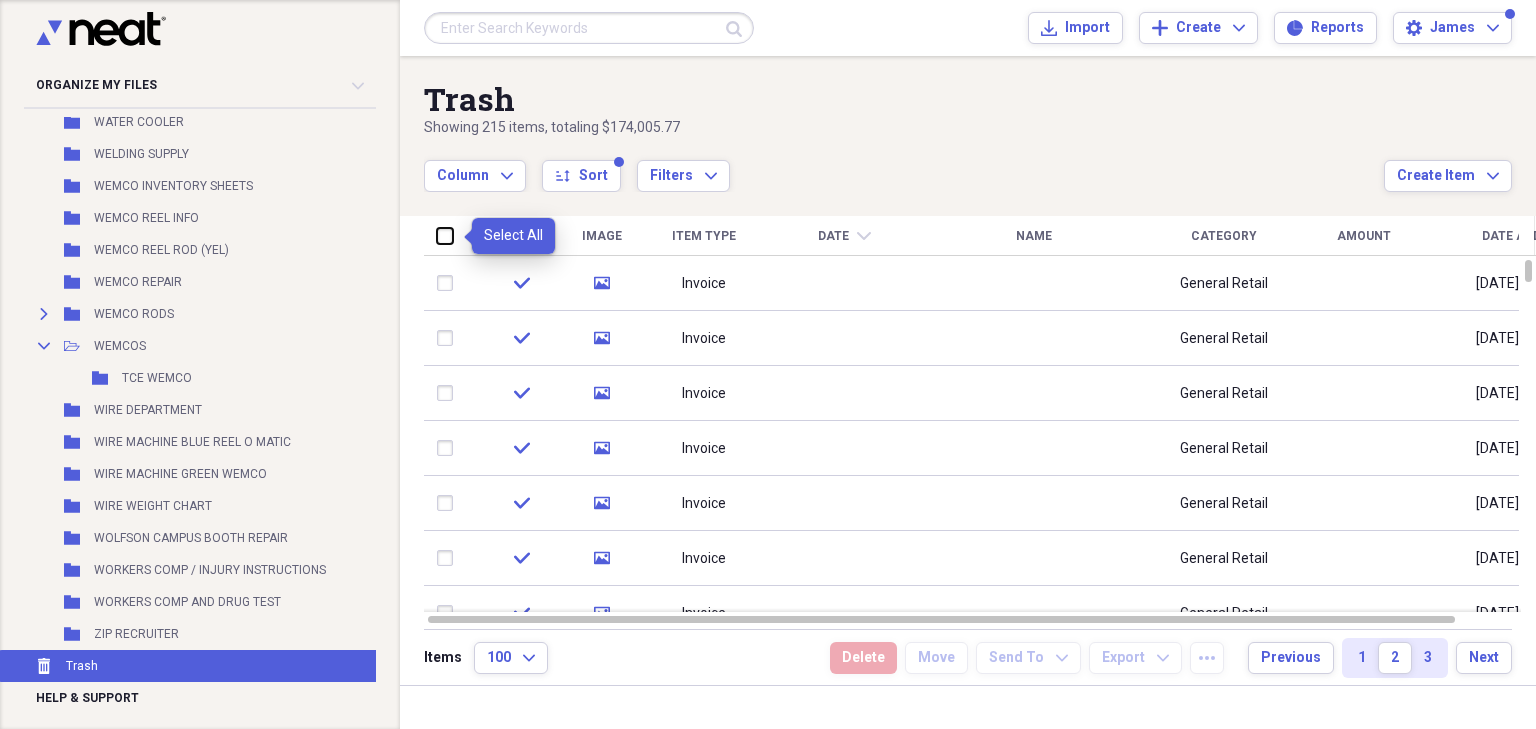 click at bounding box center [437, 235] 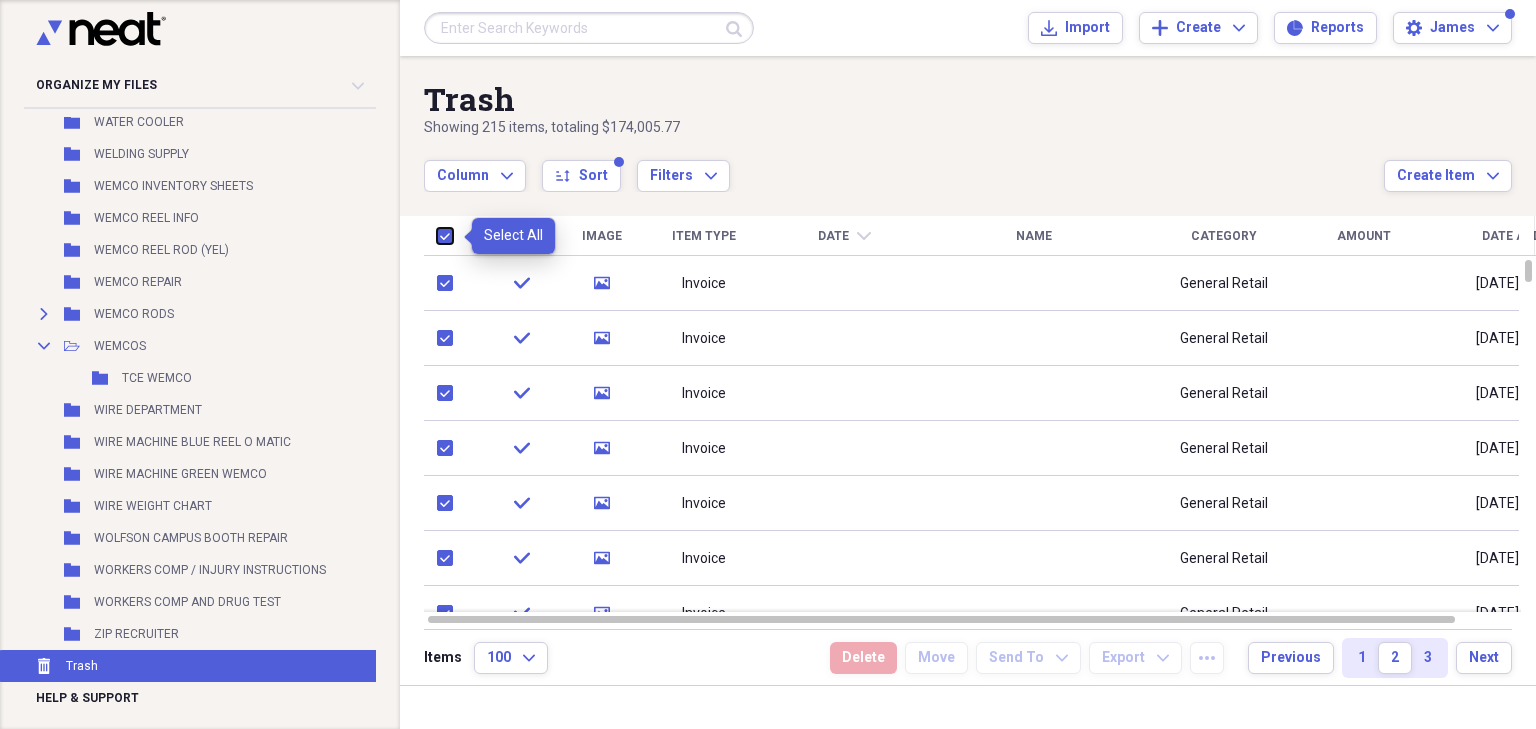 checkbox on "true" 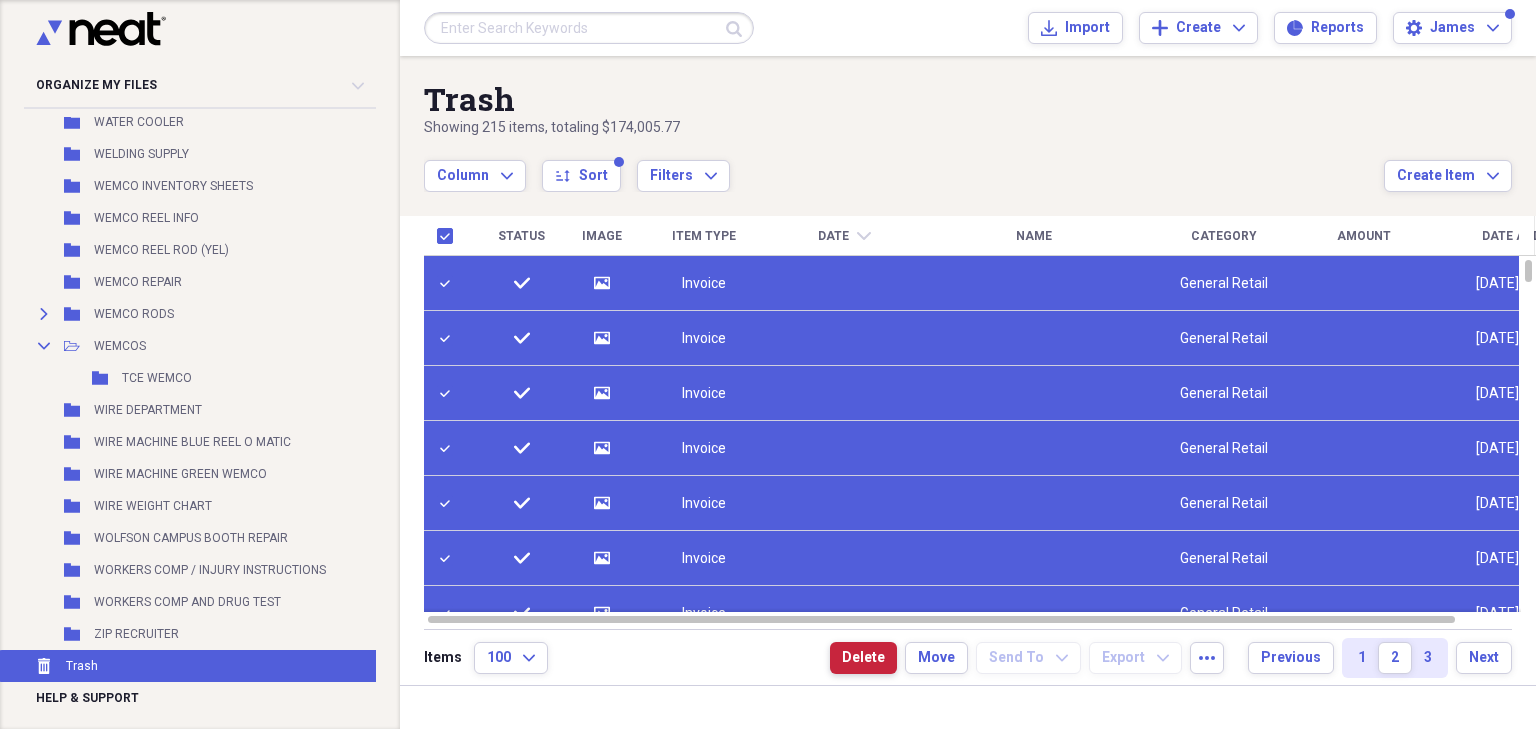 click on "Delete" at bounding box center (863, 658) 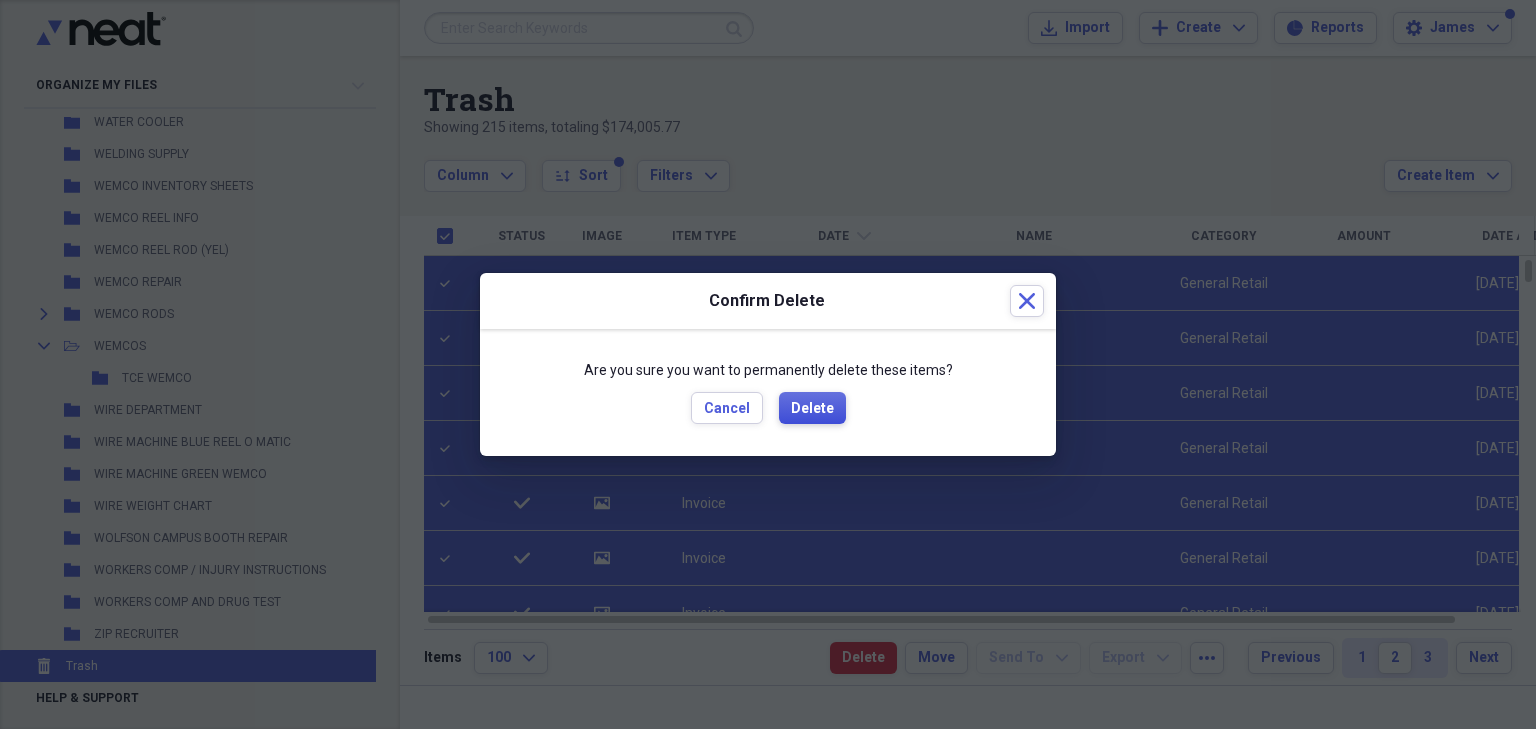 click on "Delete" at bounding box center [812, 409] 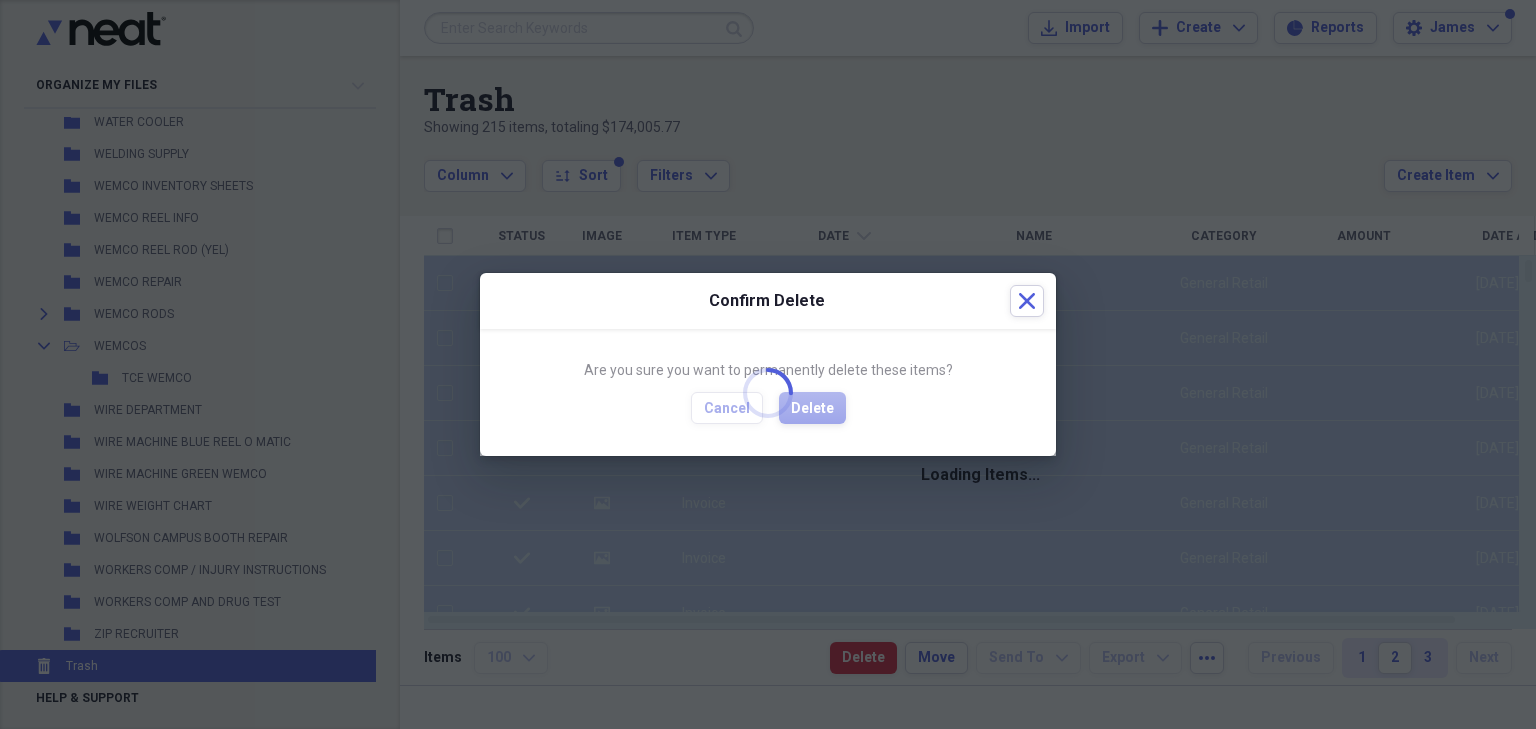 checkbox on "false" 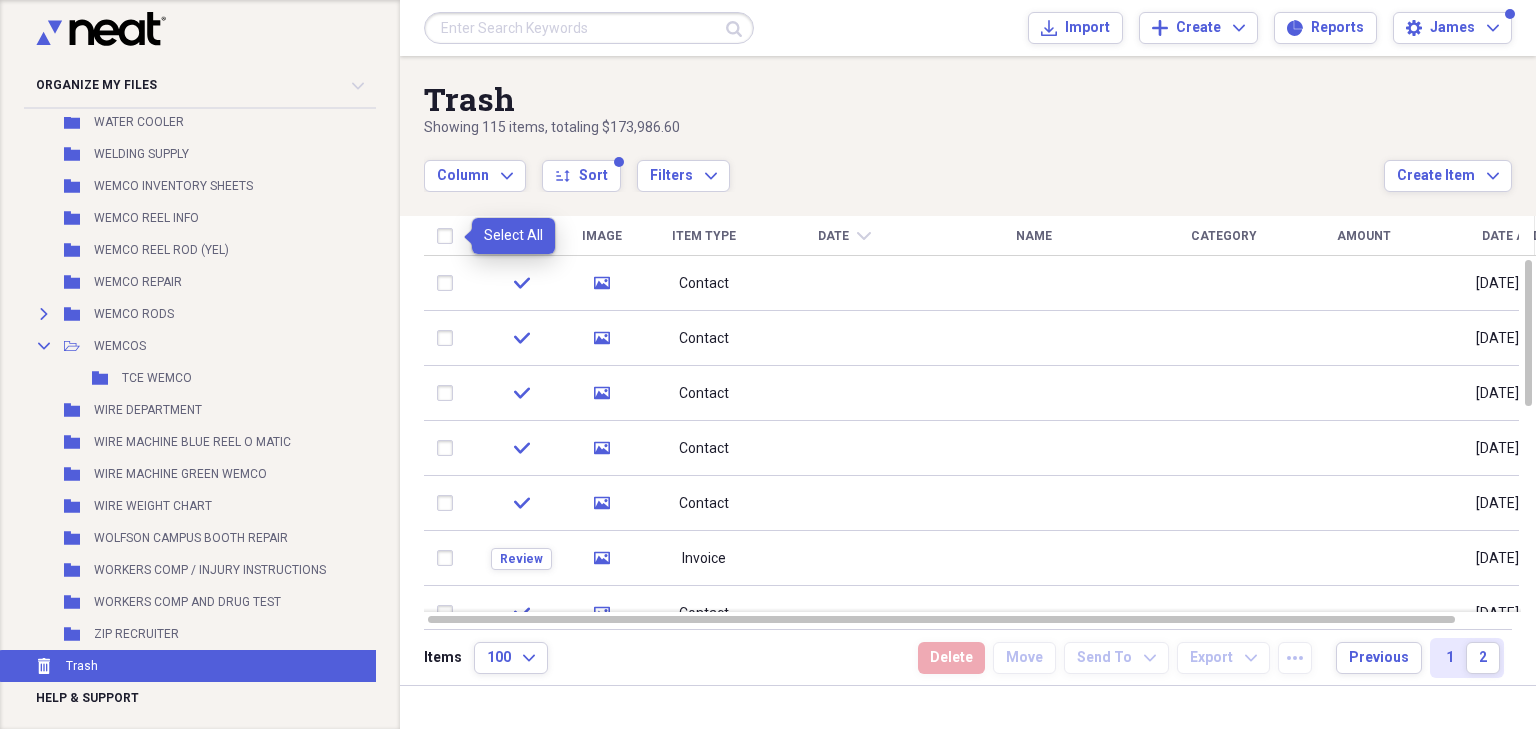 click at bounding box center [449, 236] 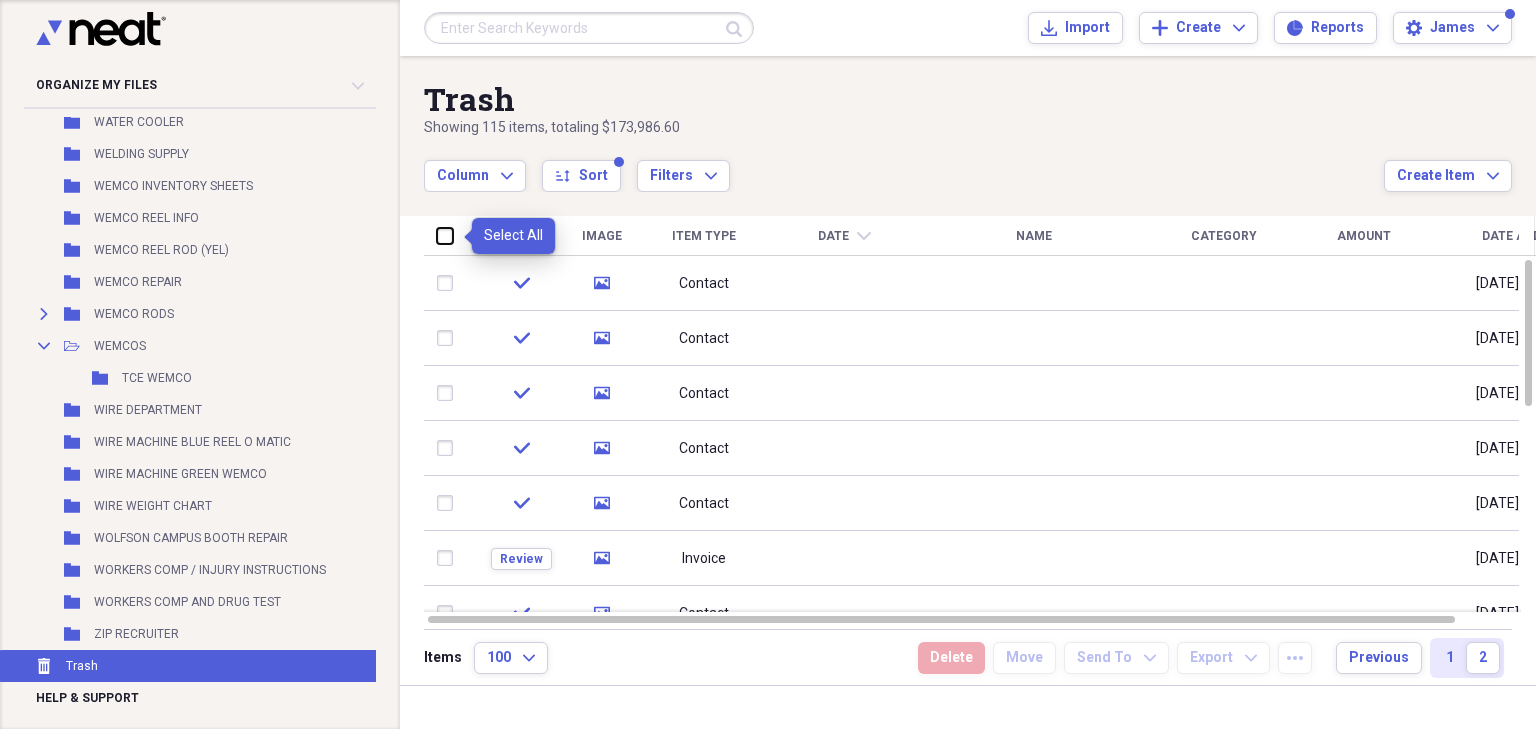 click at bounding box center [437, 235] 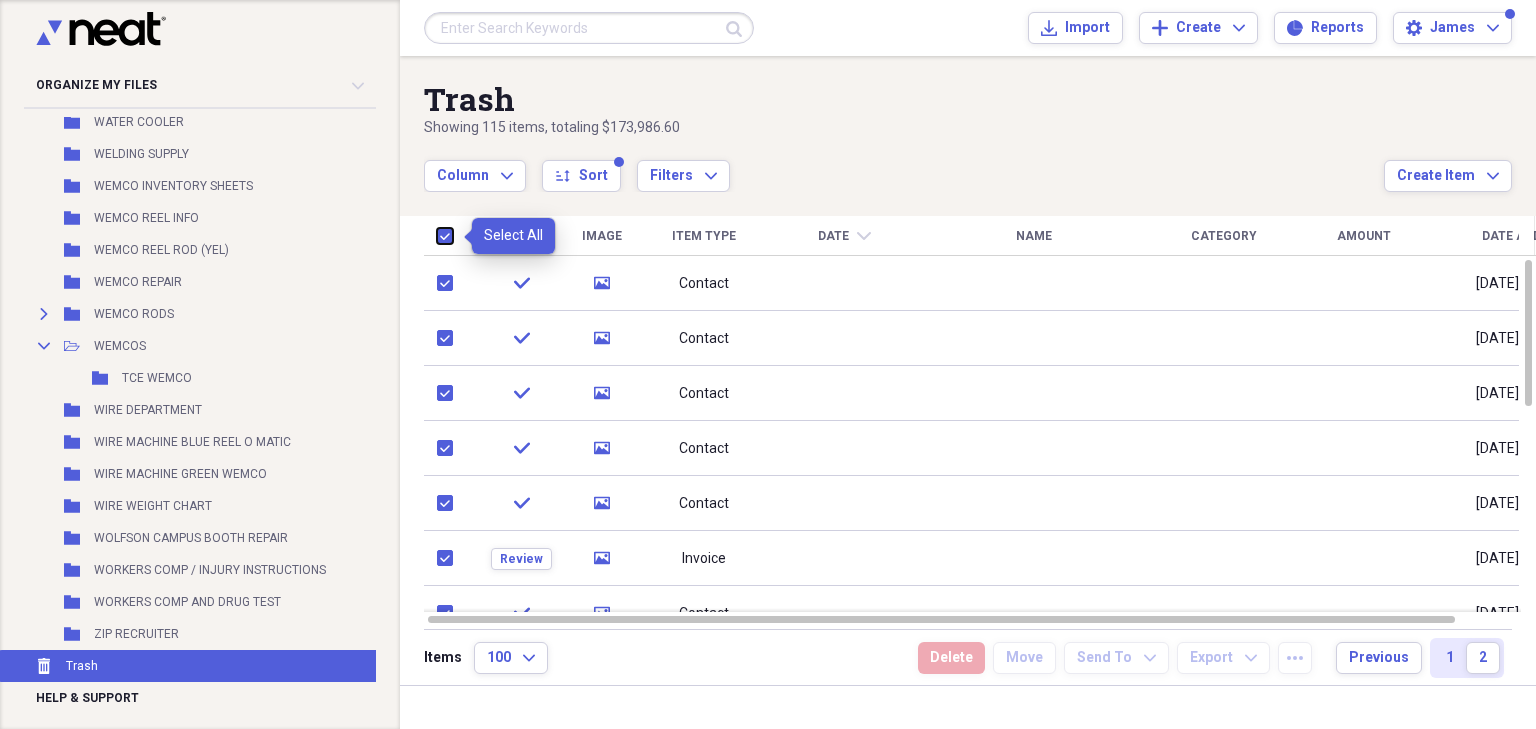 checkbox on "true" 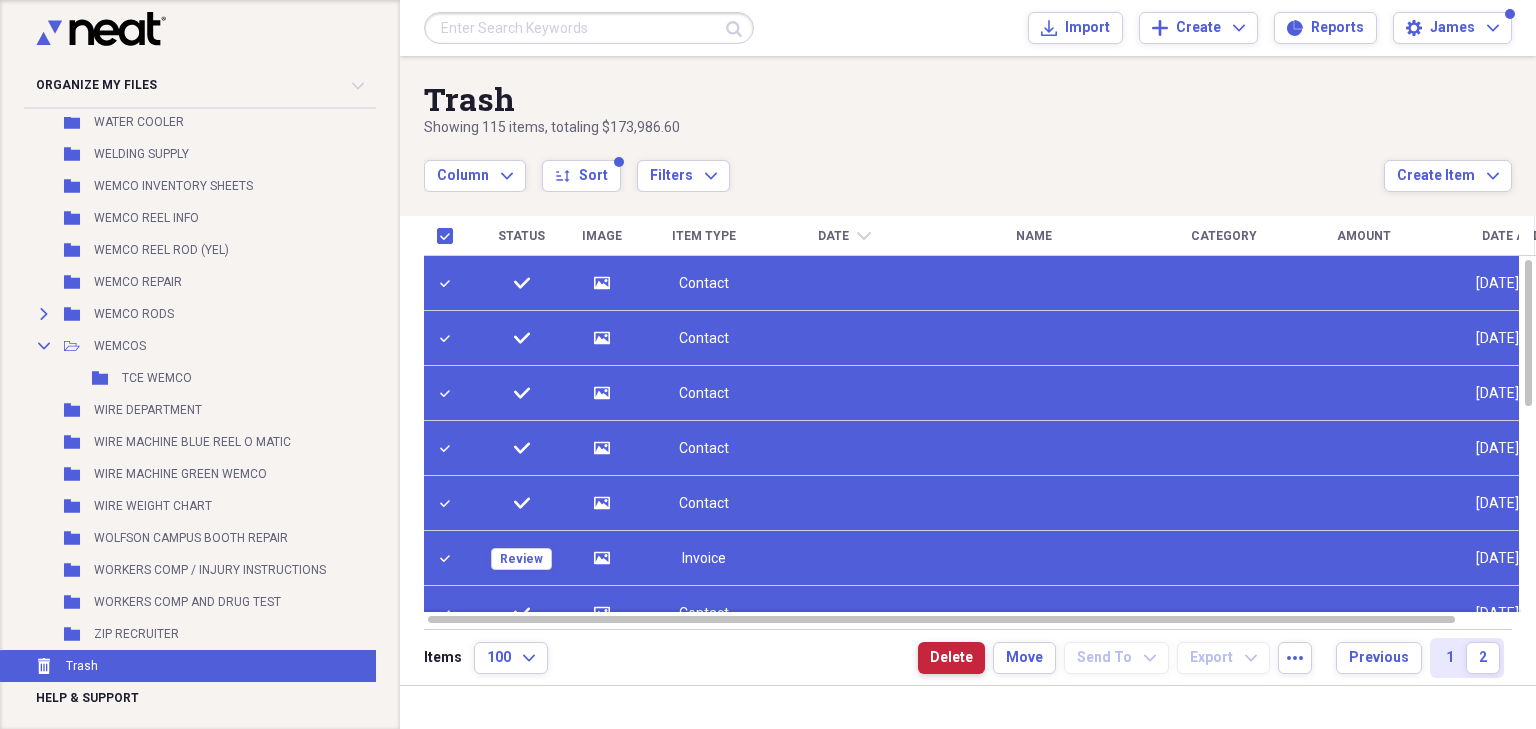 click on "Delete" at bounding box center (951, 658) 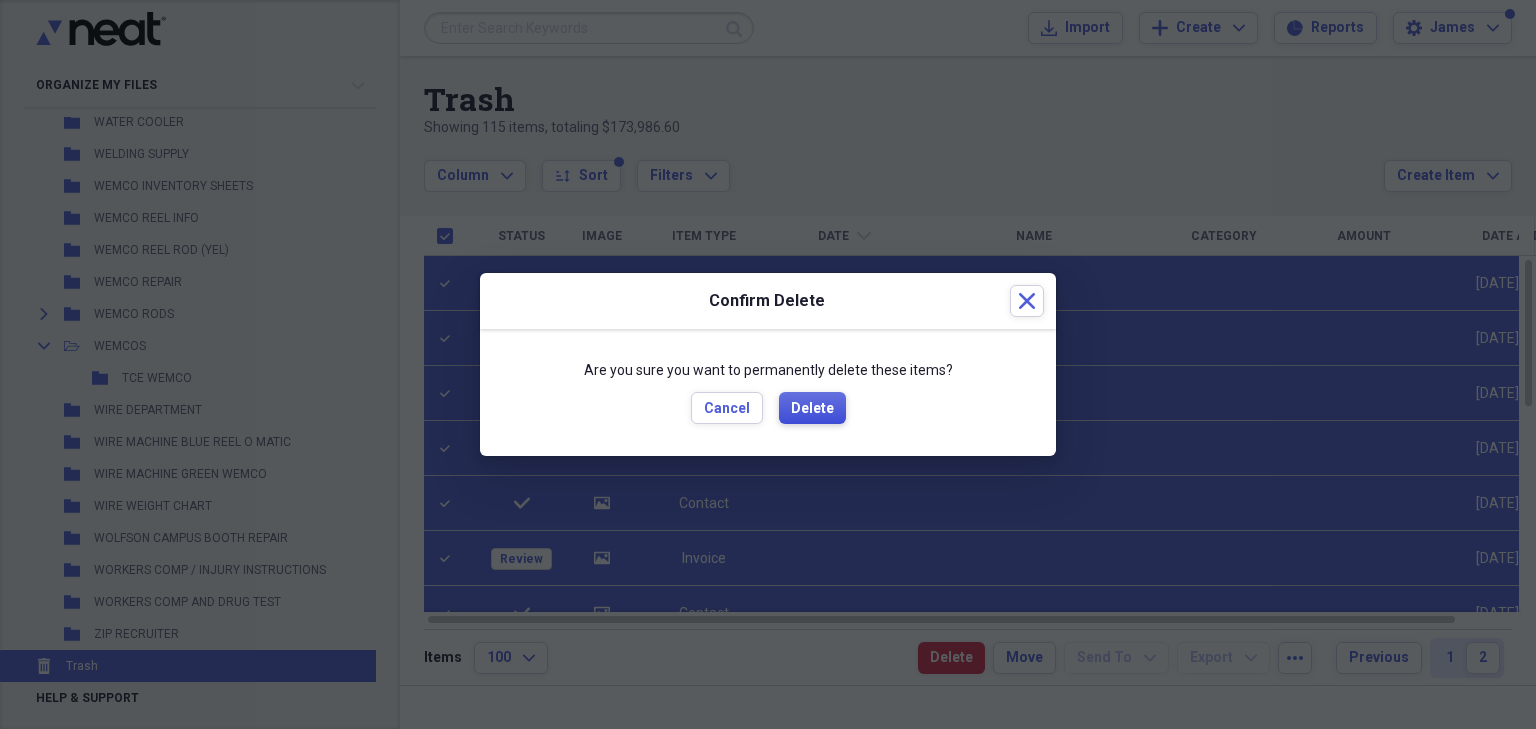 click on "Delete" at bounding box center (812, 409) 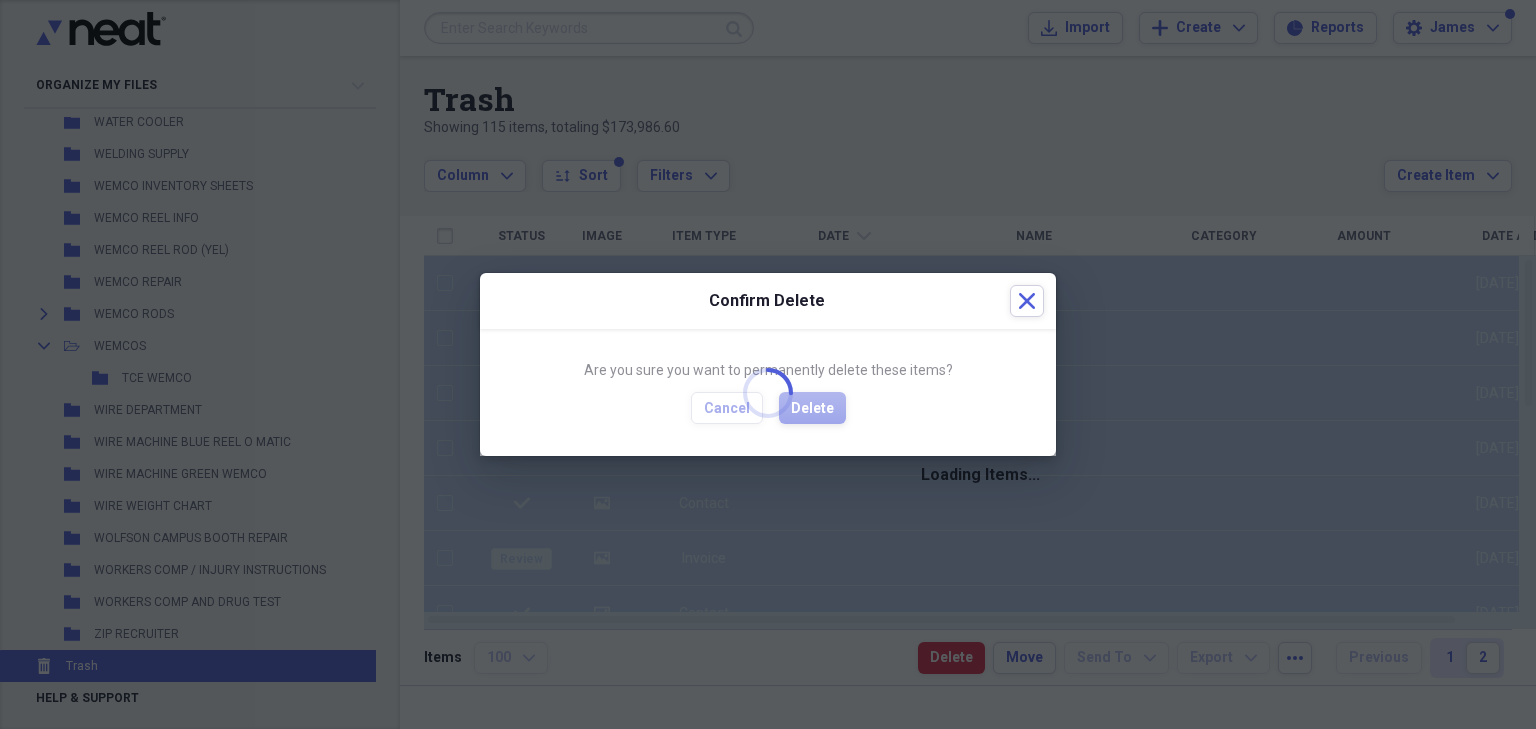 checkbox on "false" 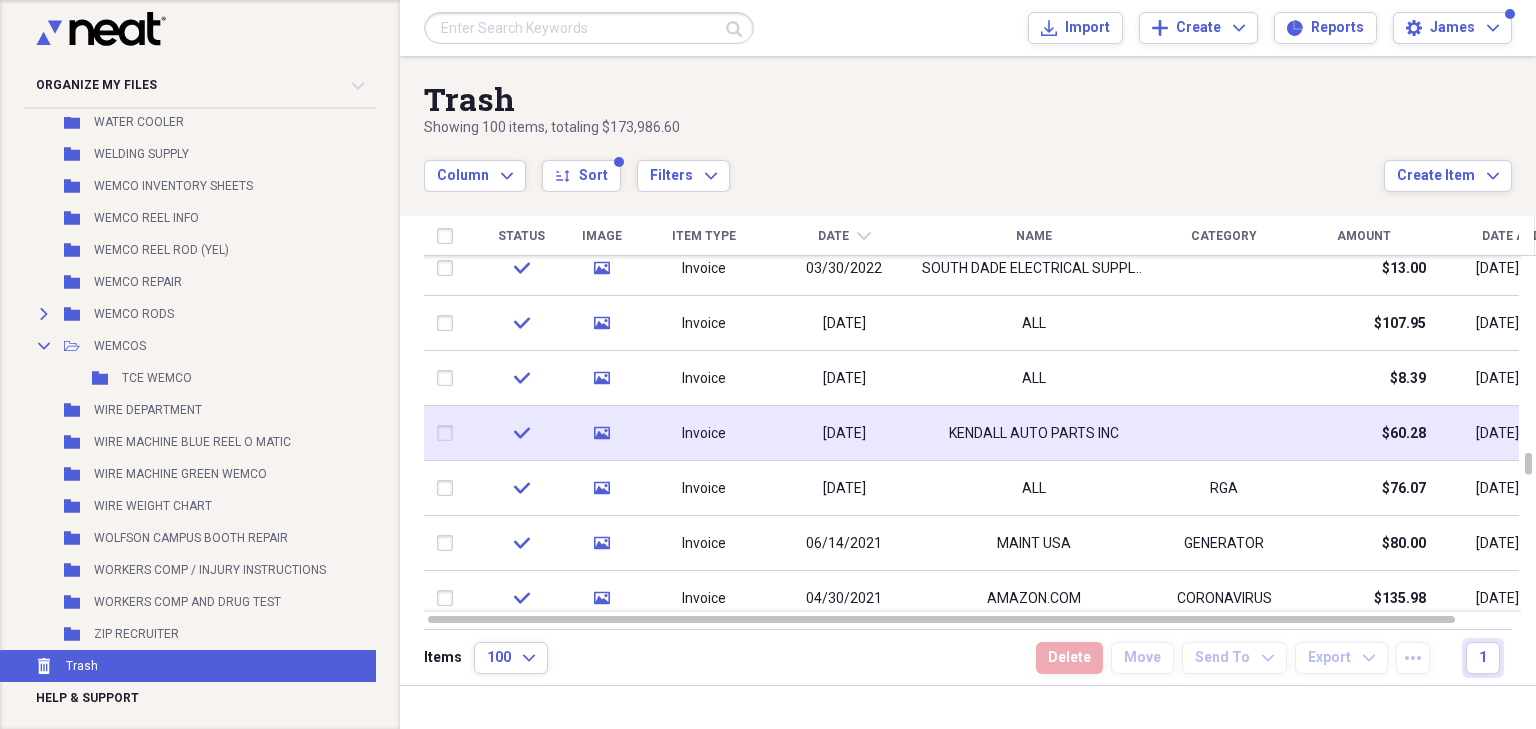 click on "KENDALL AUTO PARTS INC" at bounding box center [1034, 433] 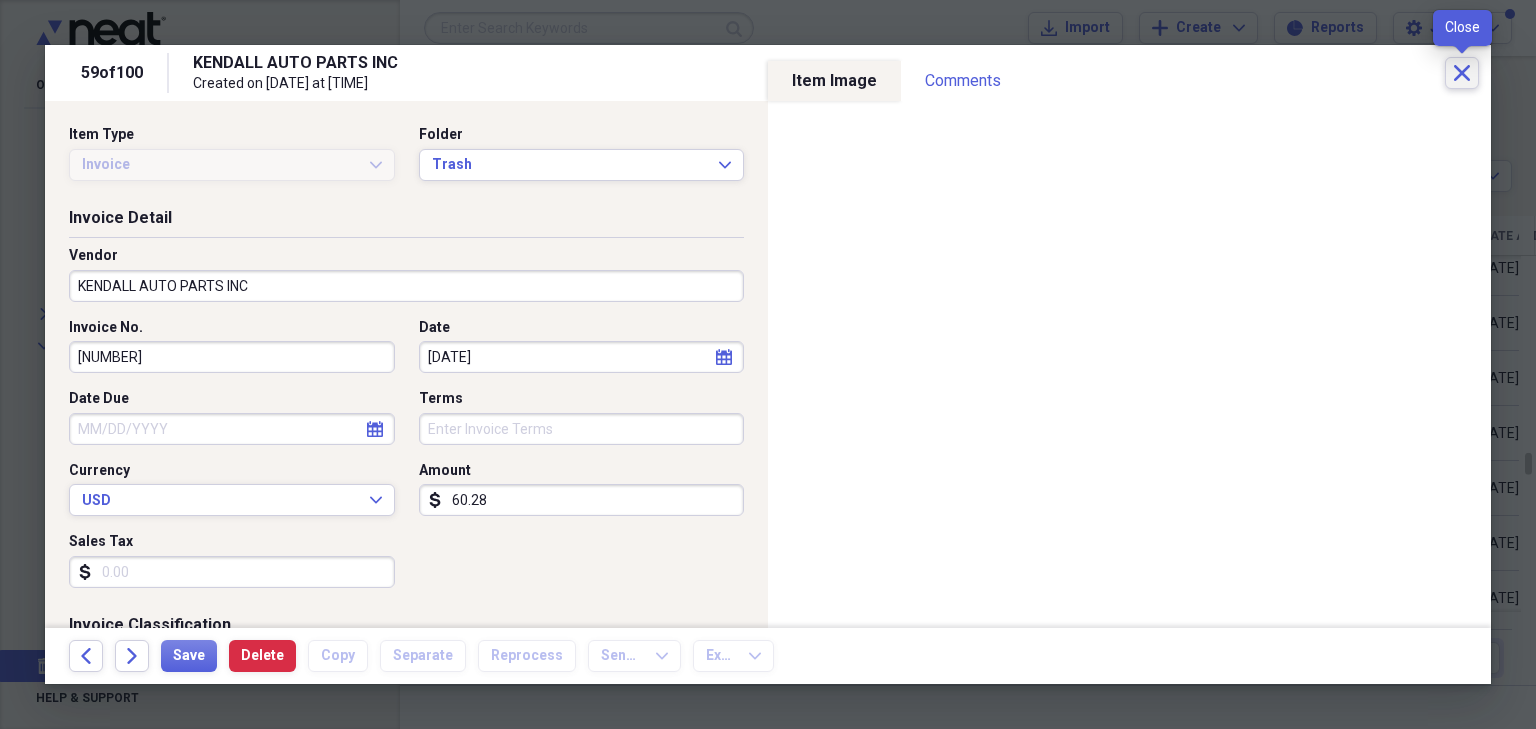 click on "Close" 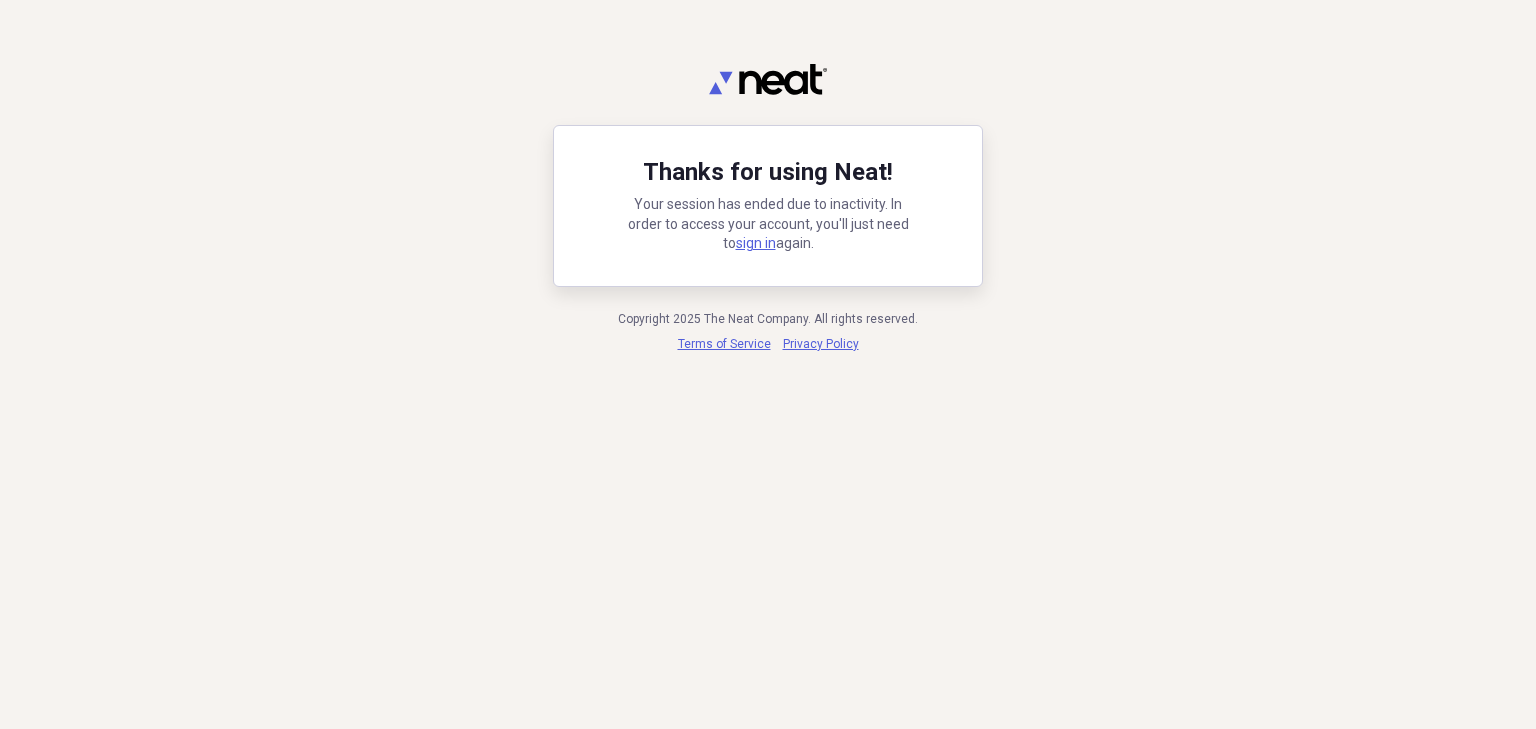 scroll, scrollTop: 0, scrollLeft: 0, axis: both 